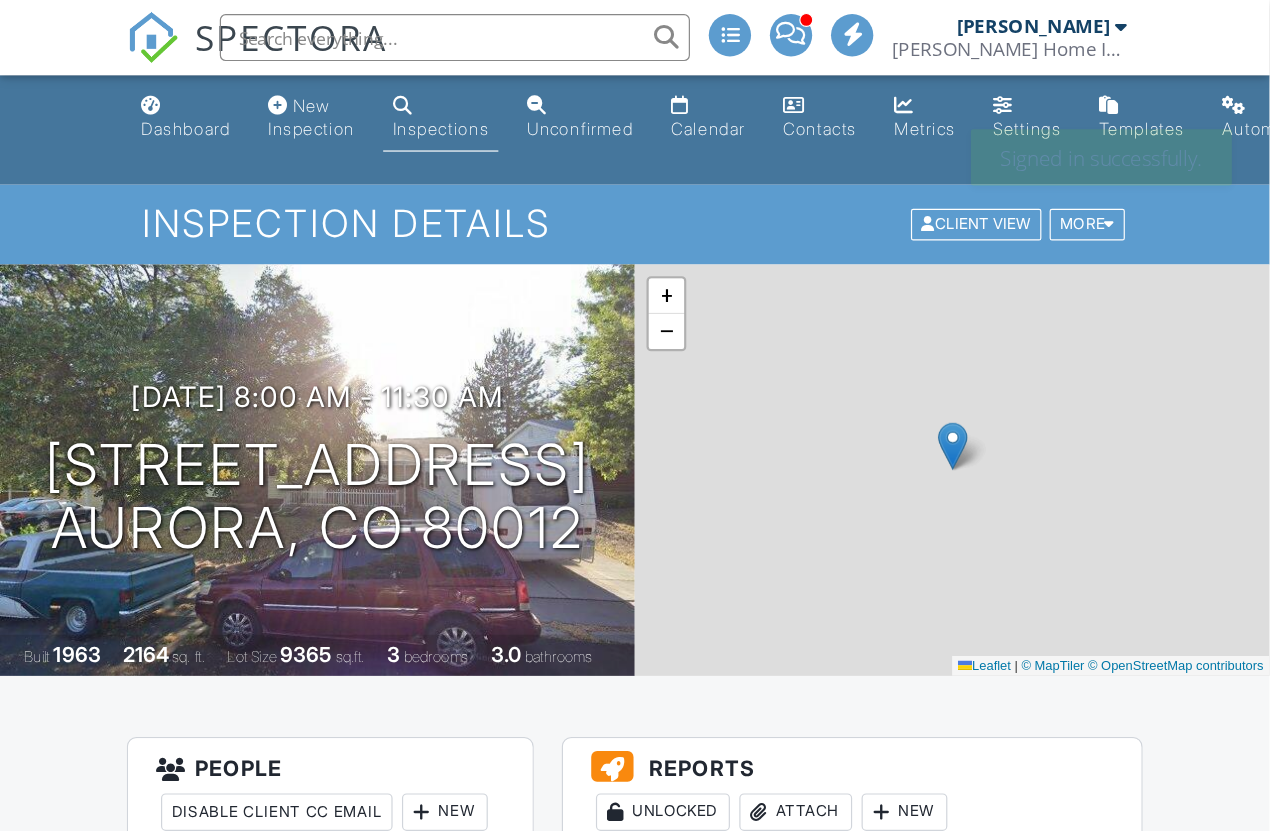 scroll, scrollTop: 18, scrollLeft: 0, axis: vertical 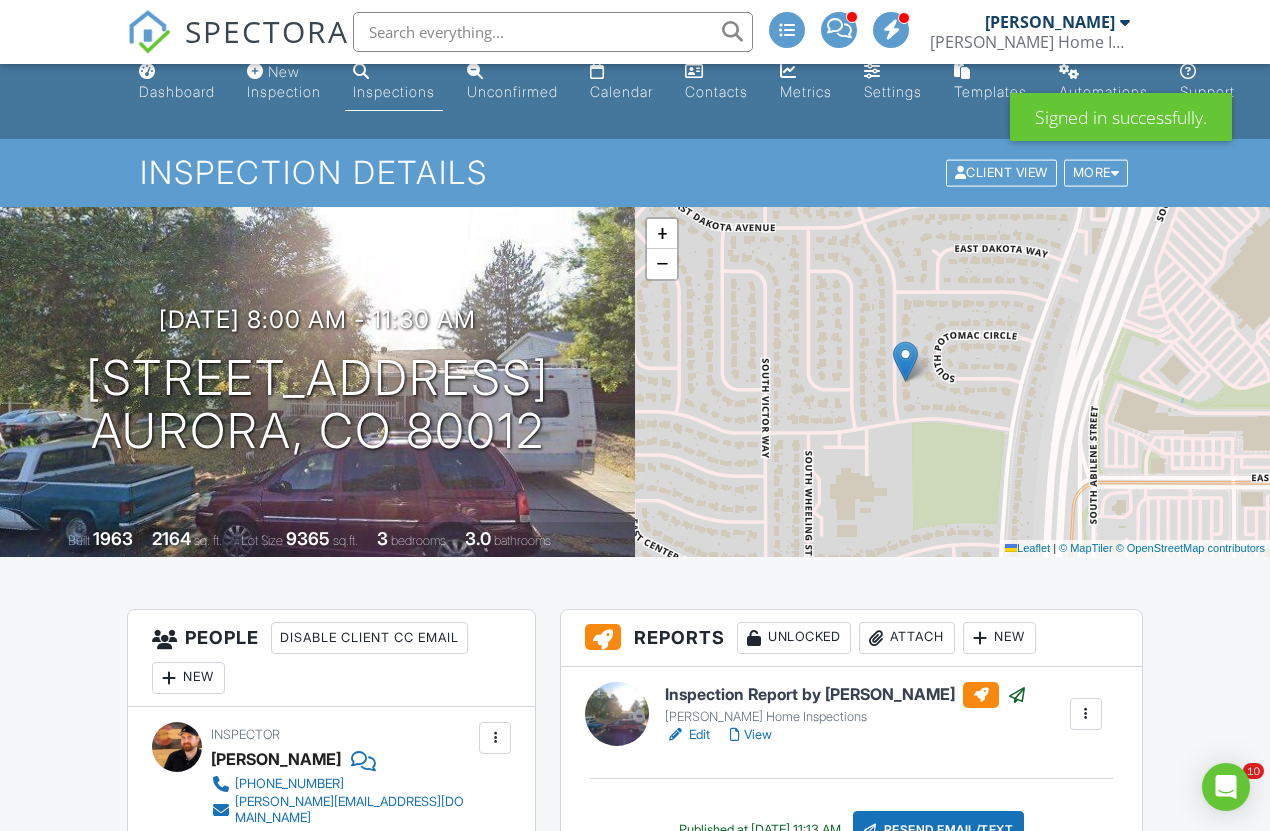 click on "Inspections" at bounding box center [394, 91] 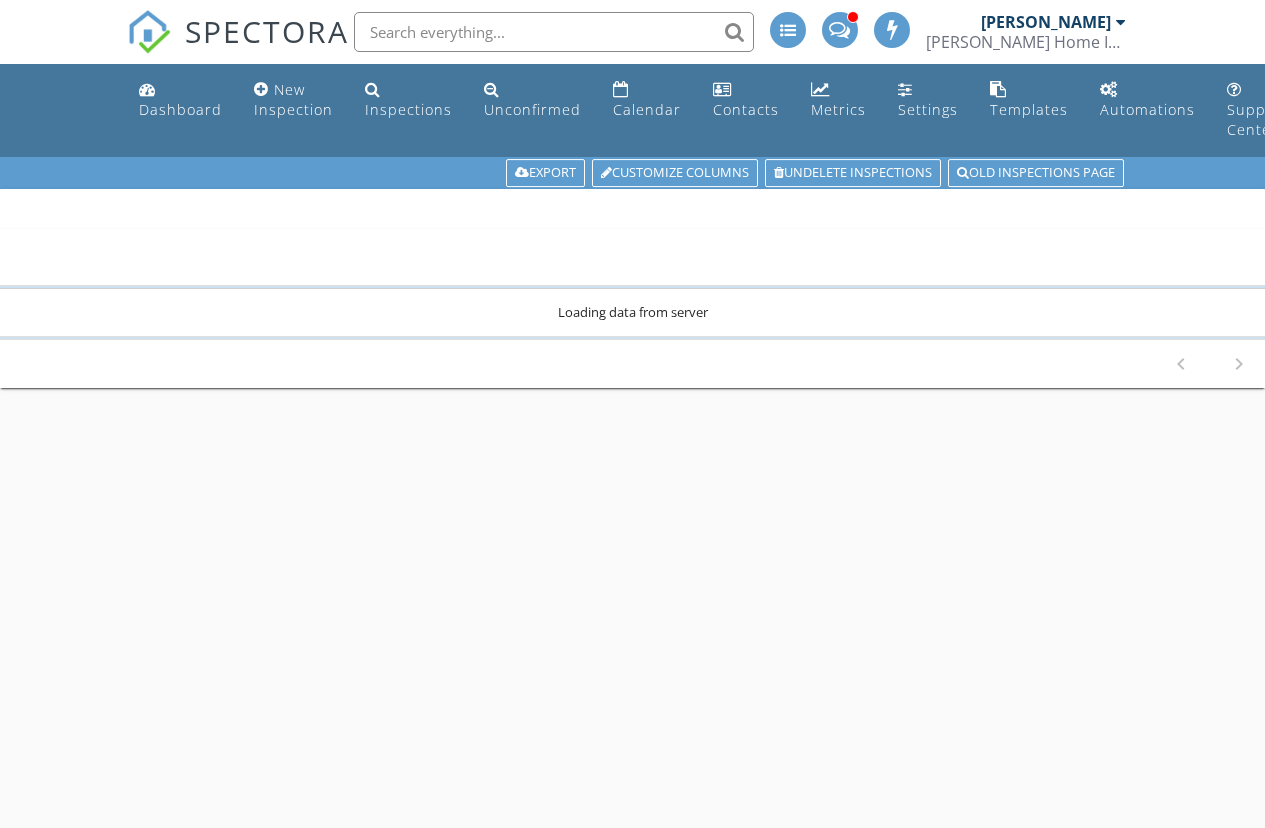 scroll, scrollTop: 0, scrollLeft: 0, axis: both 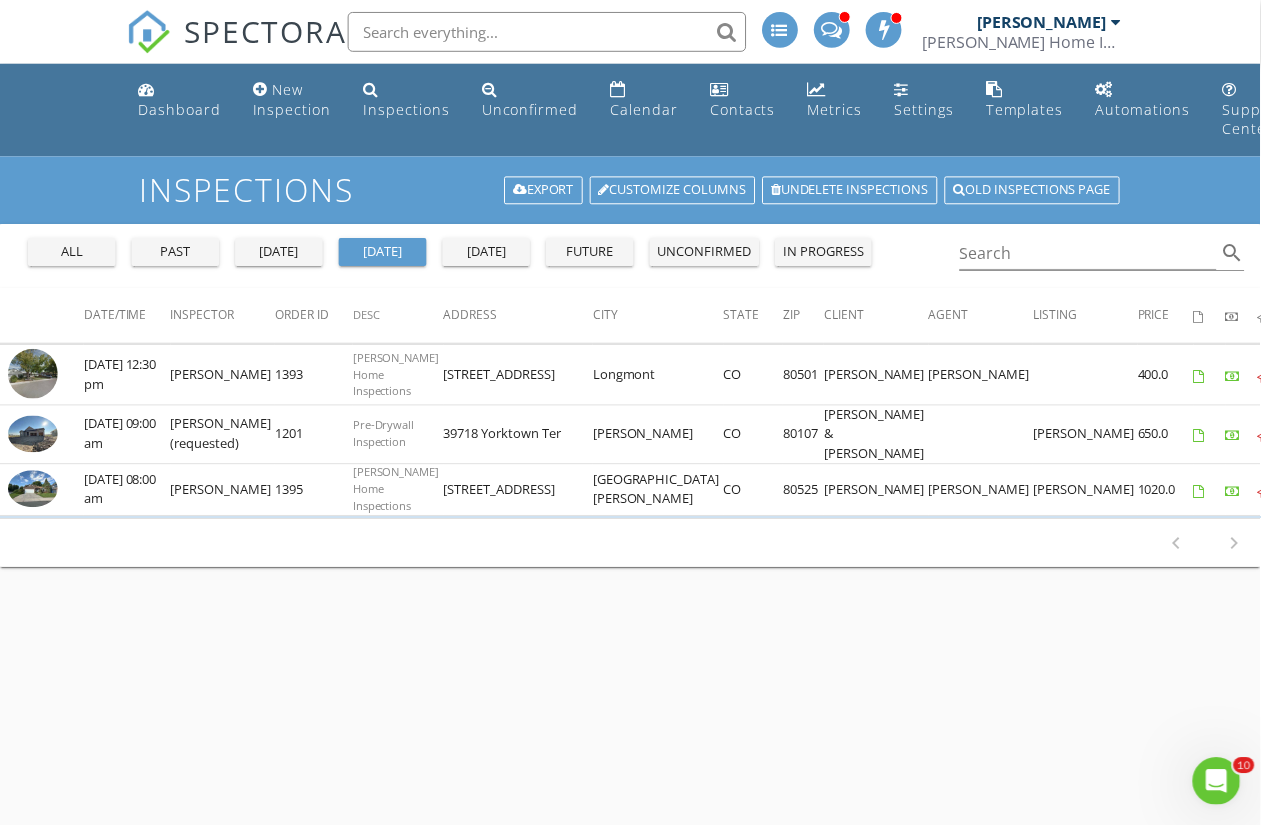 click on "yesterday" at bounding box center (280, 253) 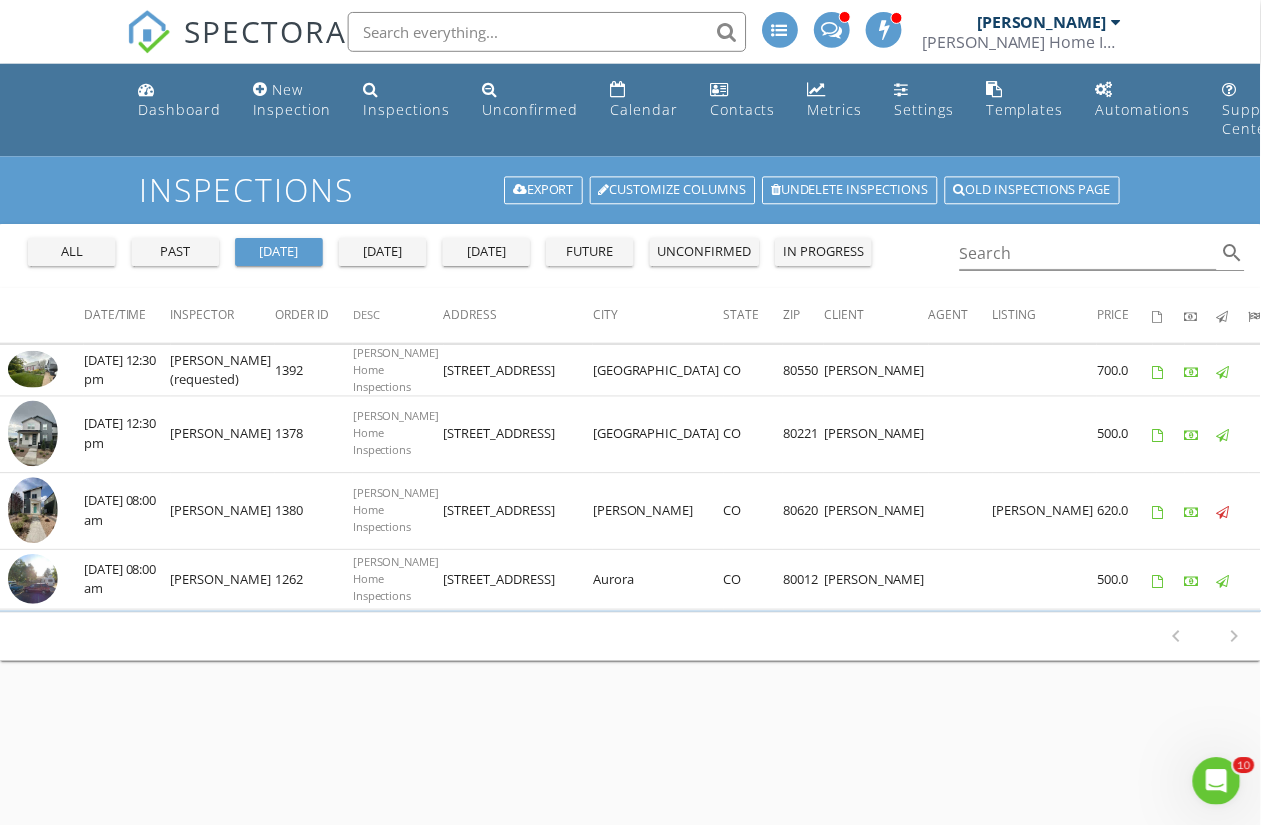 click on "past" at bounding box center [176, 253] 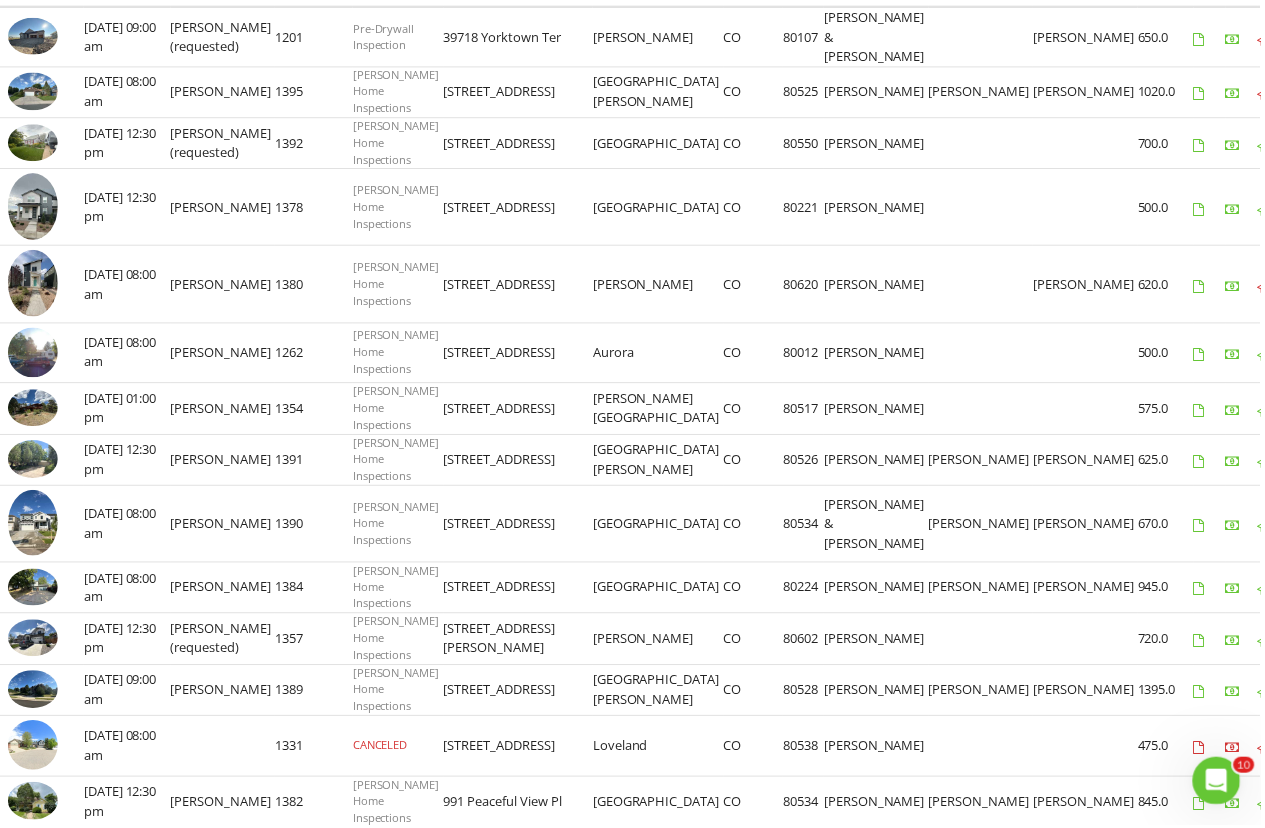 scroll, scrollTop: 345, scrollLeft: 0, axis: vertical 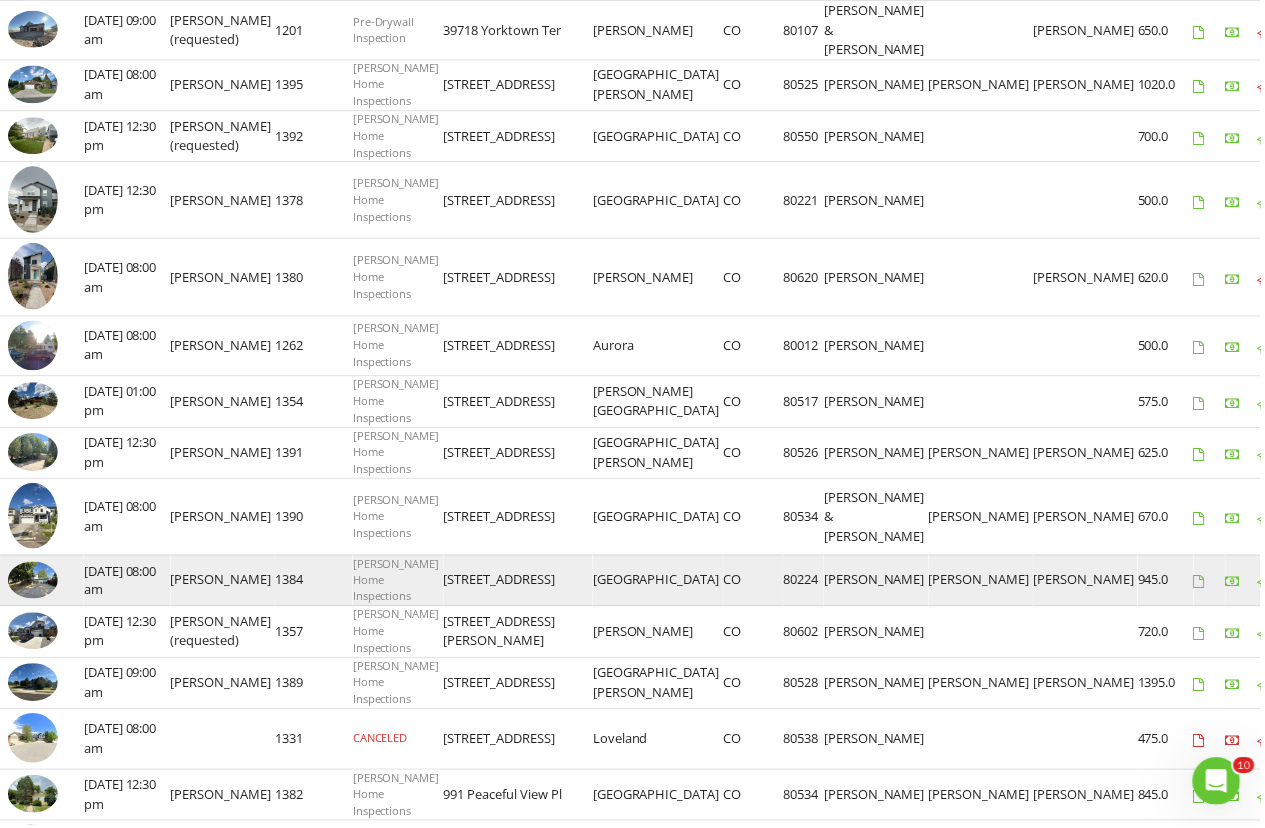 click at bounding box center [33, 583] 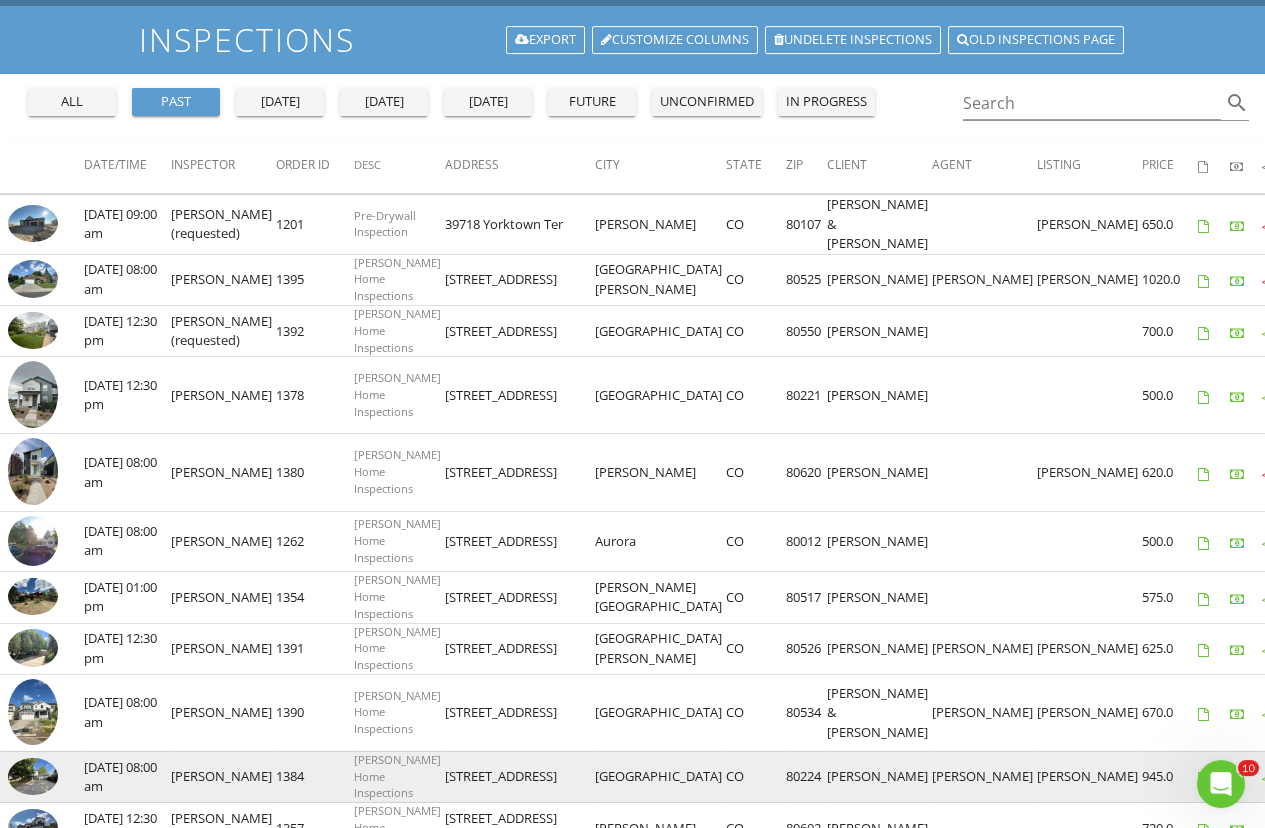 scroll, scrollTop: 0, scrollLeft: 0, axis: both 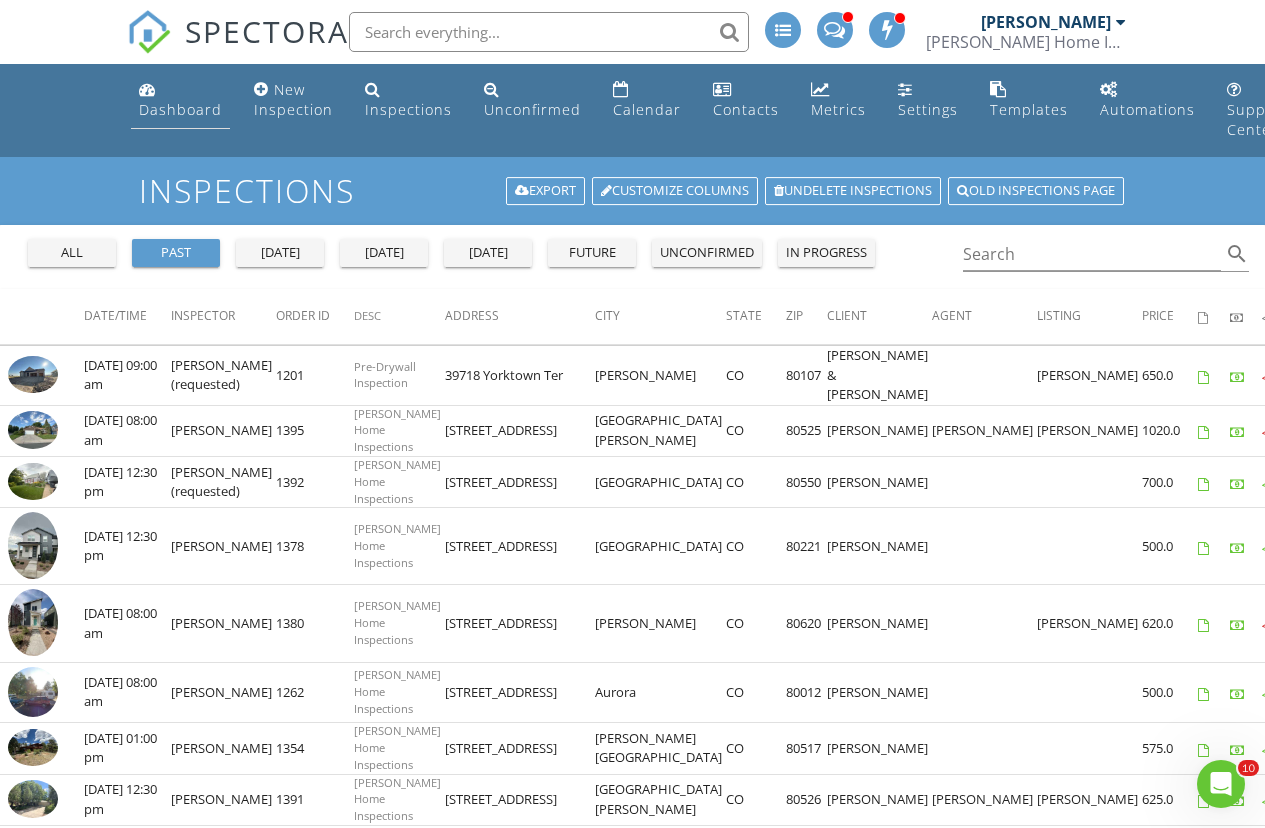 click on "Dashboard" at bounding box center [180, 109] 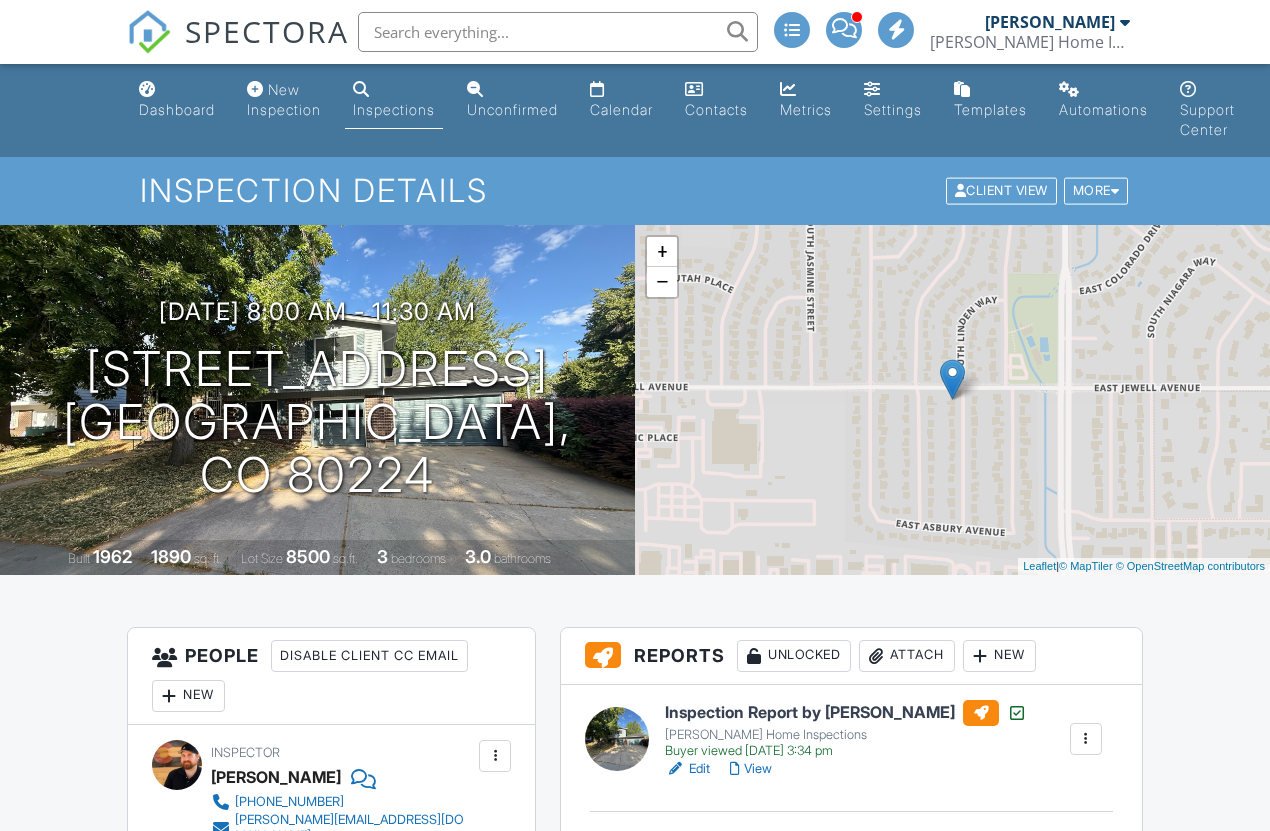 scroll, scrollTop: 18, scrollLeft: 0, axis: vertical 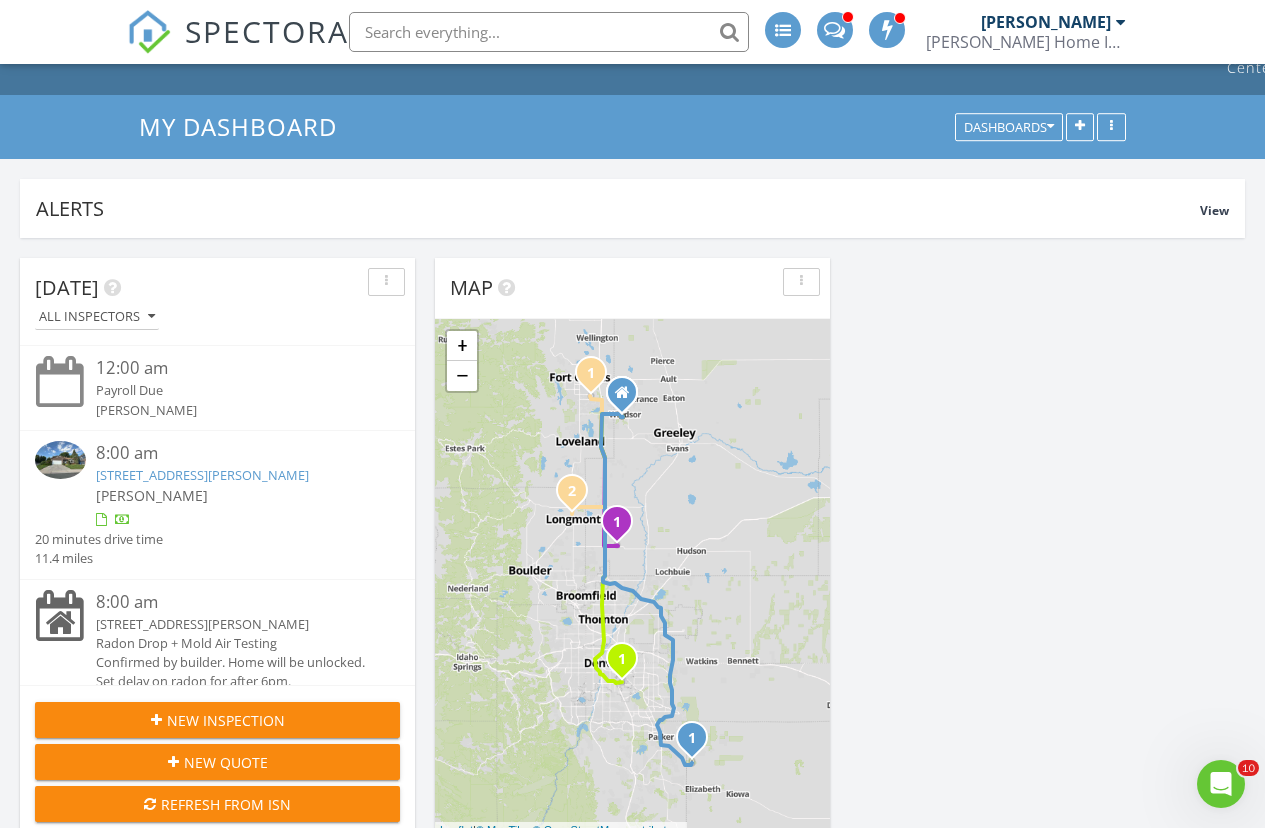 click on "2331 Sunray Ct, Fort Collins, CO 80525" at bounding box center [202, 475] 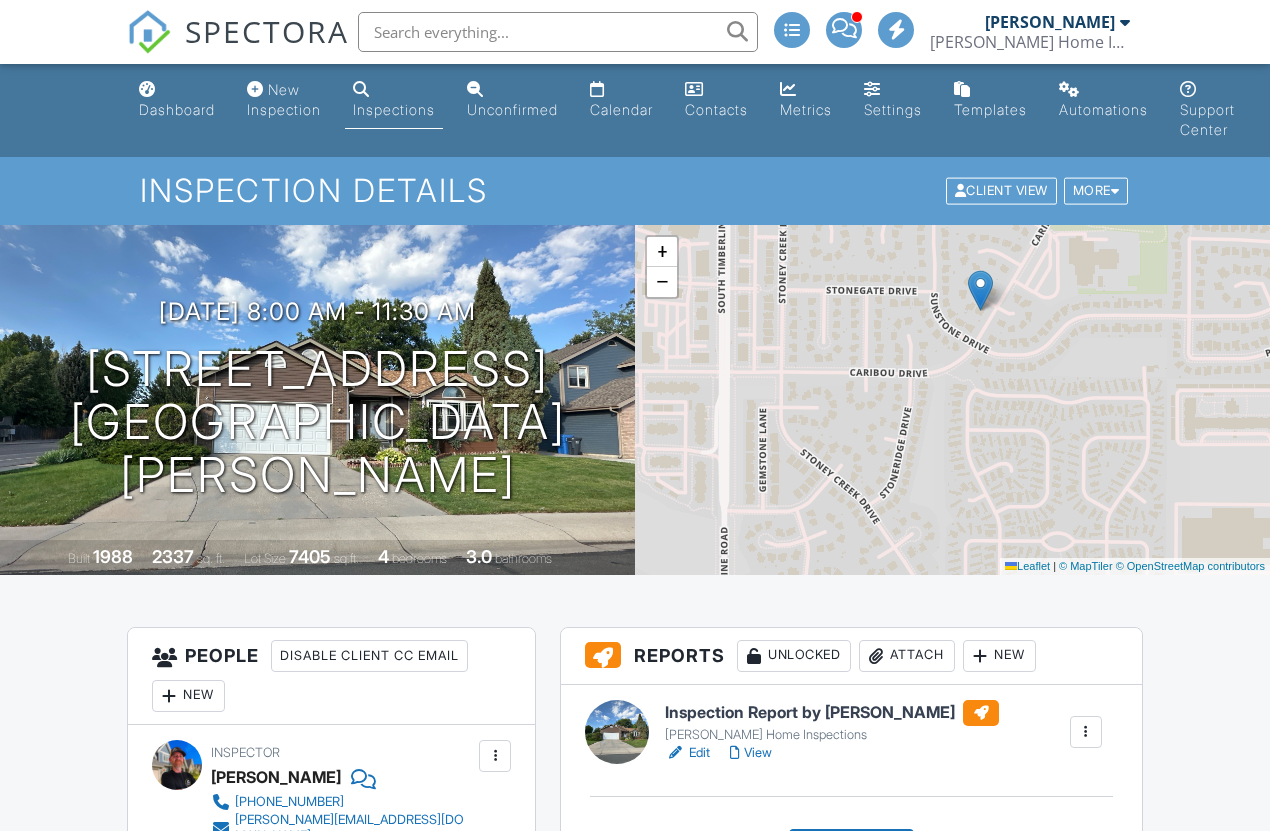 scroll, scrollTop: 0, scrollLeft: 0, axis: both 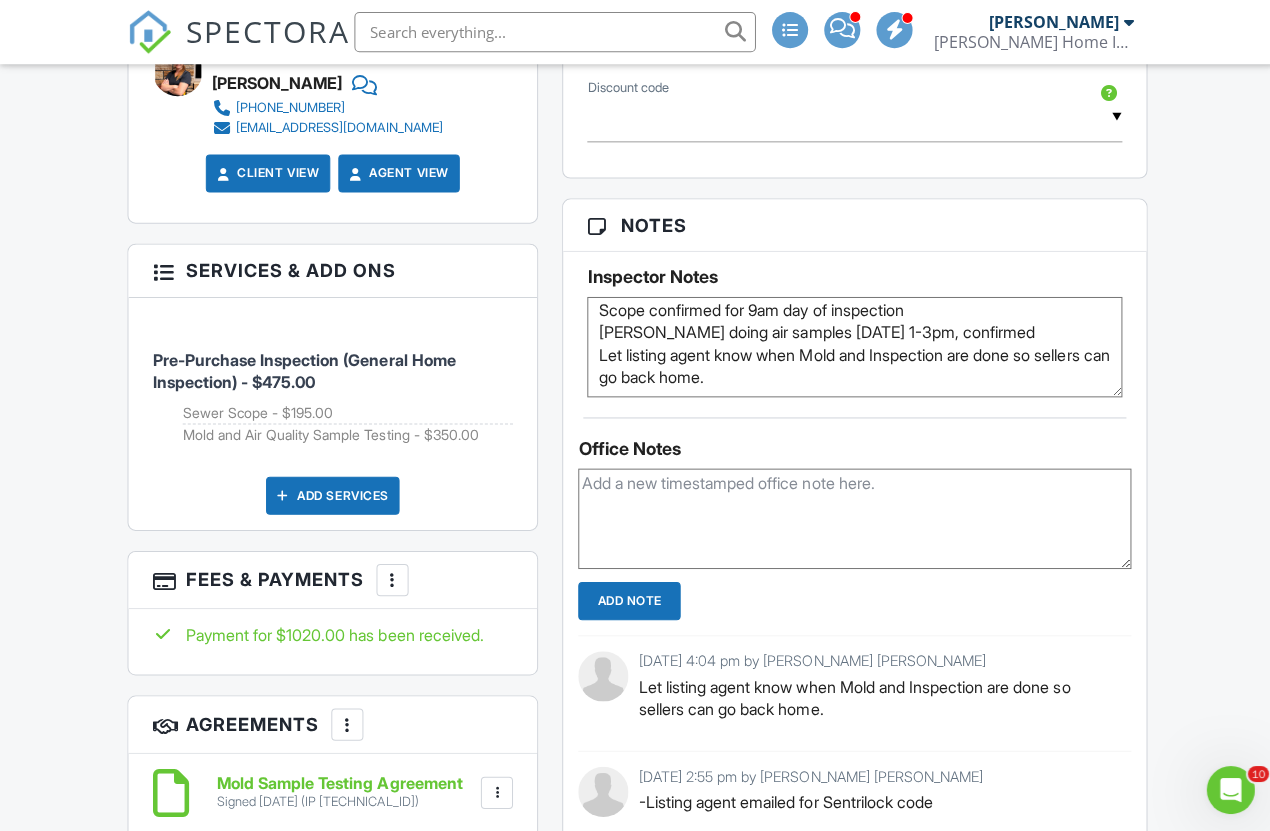 click on "Sentrilock: 140824 (Confirmed by listing agent, but never received Showingtime confirmation email)
Scope confirmed for 9am day of inspection
Matt doing air samples Wednesday 7/9 1-3pm, confirmed
Let listing agent know when Mold and Inspection are done so sellers can go back home." at bounding box center (851, 346) 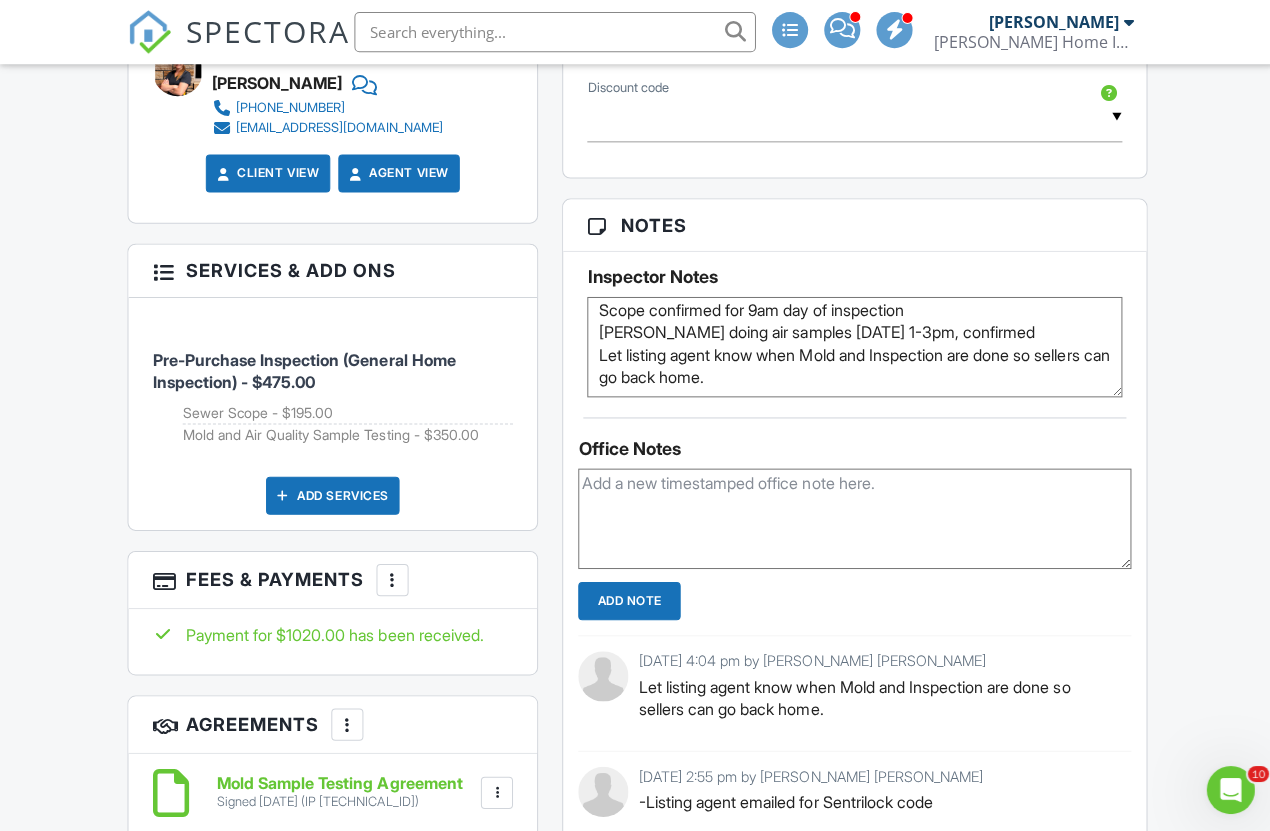 click on "Sentrilock: 140824 (Confirmed by listing agent, but never received Showingtime confirmation email)
Scope confirmed for 9am day of inspection
Matt doing air samples Wednesday 7/9 1-3pm, confirmed
Let listing agent know when Mold and Inspection are done so sellers can go back home." at bounding box center [851, 346] 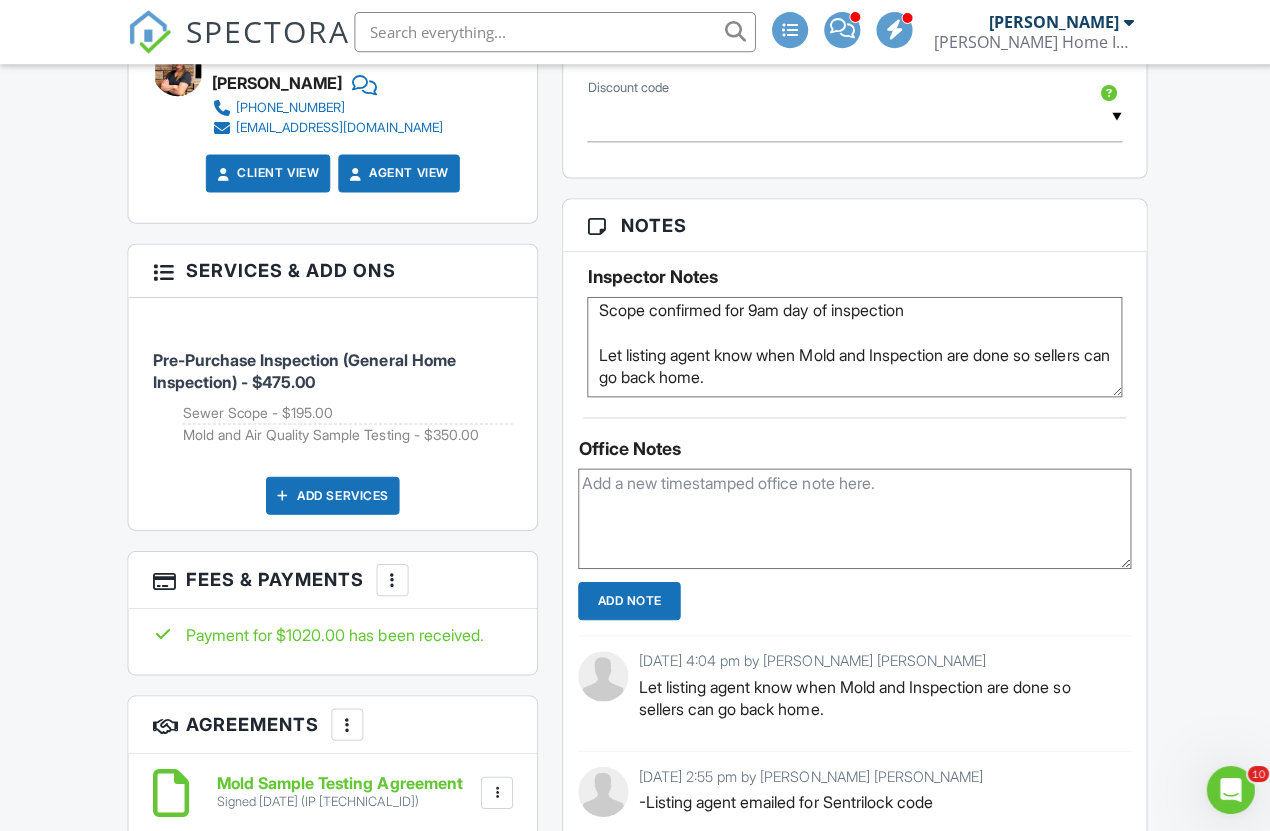 scroll, scrollTop: 1286, scrollLeft: 0, axis: vertical 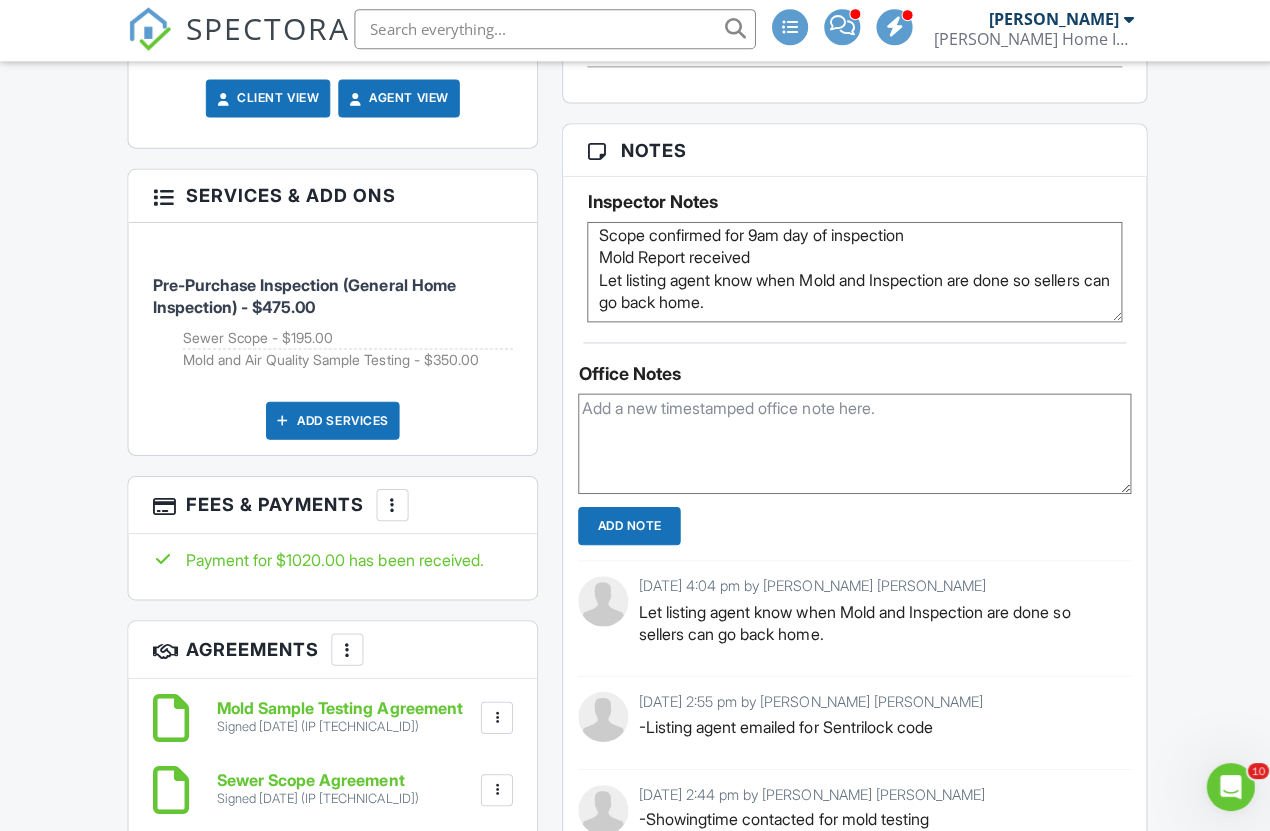 click on "Sentrilock: 140824 (Confirmed by listing agent, but never received Showingtime confirmation email)
Scope confirmed for 9am day of inspection
Matt doing air samples Wednesday 7/9 1-3pm, confirmed
Let listing agent know when Mold and Inspection are done so sellers can go back home." at bounding box center (851, 274) 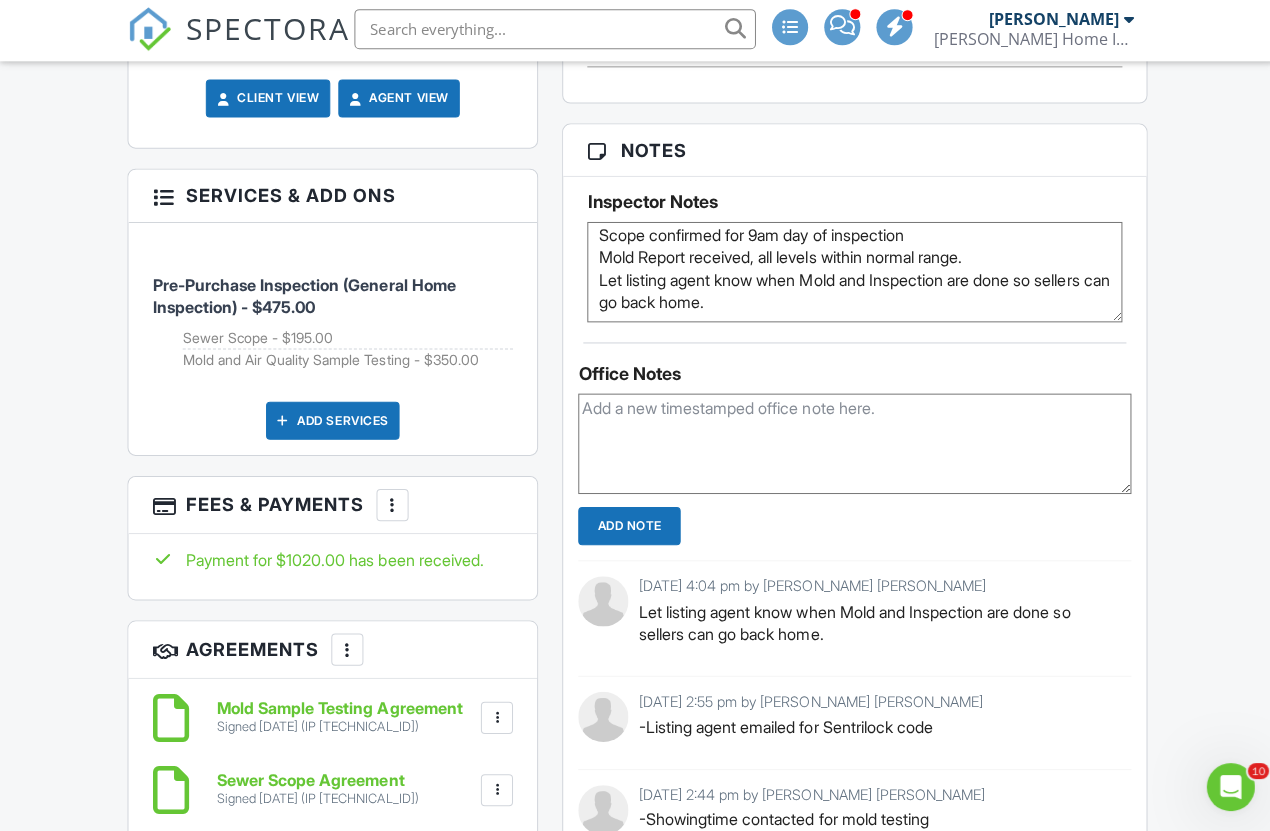 click on "Sentrilock: 140824 (Confirmed by listing agent, but never received Showingtime confirmation email)
Scope confirmed for 9am day of inspection
Matt doing air samples Wednesday 7/9 1-3pm, confirmed
Let listing agent know when Mold and Inspection are done so sellers can go back home." at bounding box center [851, 274] 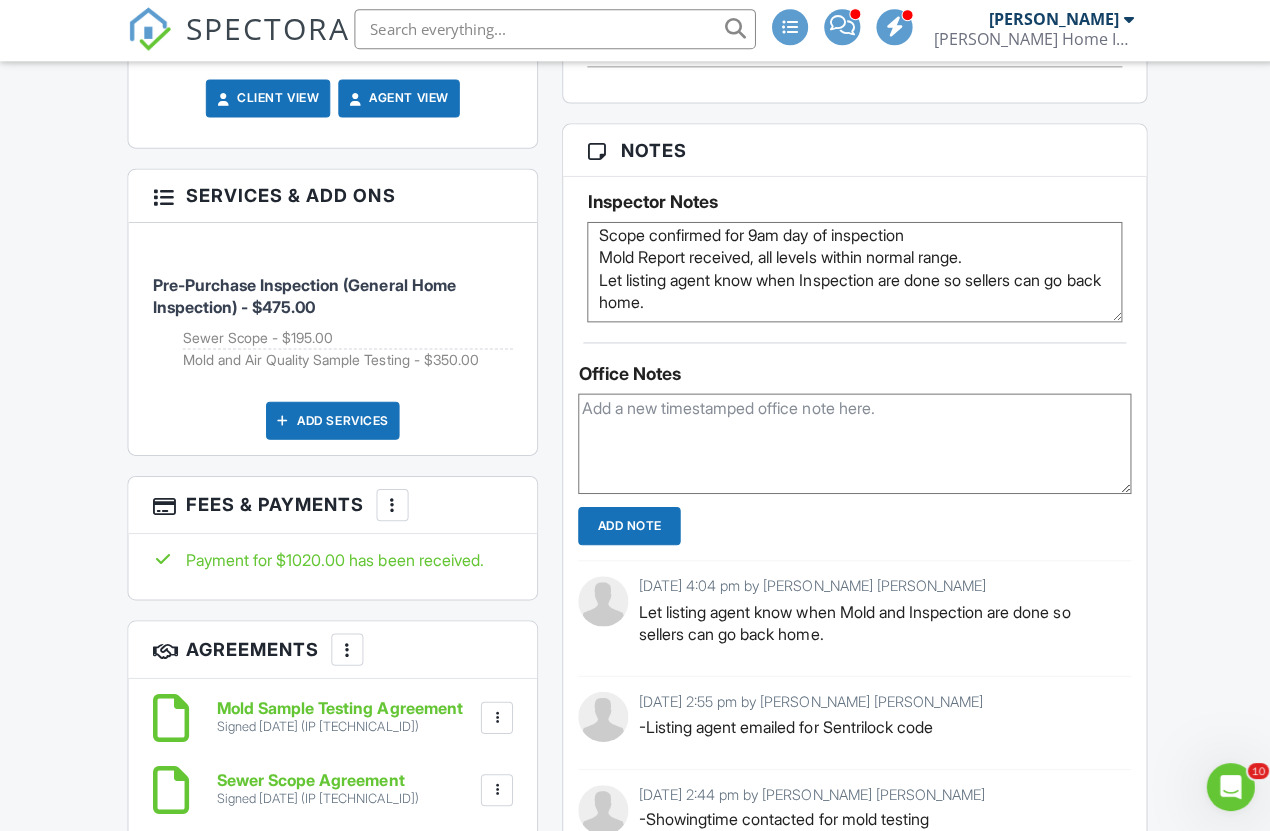 click on "Sentrilock: 140824 (Confirmed by listing agent, but never received Showingtime confirmation email)
Scope confirmed for 9am day of inspection
Matt doing air samples Wednesday 7/9 1-3pm, confirmed
Let listing agent know when Mold and Inspection are done so sellers can go back home." at bounding box center [851, 274] 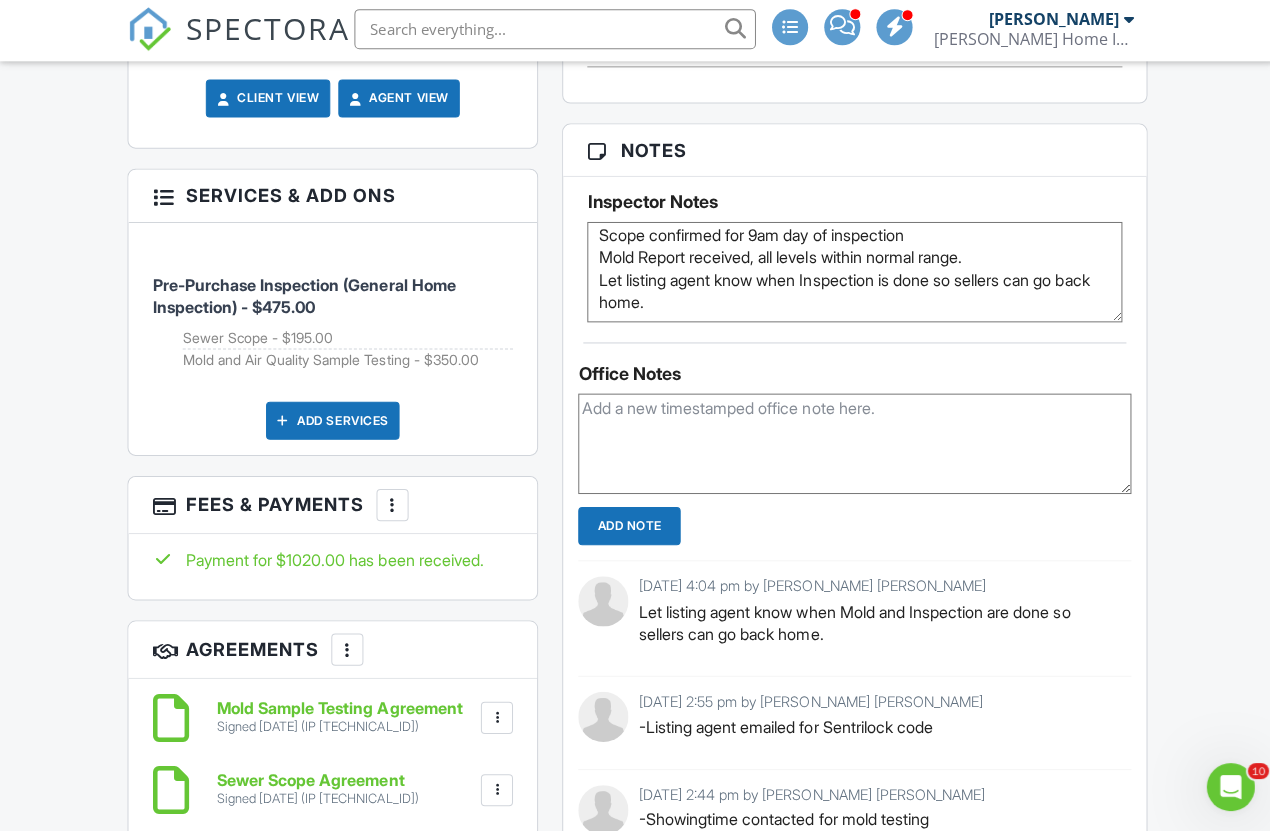 type on "Sentrilock: 140824 (Confirmed by listing agent, but never received Showingtime confirmation email)
Scope confirmed for 9am day of inspection
Mold Report received, all levels within normal range.
Let listing agent know when Inspection is done so sellers can go back home." 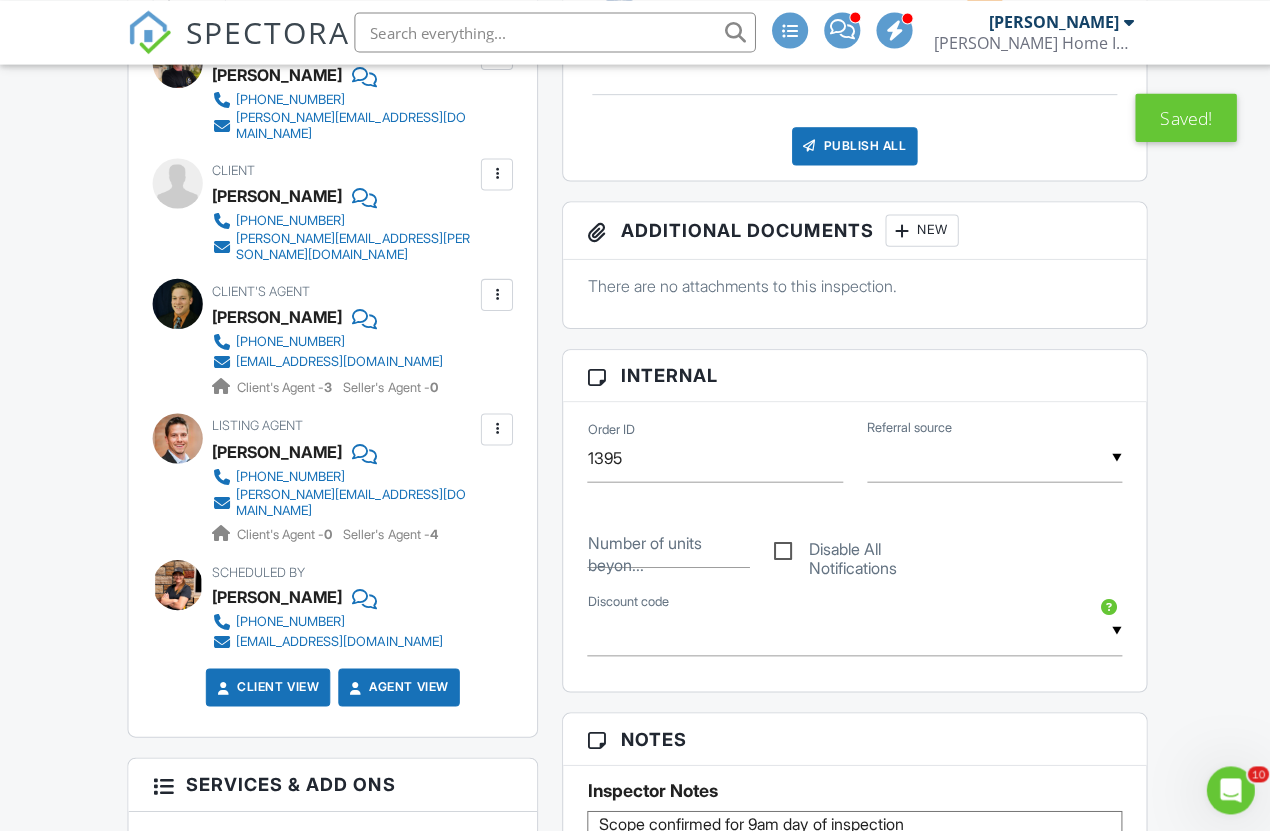 scroll, scrollTop: 605, scrollLeft: 0, axis: vertical 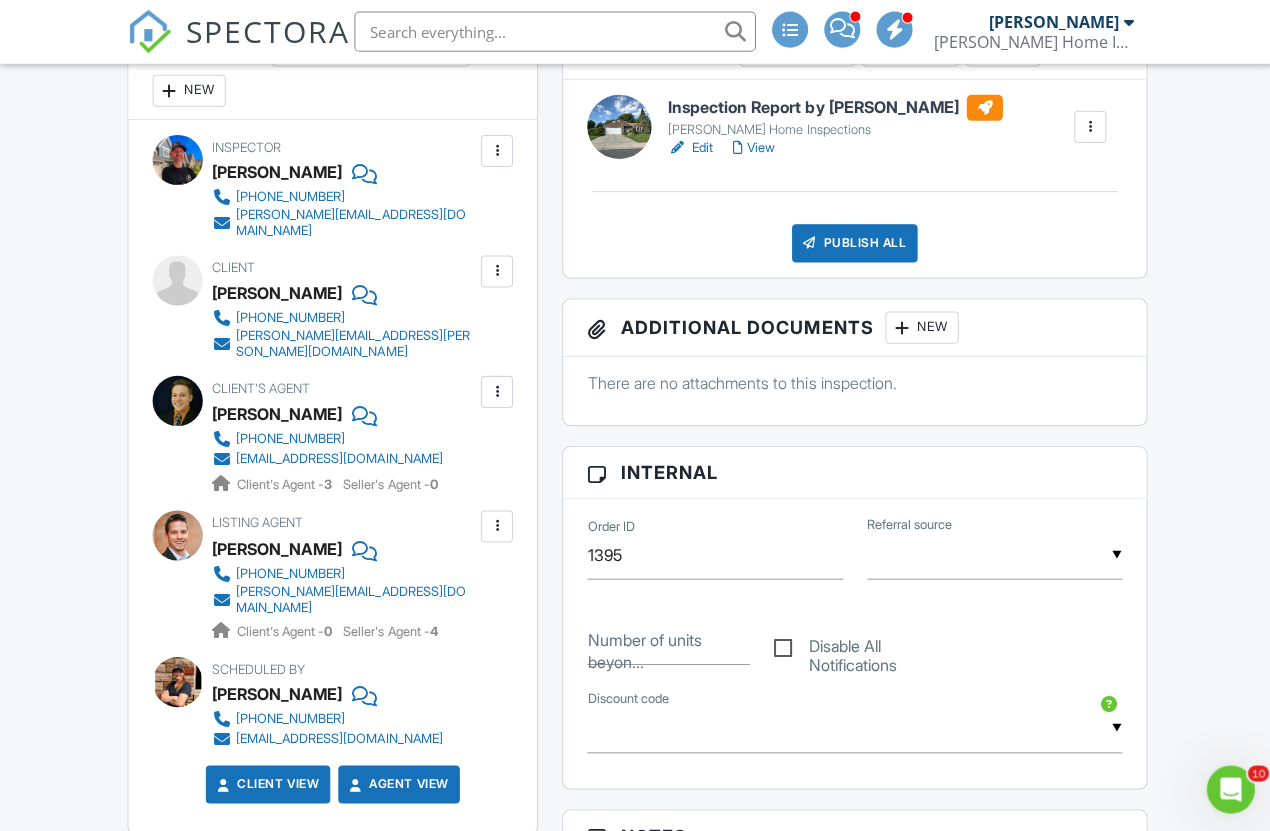 click on "Dashboard
New Inspection
Inspections
Unconfirmed
Calendar
Contacts
Metrics
Settings
Templates
Automations
Support Center
Inspection Details
Client View
More
Property Details
Reschedule
Reorder / Copy
Share
Cancel
Delete
Print Order
Convert to V9
View Change Log
07/11/2025  8:00 am
- 11:30 am
2331 Sunray Ct
Fort Collins, CO 80525
Built
1988
2337
sq. ft.
Lot Size
7405
sq.ft.
4
bedrooms
3.0
bathrooms
+ −  Leaflet   |   © MapTiler   © OpenStreetMap contributors
All emails and texts are disabled for this inspection!
Turn on emails and texts
Reports
Unlocked
Attach
New
Inspection Report by Brent Fletcher" at bounding box center [635, 1765] 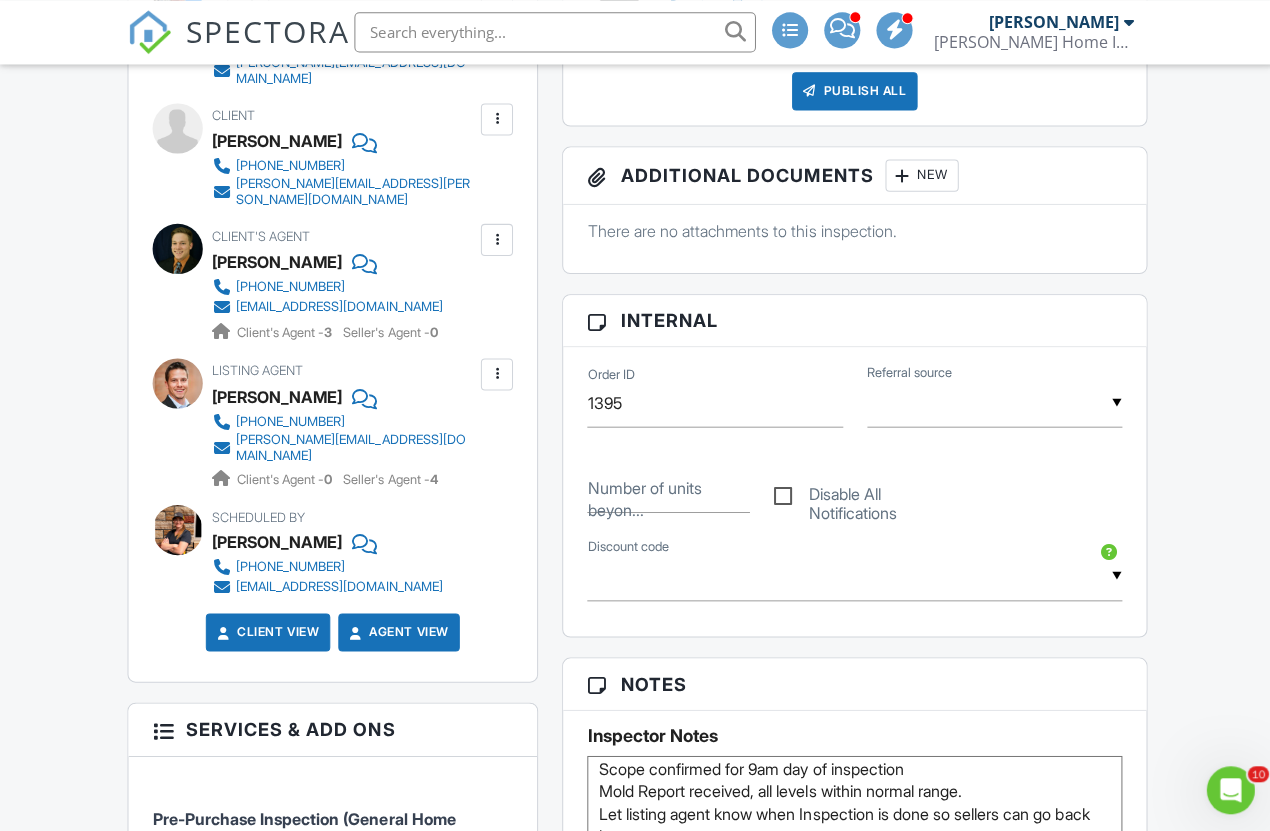 scroll, scrollTop: 0, scrollLeft: 0, axis: both 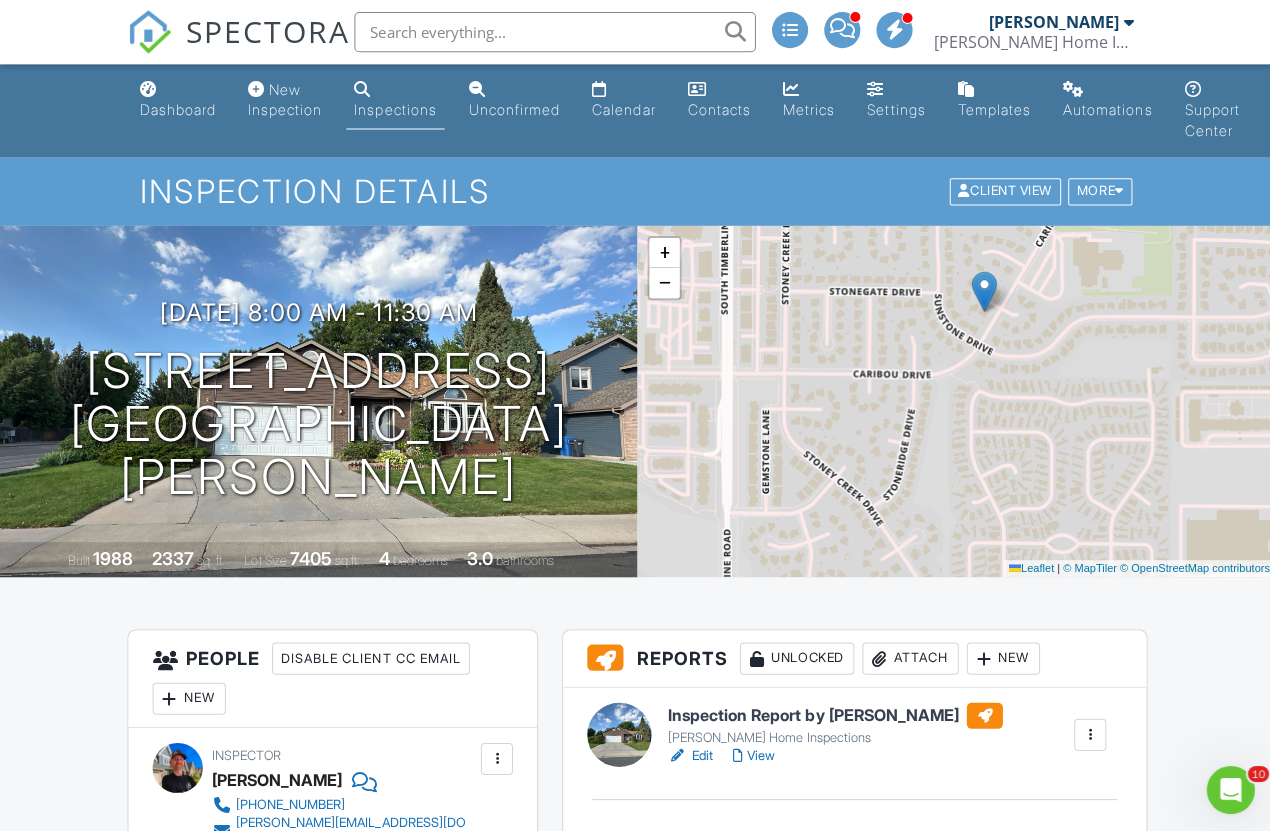 click on "Dashboard
New Inspection
Inspections
Unconfirmed
Calendar
Contacts
Metrics
Settings
Templates
Automations
Support Center
Inspection Details
Client View
More
Property Details
Reschedule
Reorder / Copy
Share
Cancel
Delete
Print Order
Convert to V9
View Change Log
07/11/2025  8:00 am
- 11:30 am
2331 Sunray Ct
Fort Collins, CO 80525
Built
1988
2337
sq. ft.
Lot Size
7405
sq.ft.
4
bedrooms
3.0
bathrooms
+ −  Leaflet   |   © MapTiler   © OpenStreetMap contributors
All emails and texts are disabled for this inspection!
Turn on emails and texts
Reports
Unlocked
Attach
New
Inspection Report by Brent Fletcher" at bounding box center (635, 2370) 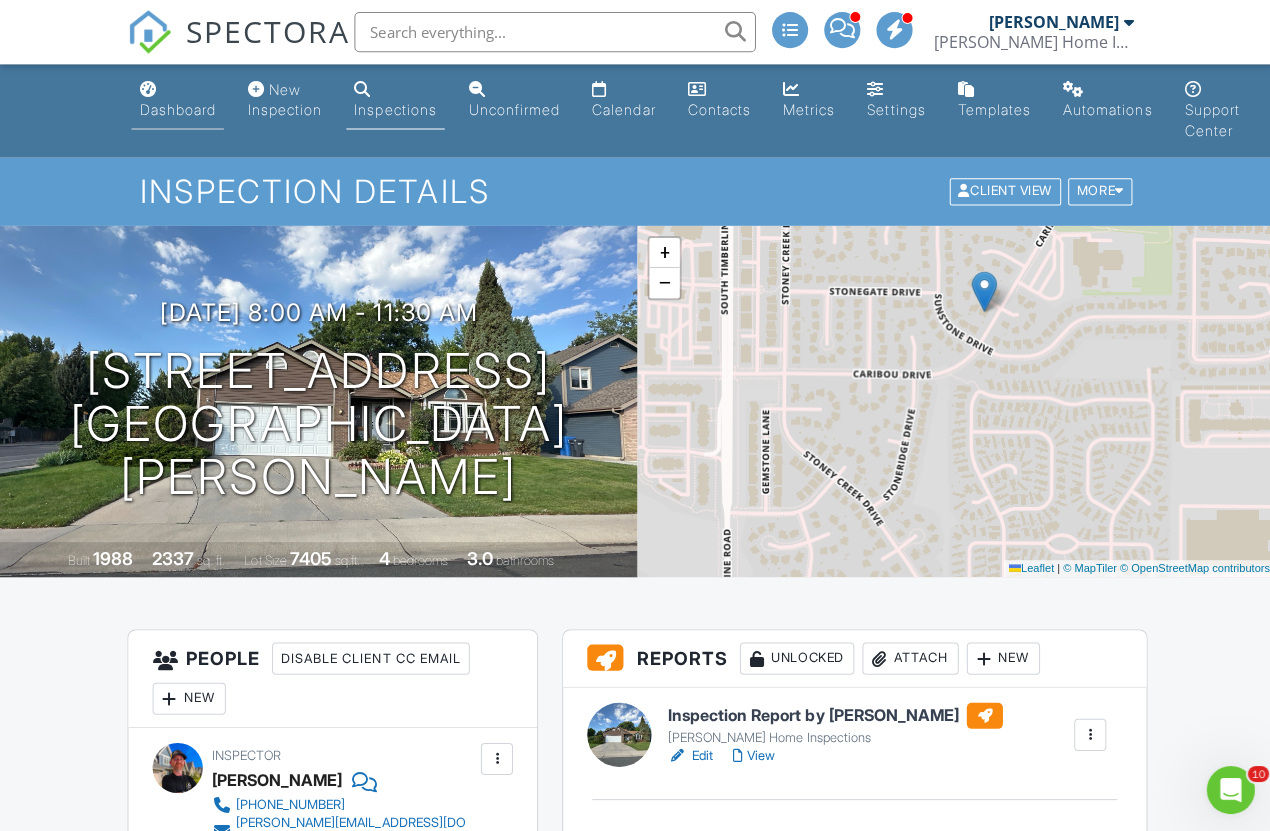 click on "Dashboard" at bounding box center (177, 109) 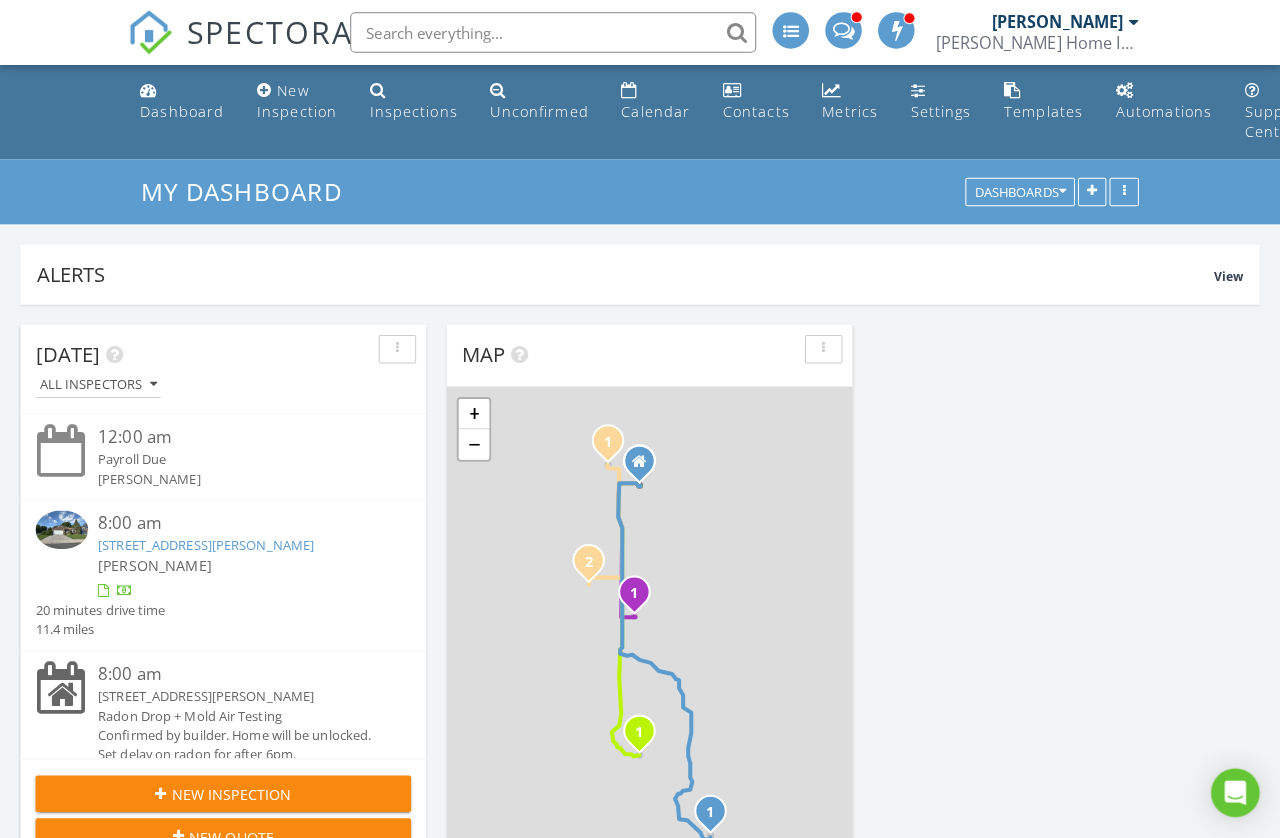 scroll, scrollTop: 248, scrollLeft: 2, axis: both 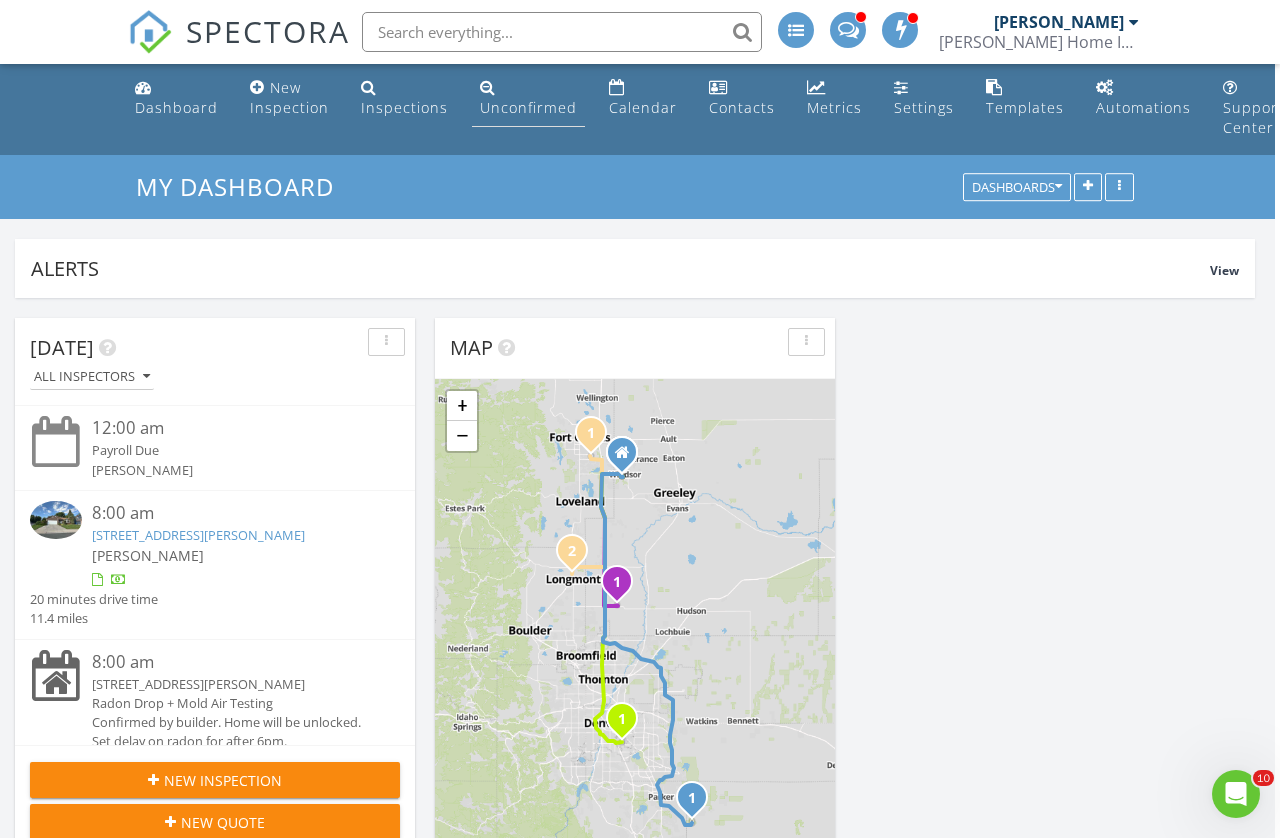 click on "Unconfirmed" at bounding box center (528, 107) 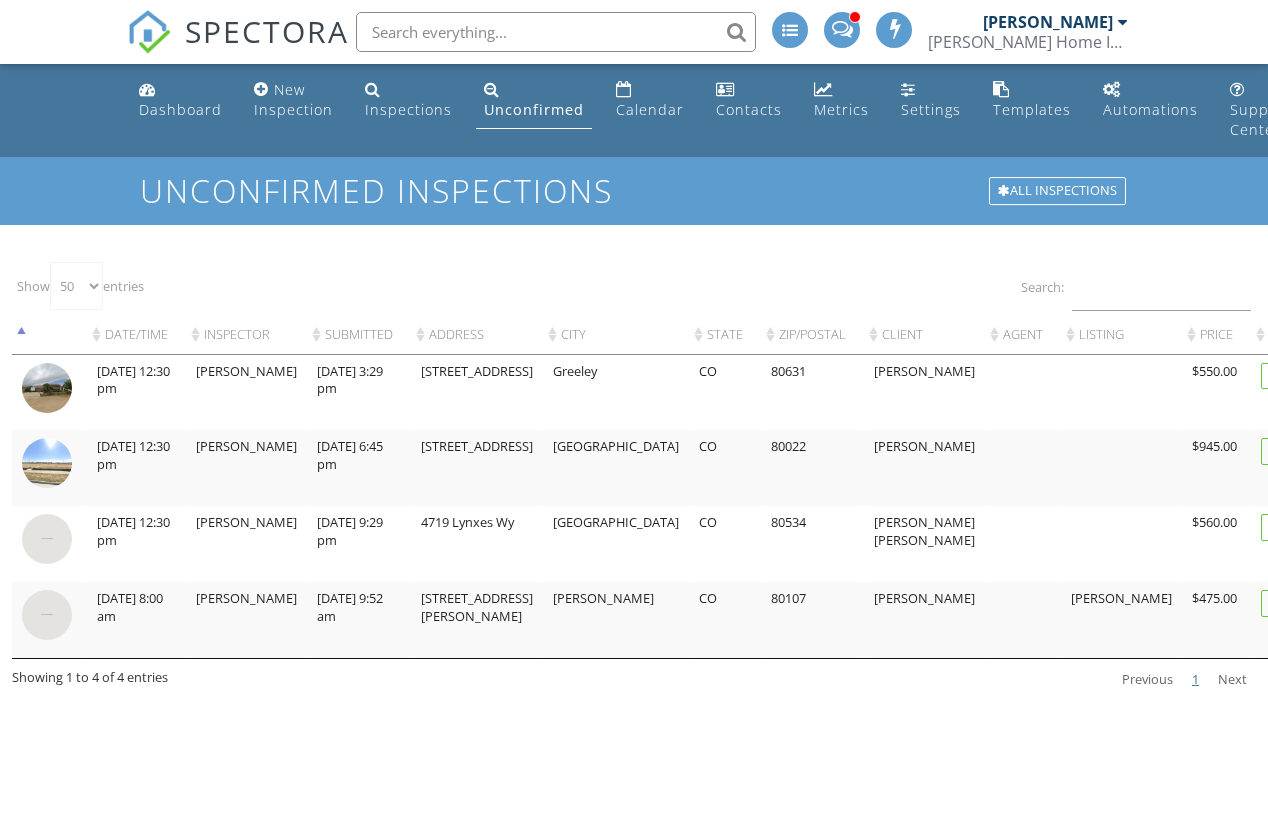 select on "50" 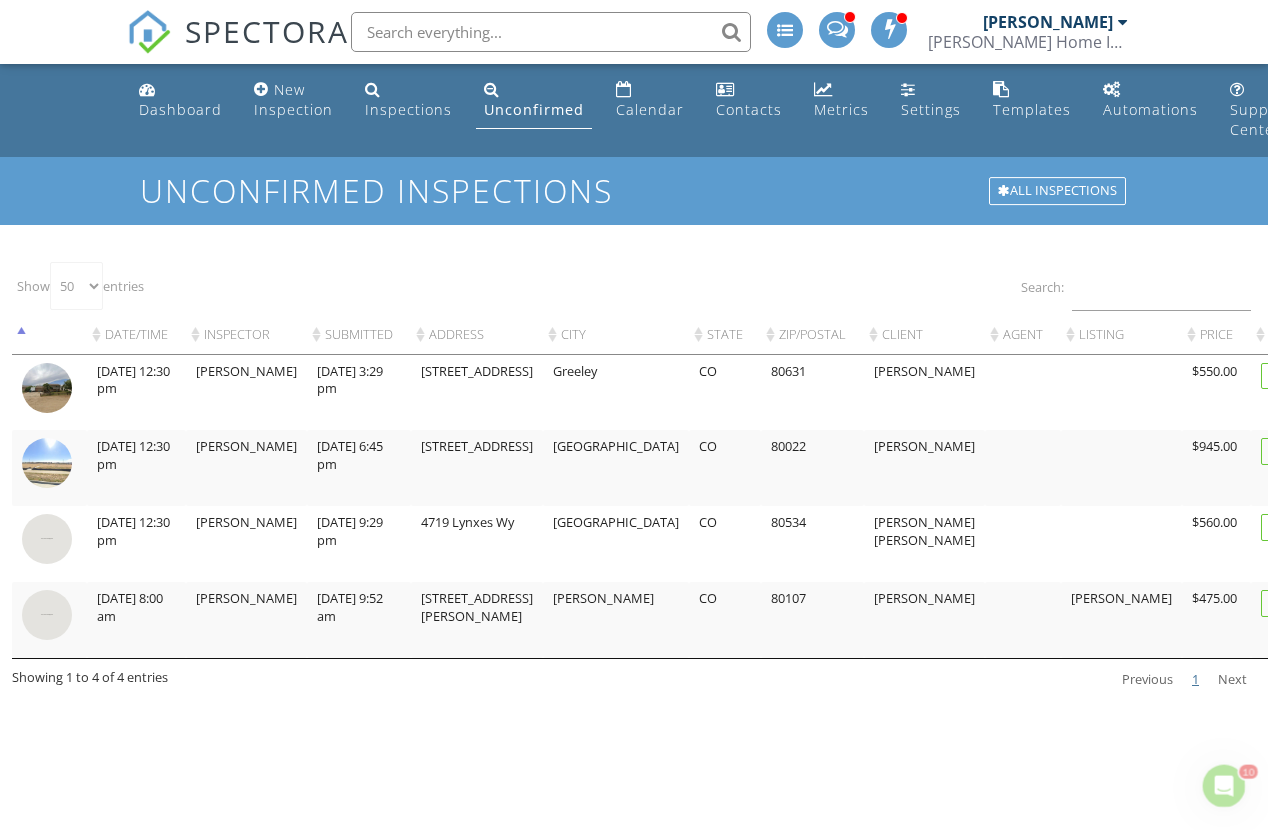 scroll, scrollTop: 0, scrollLeft: 0, axis: both 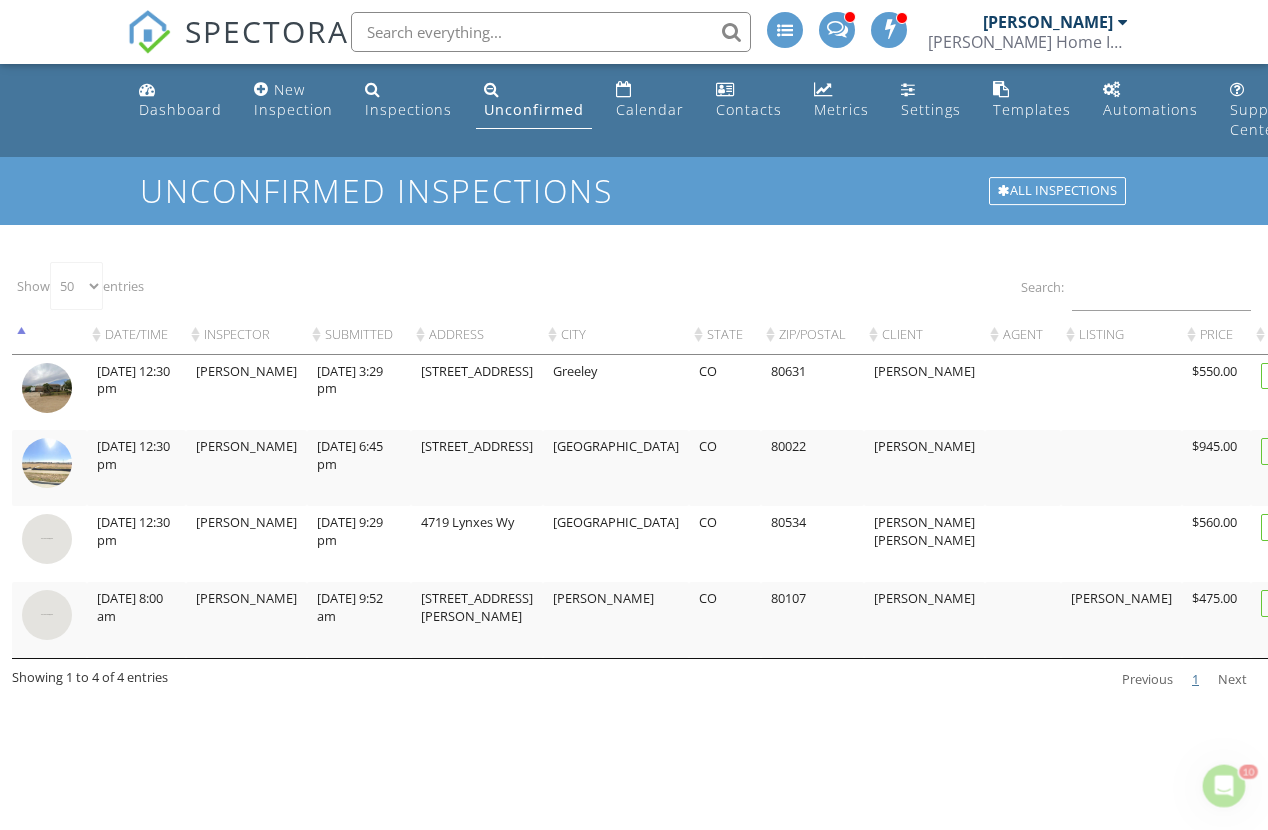 click at bounding box center [47, 539] 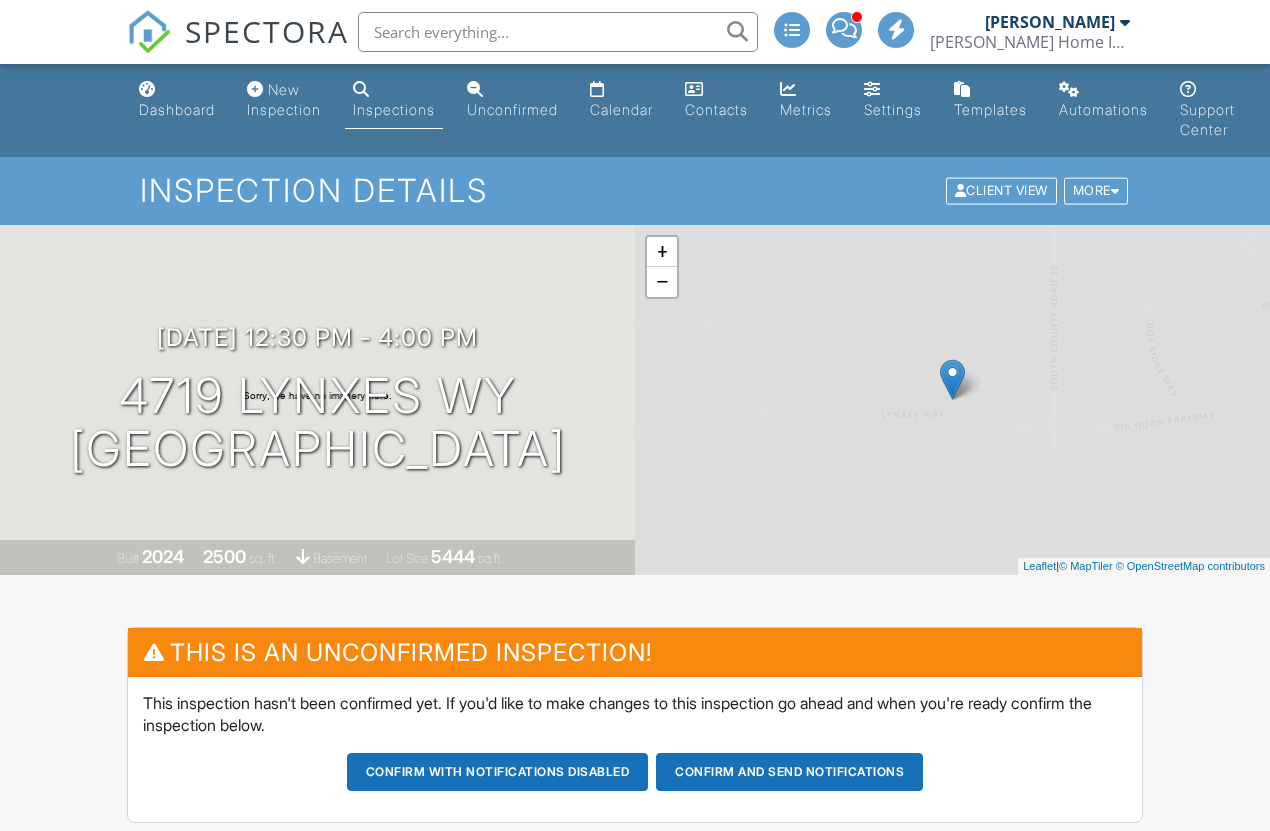 scroll, scrollTop: 18, scrollLeft: 0, axis: vertical 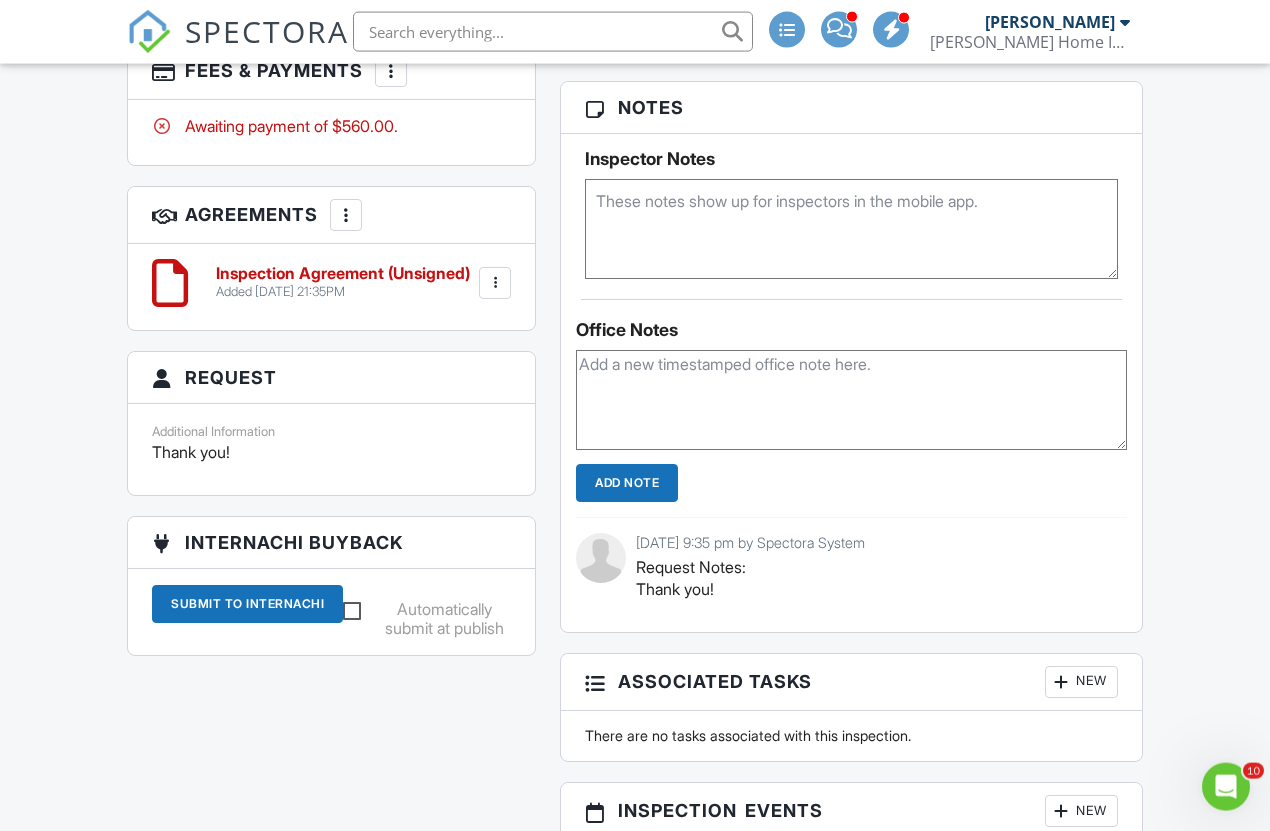 click at bounding box center (851, 229) 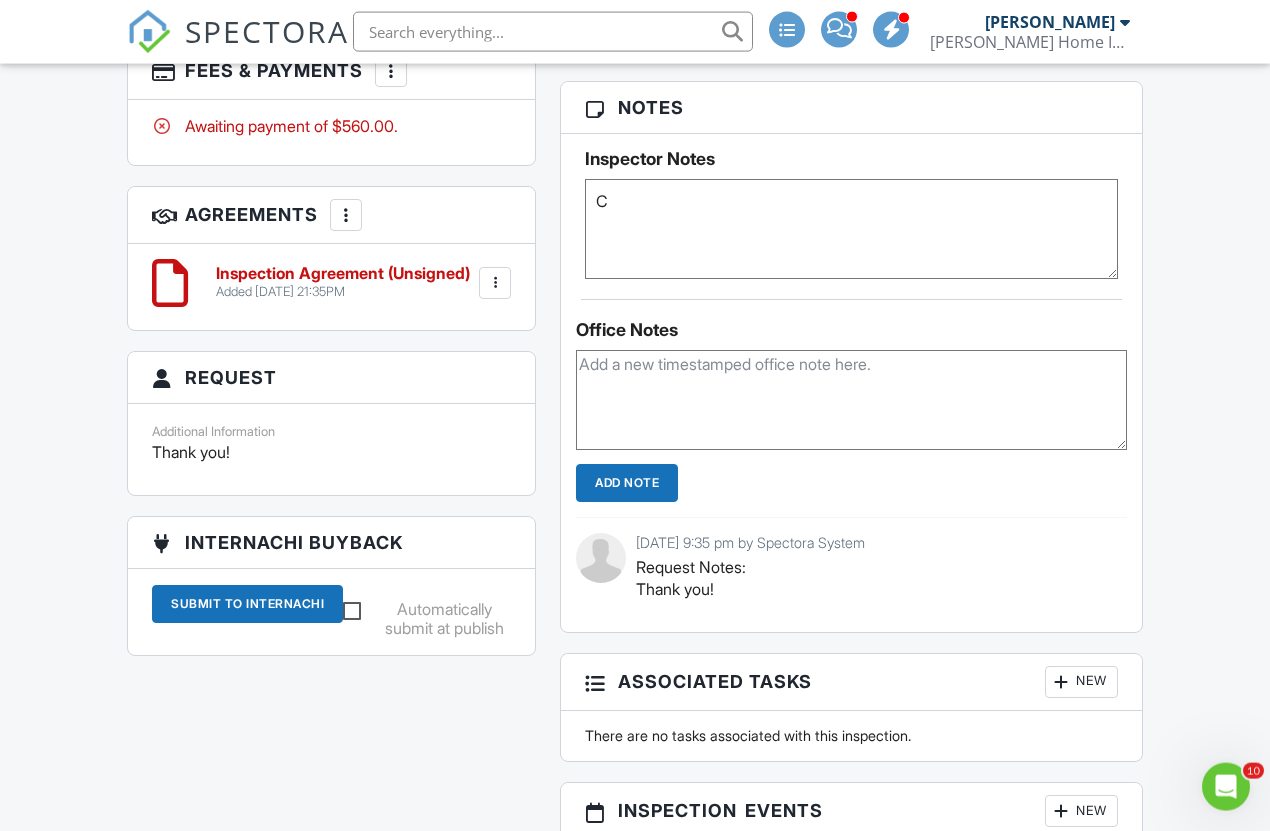 scroll, scrollTop: 1525, scrollLeft: 0, axis: vertical 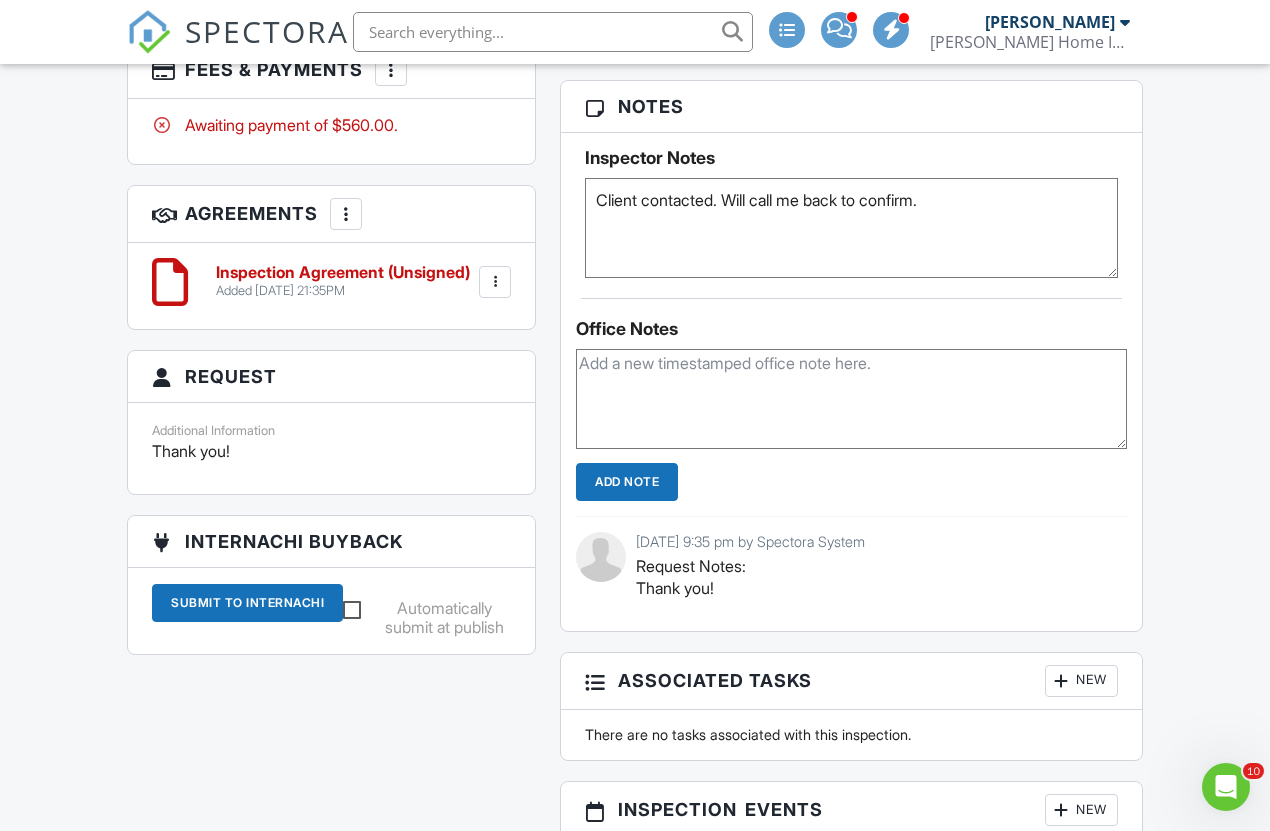 type on "Client contacted. Will call me back to confirm." 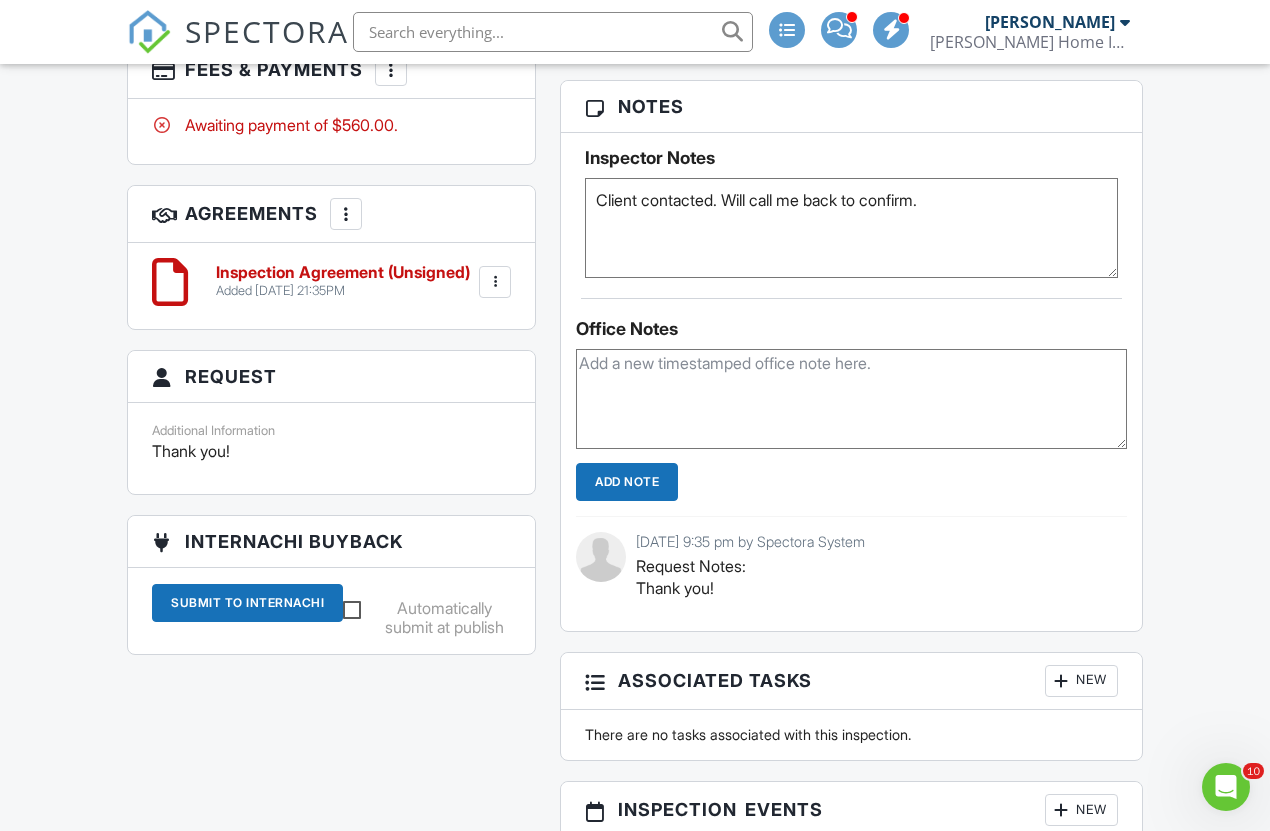 click at bounding box center [851, 399] 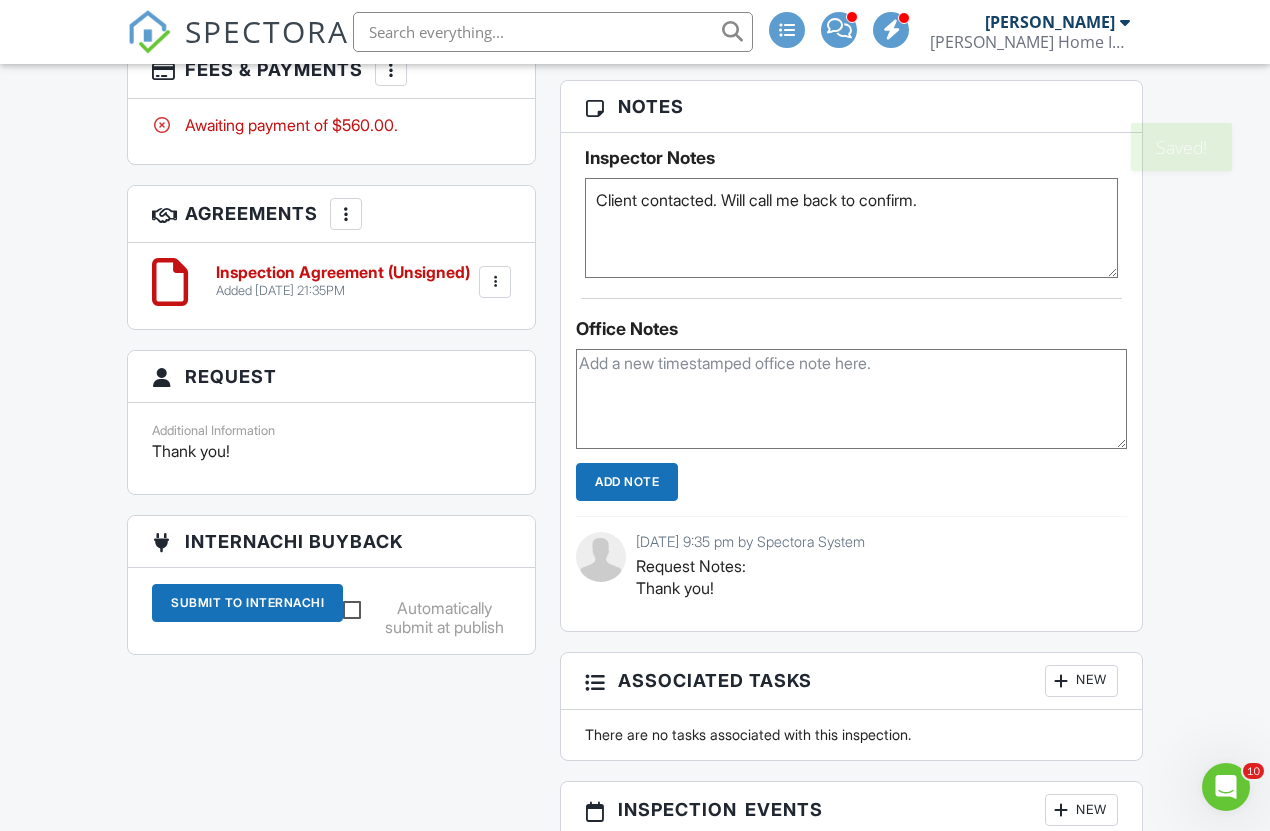 click on "This is an Unconfirmed Inspection!
This inspection hasn't been confirmed yet. If you'd like to make changes to this inspection go ahead and when you're ready confirm the inspection below.
Confirm with notifications disabled
Confirm and send notifications
Reports
Locked
Attach
New
Inspection Report by Brent Fletcher
Fletcher's Home Inspections
Edit
View
Inspection Report by Brent Fletcher
Fletcher's Home Inspections
This report will be built from your template on 08/19/25  3:00am
Quick Publish
Copy
Build Now
Delete
Publish All
Checking report completion
Publish report?
Before publishing from the web, click "Preview/Publish" in the Report Editor to save your changes ( don't know where that is? ). If this is not clicked, your latest changes may not appear in the report." at bounding box center [635, 173] 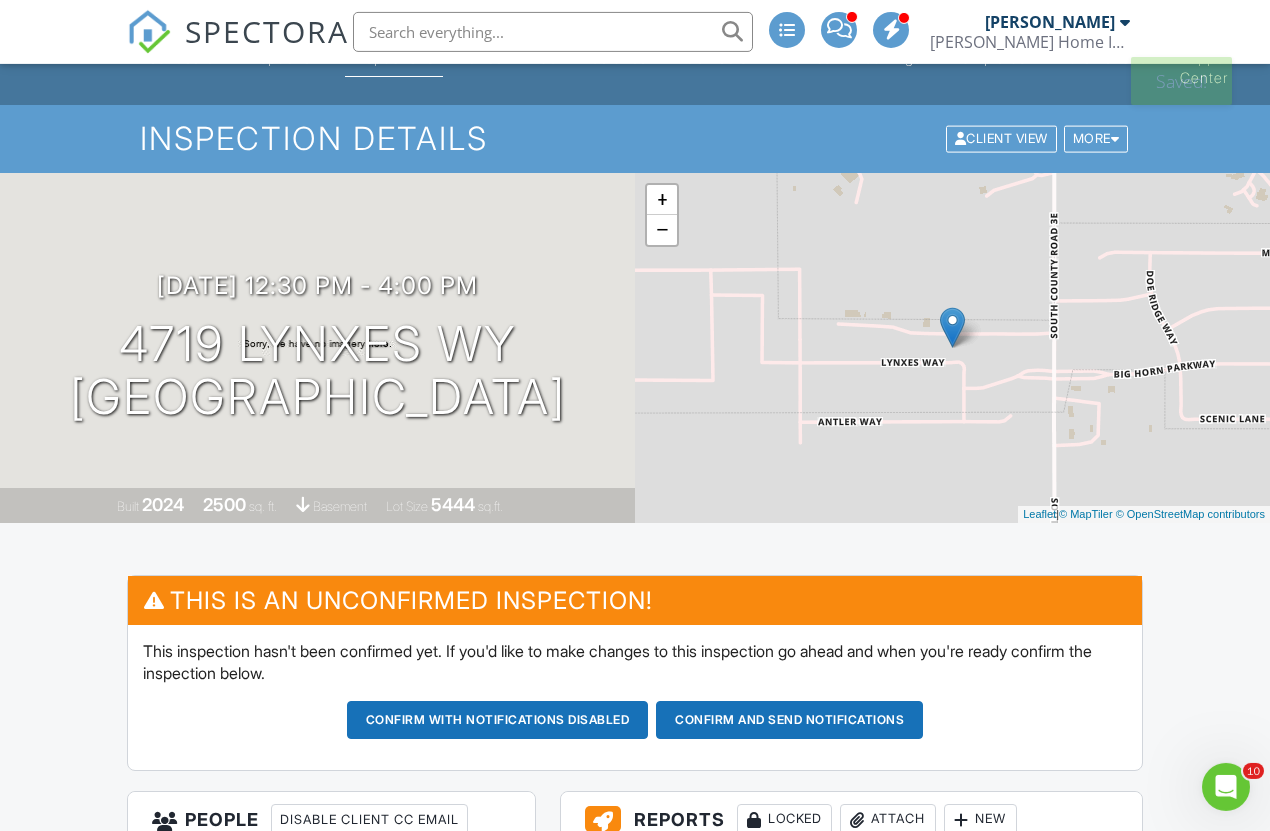 scroll, scrollTop: 0, scrollLeft: 0, axis: both 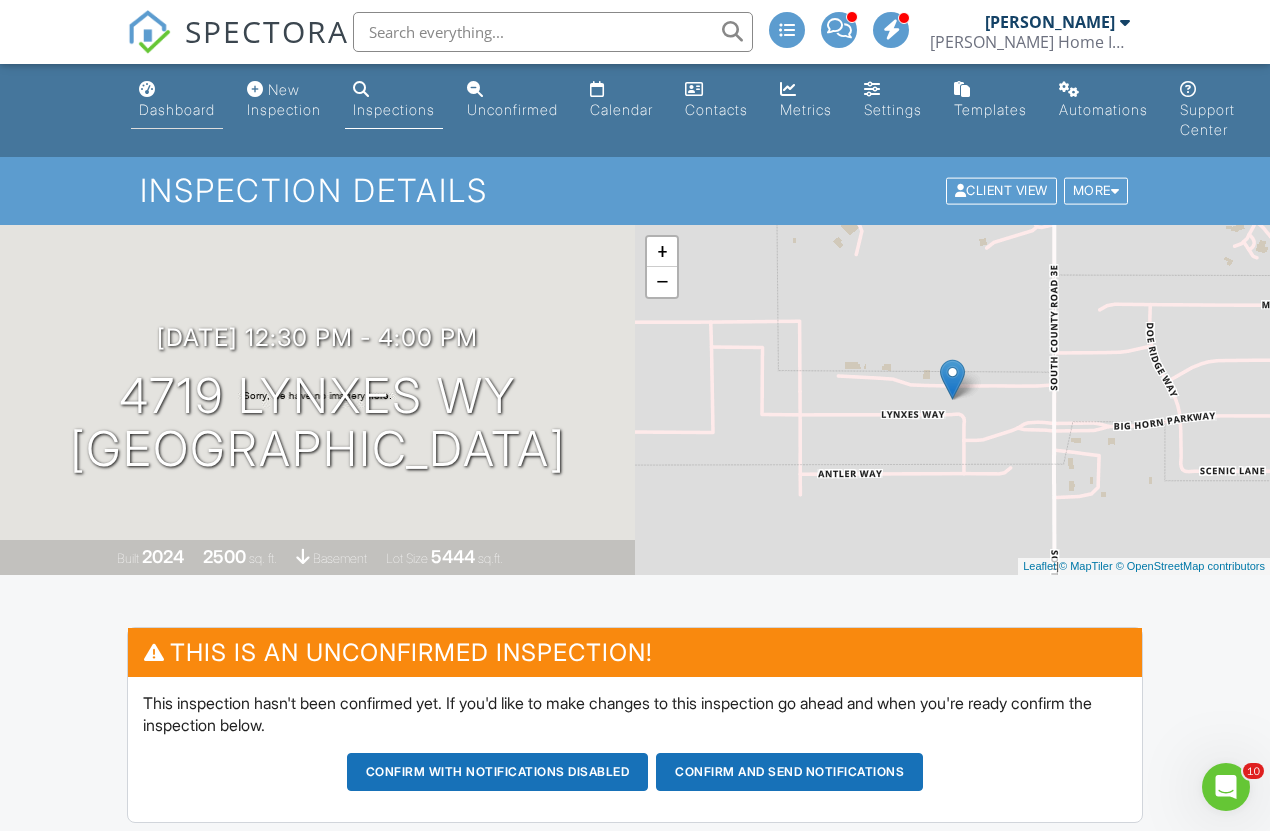 click on "Dashboard" at bounding box center (177, 109) 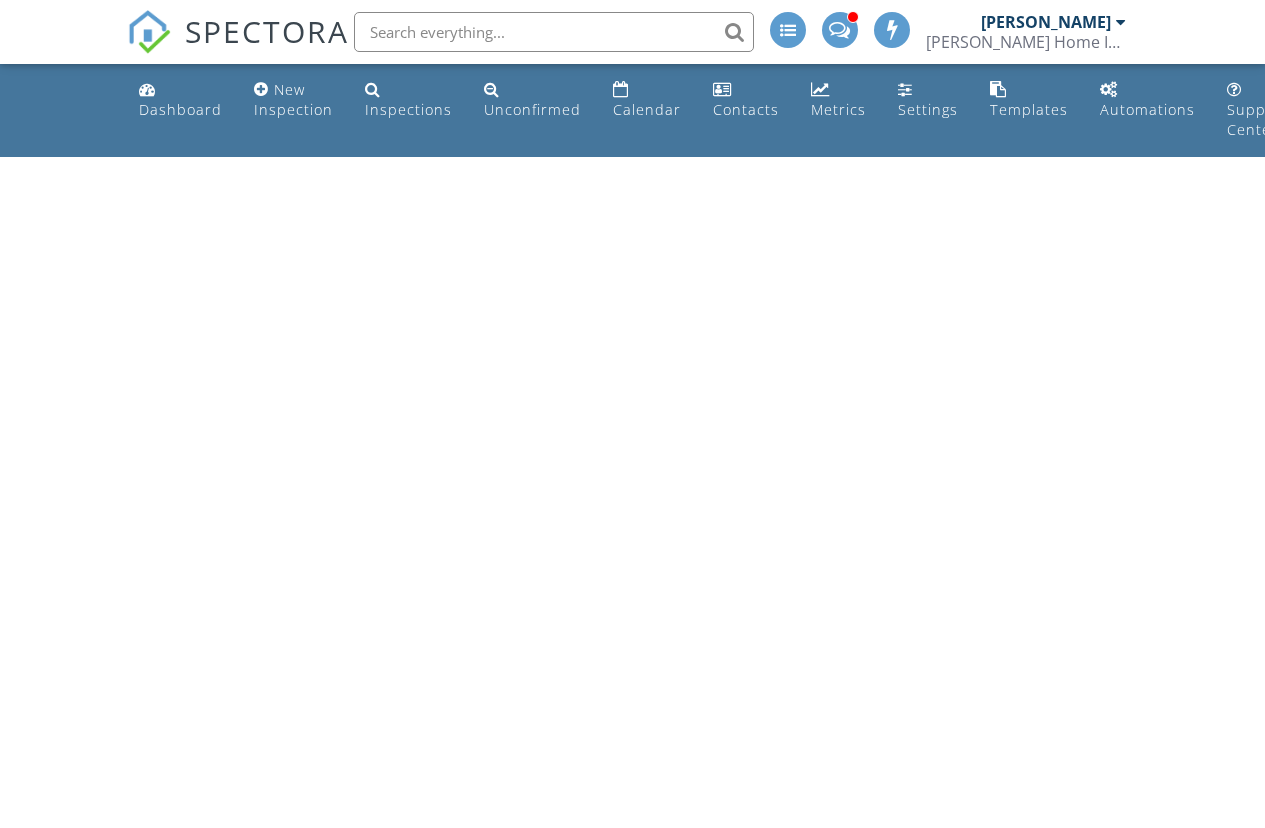 scroll, scrollTop: 0, scrollLeft: 0, axis: both 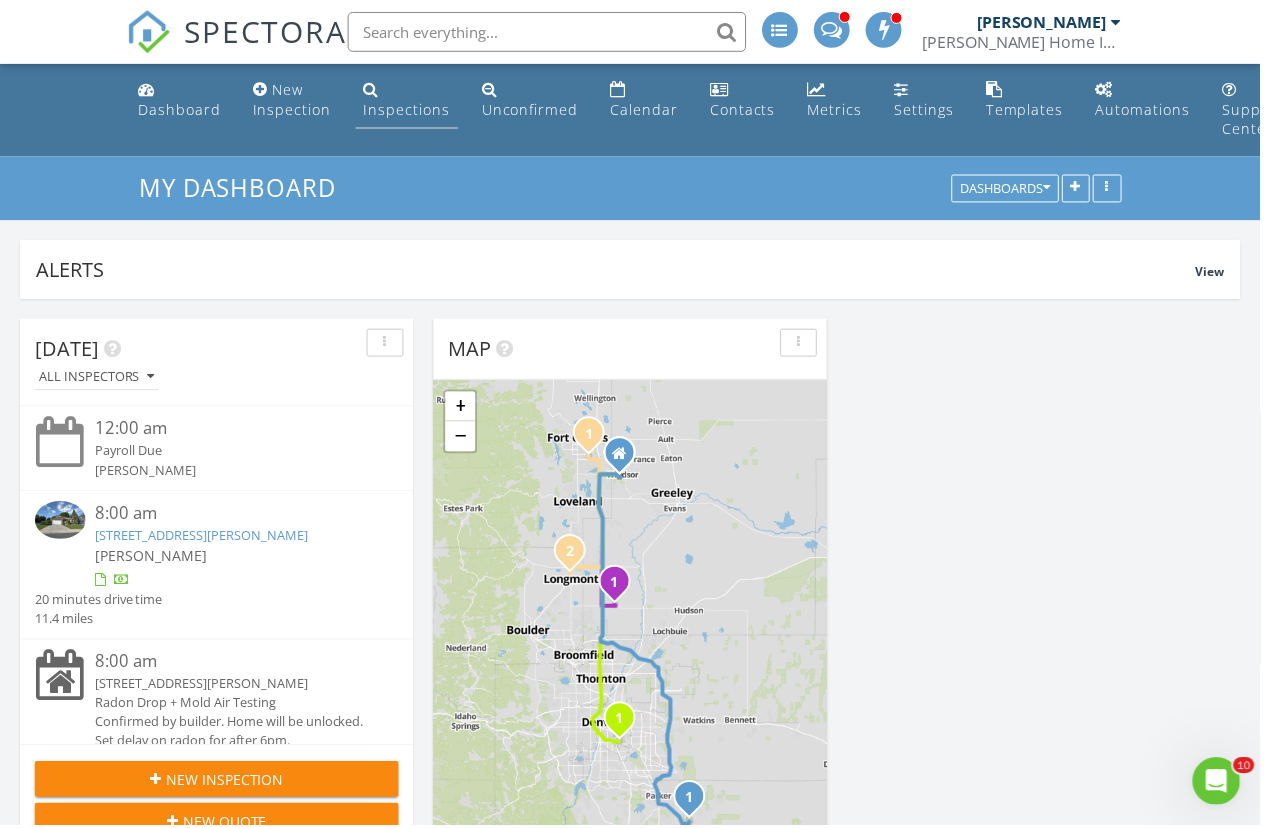 click on "Inspections" at bounding box center (408, 109) 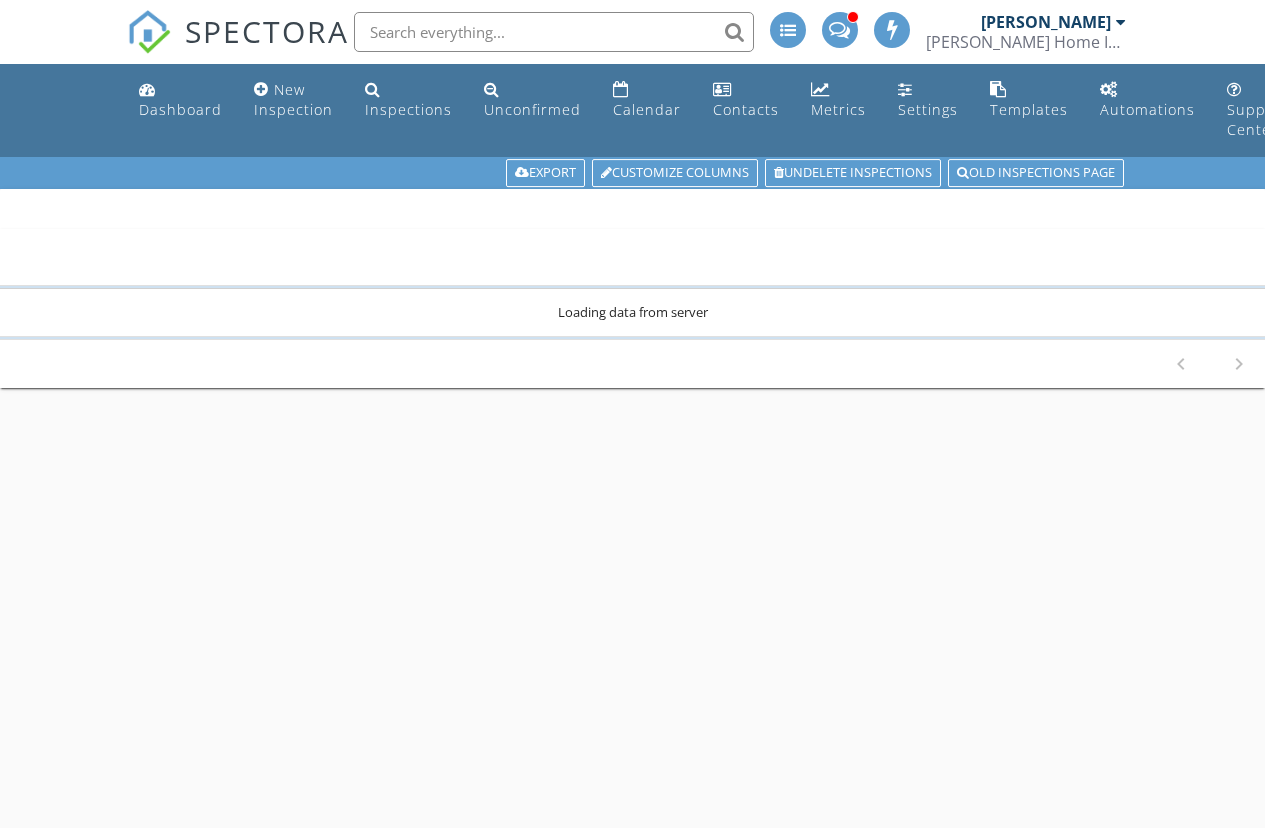 scroll, scrollTop: 0, scrollLeft: 0, axis: both 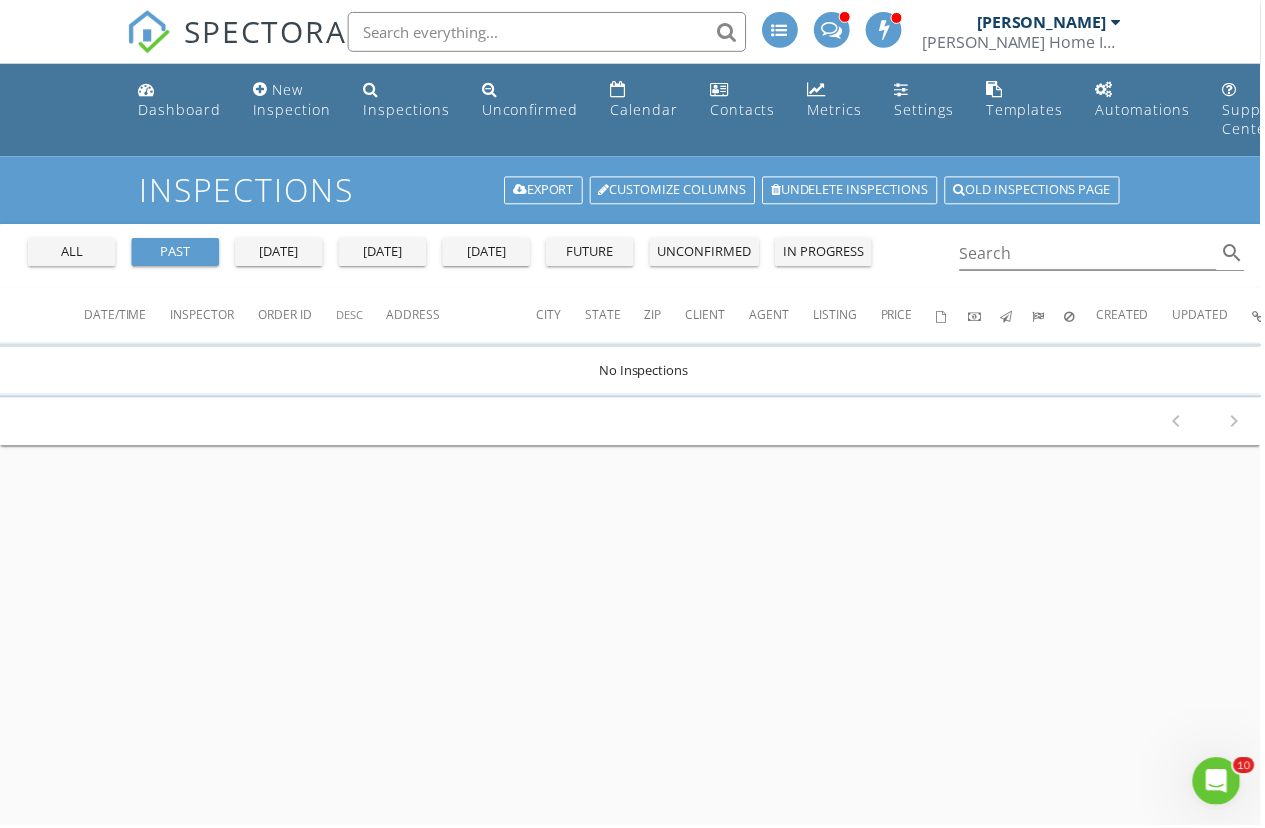 click on "[DATE]" at bounding box center [488, 253] 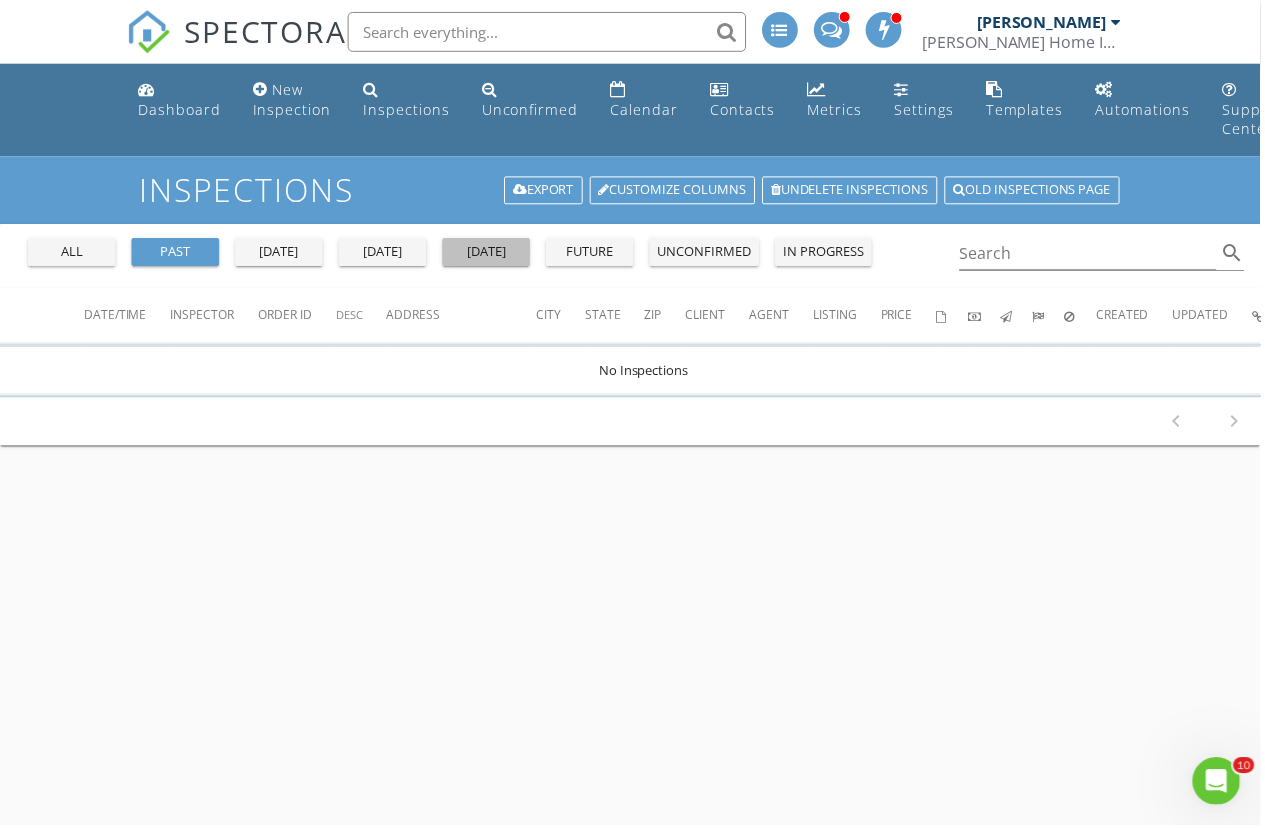 click on "[DATE]" at bounding box center (488, 253) 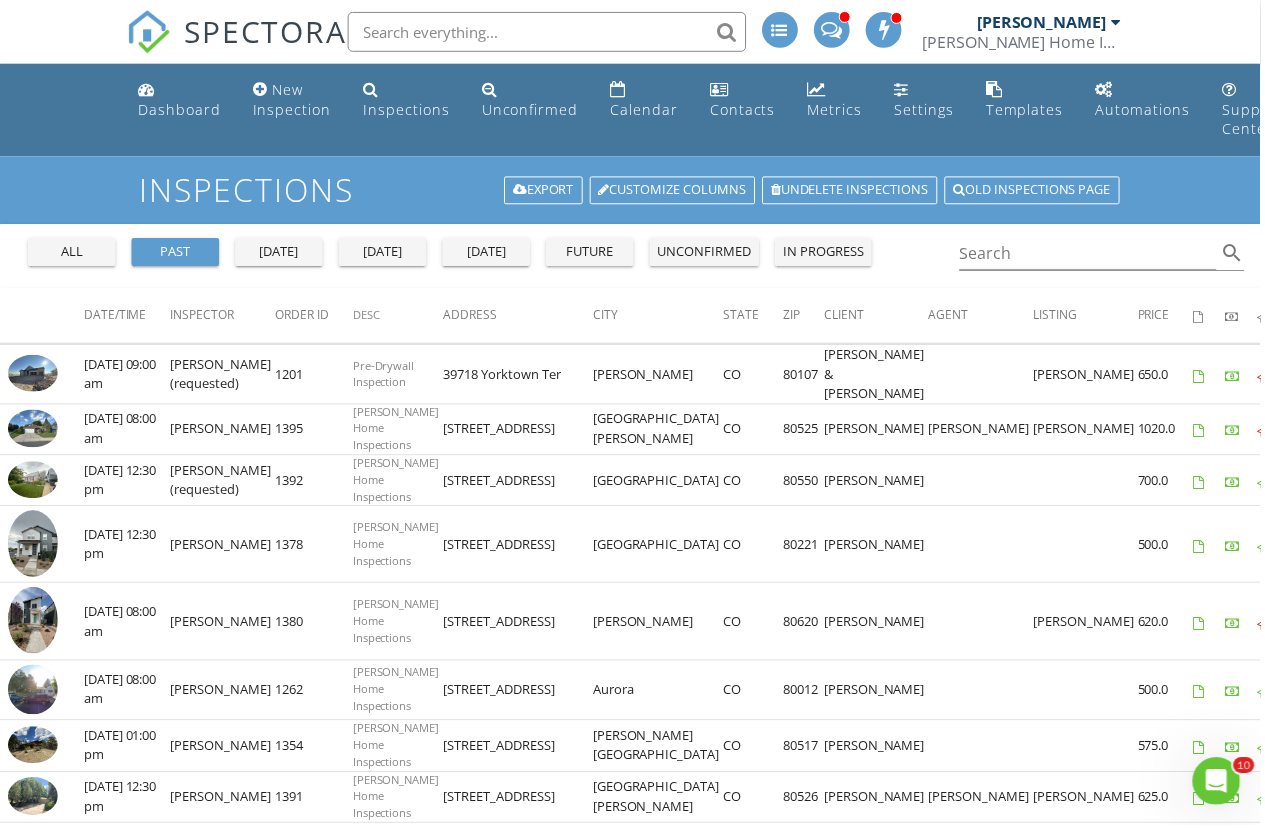 click on "[DATE]" at bounding box center (488, 253) 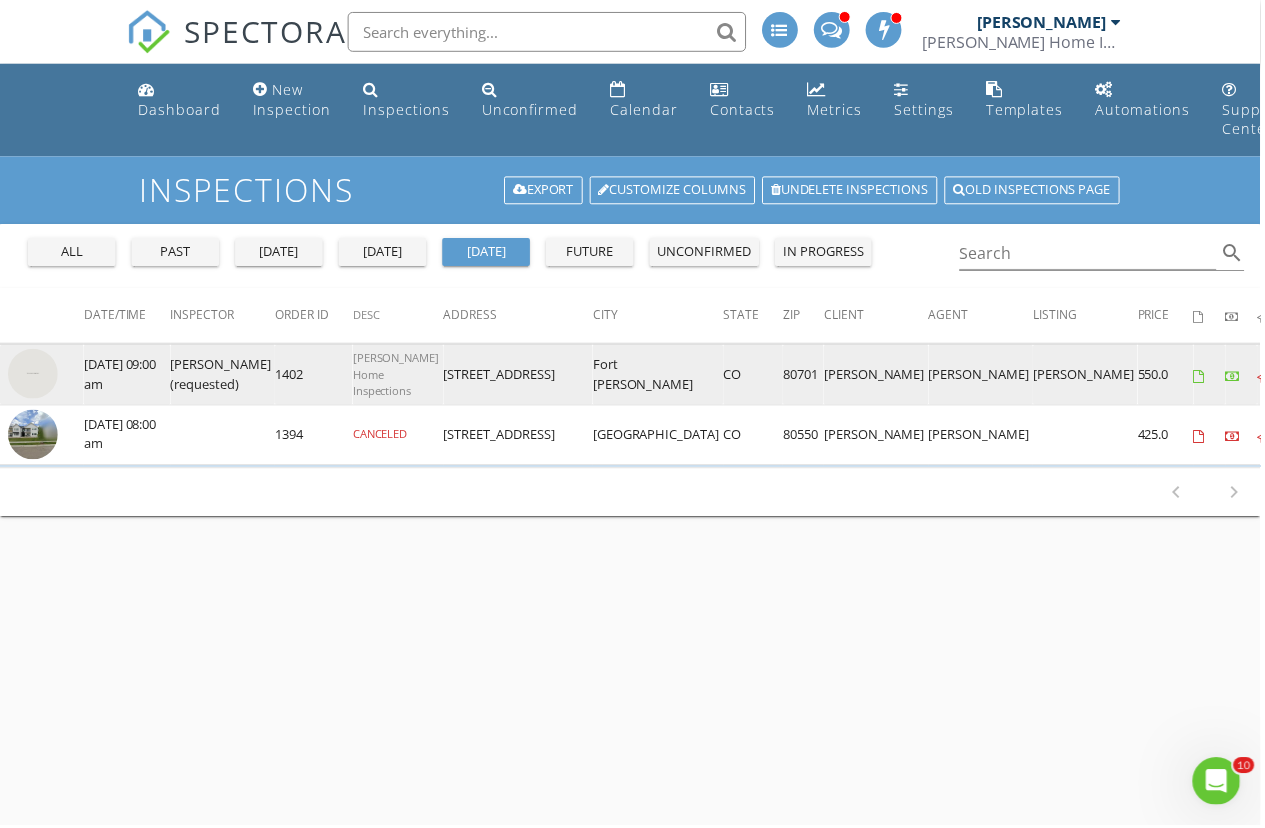 click at bounding box center [33, 375] 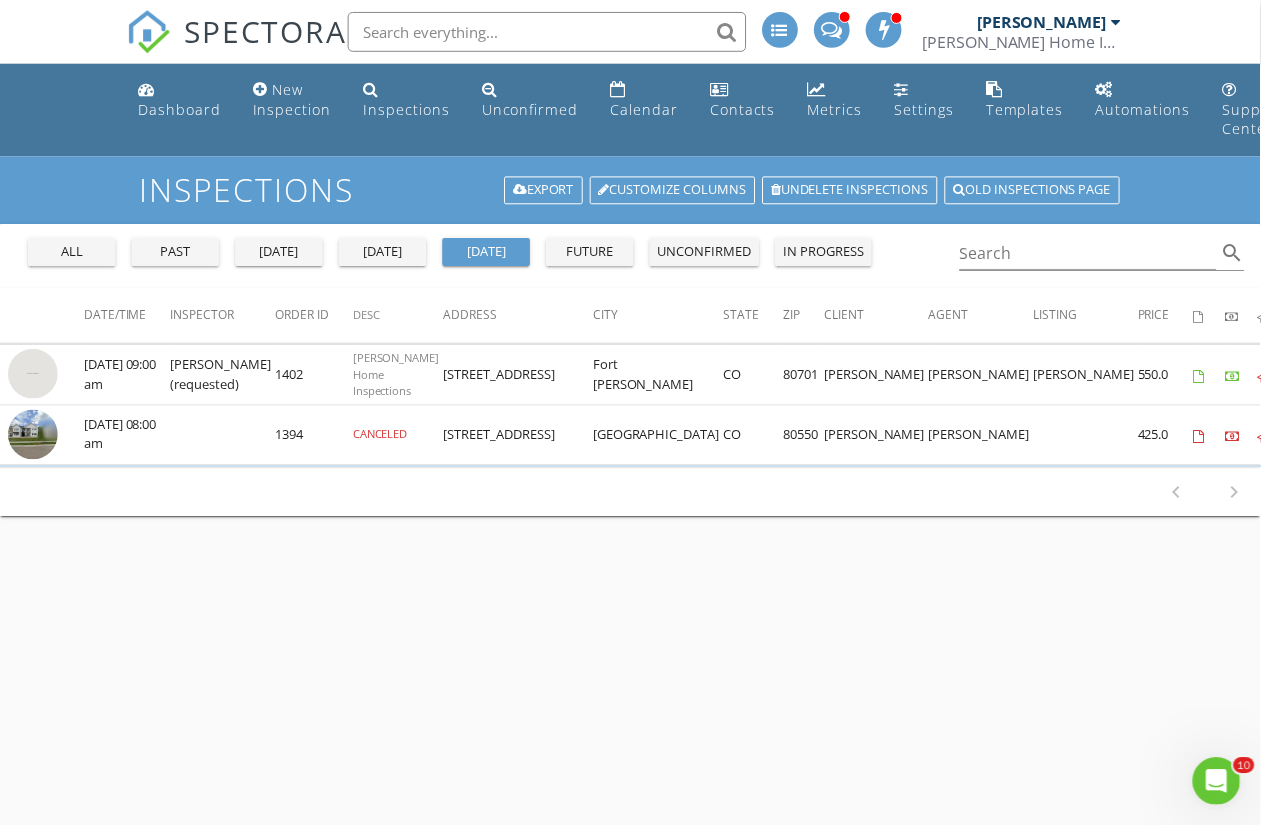 click on "future" at bounding box center [592, 253] 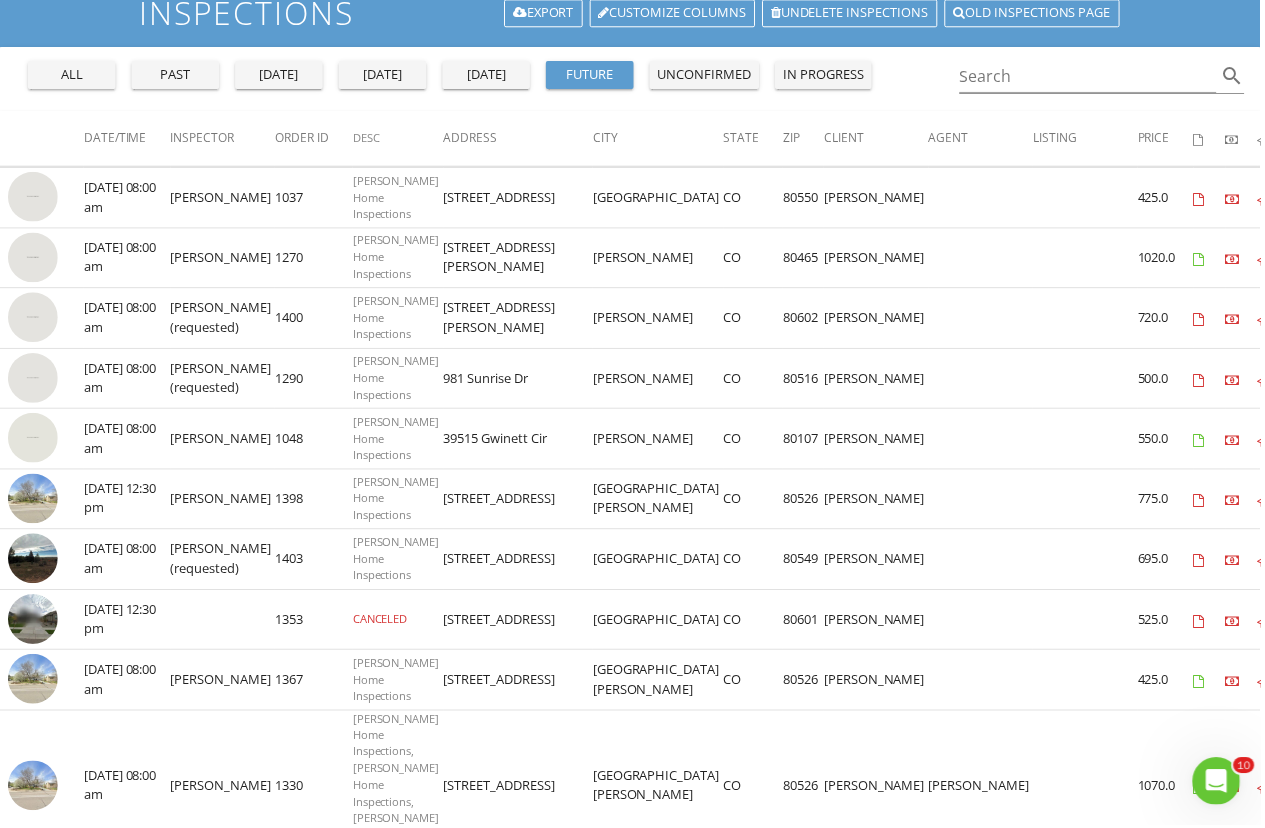 scroll, scrollTop: 0, scrollLeft: 0, axis: both 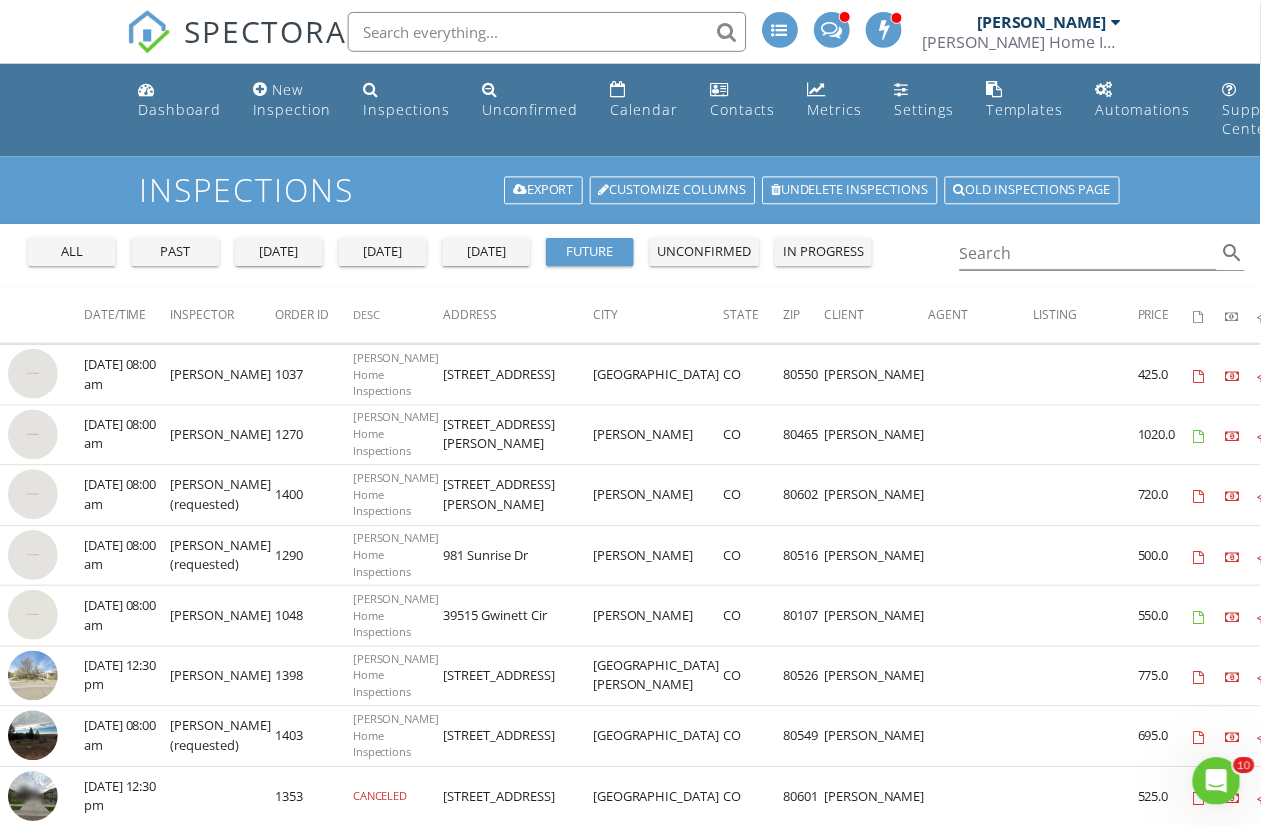 click on "Date/Time" at bounding box center (115, 315) 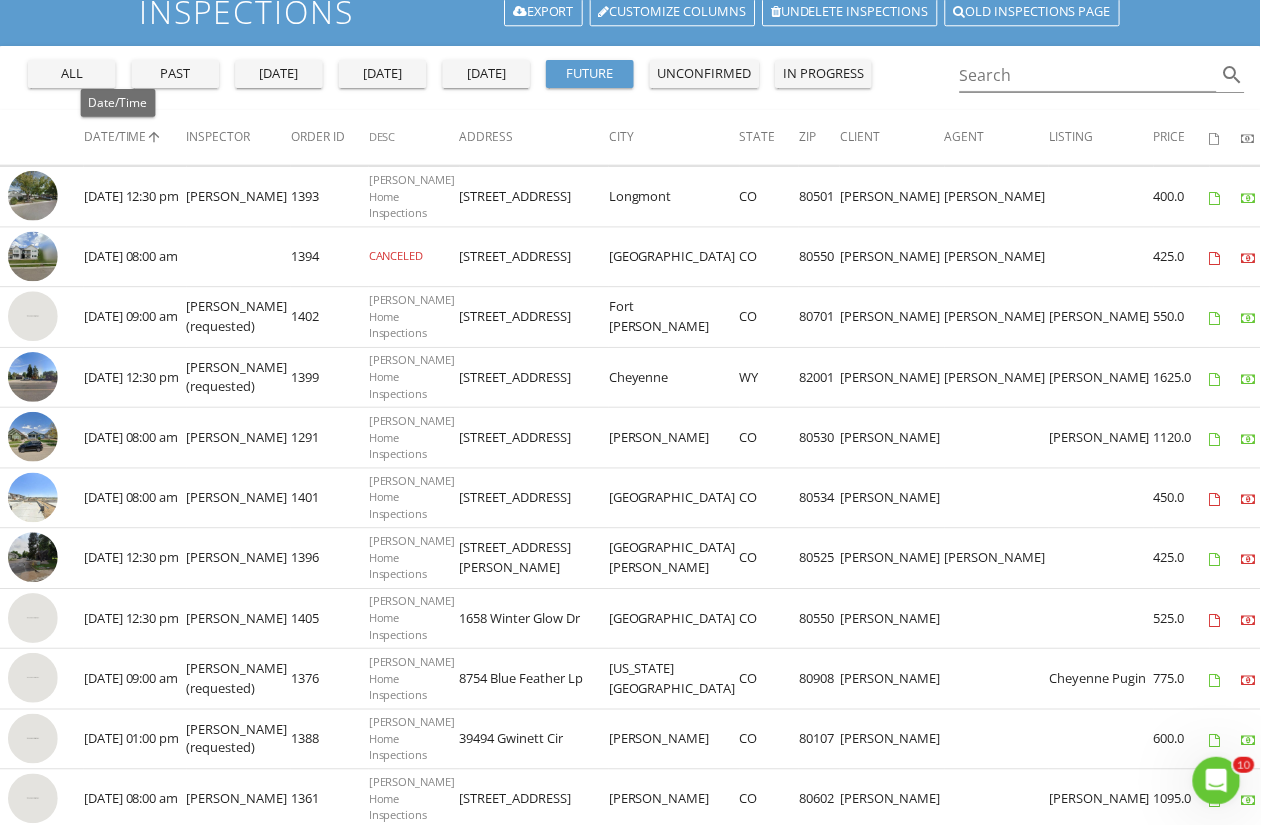 scroll, scrollTop: 183, scrollLeft: 0, axis: vertical 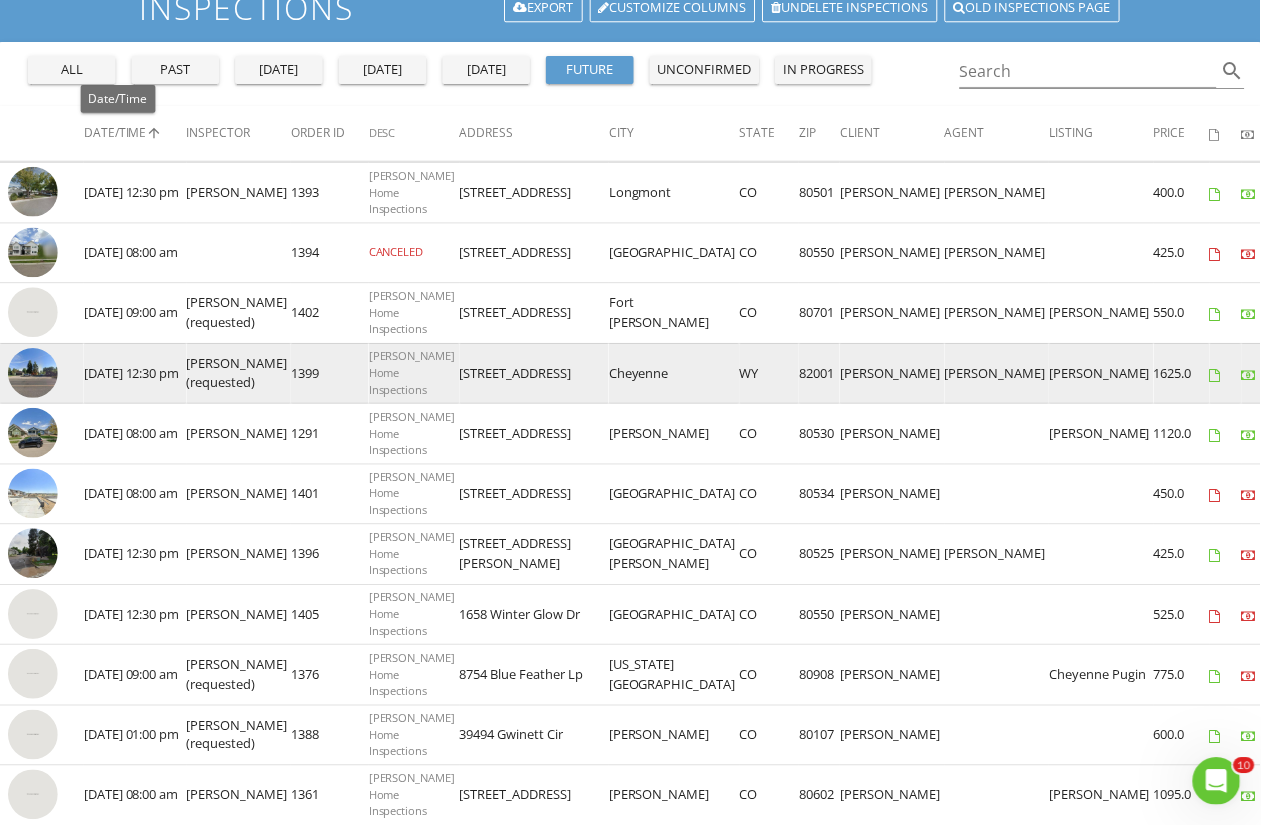 click at bounding box center [33, 374] 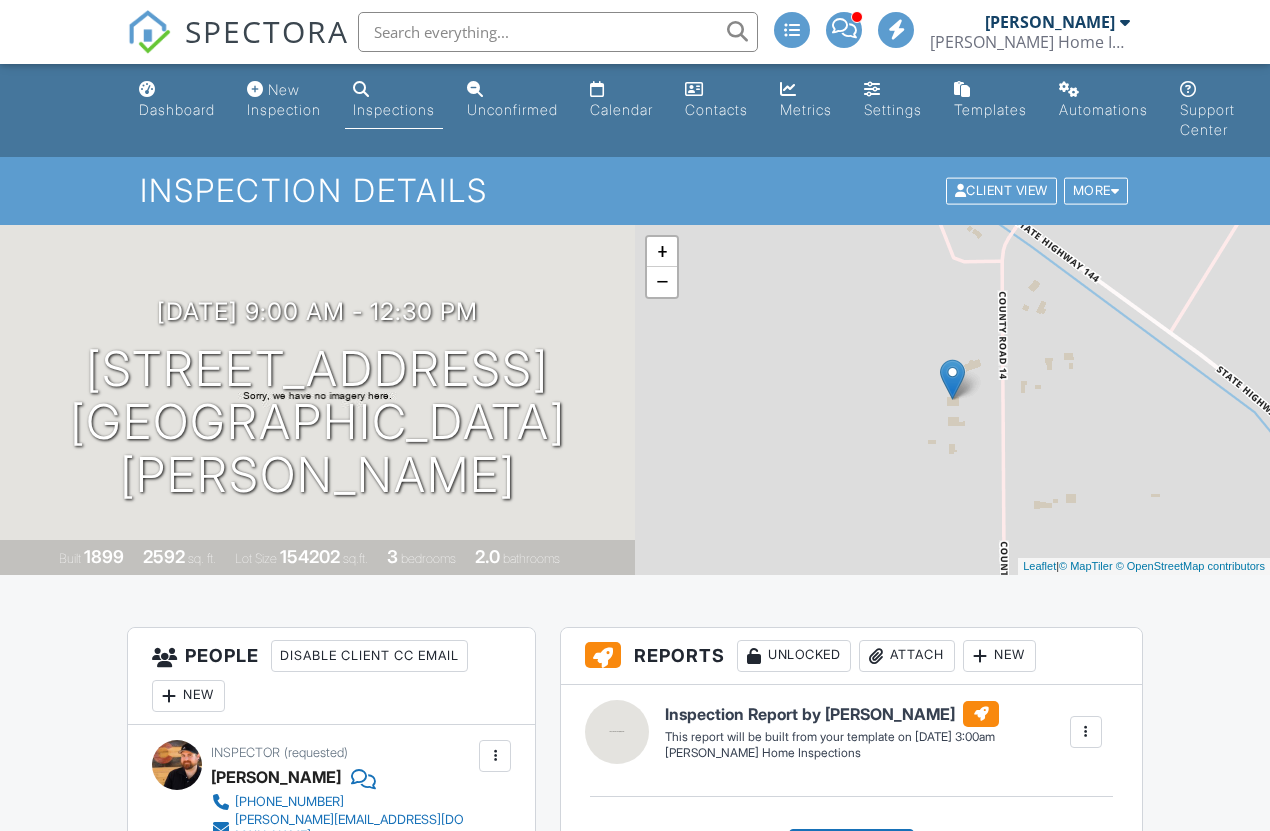 scroll, scrollTop: 89, scrollLeft: 0, axis: vertical 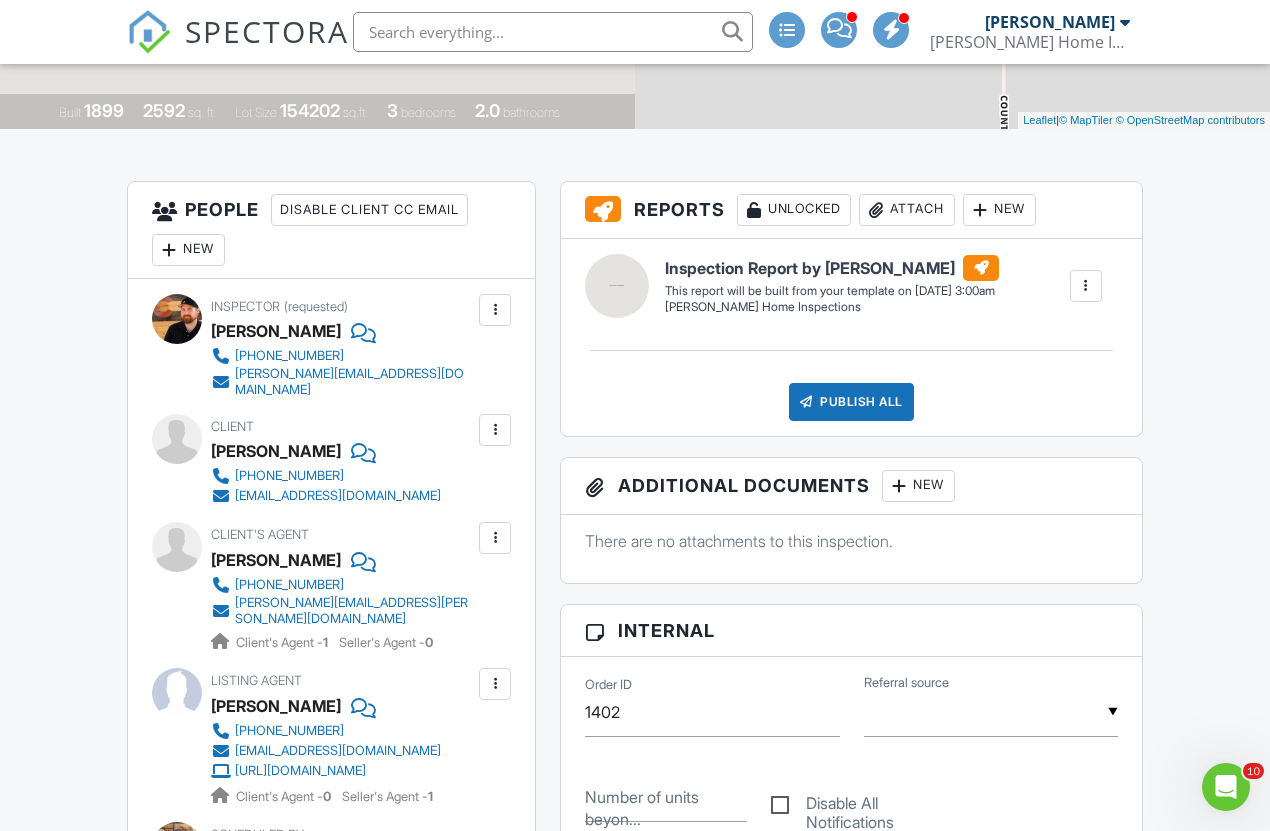 click at bounding box center [495, 538] 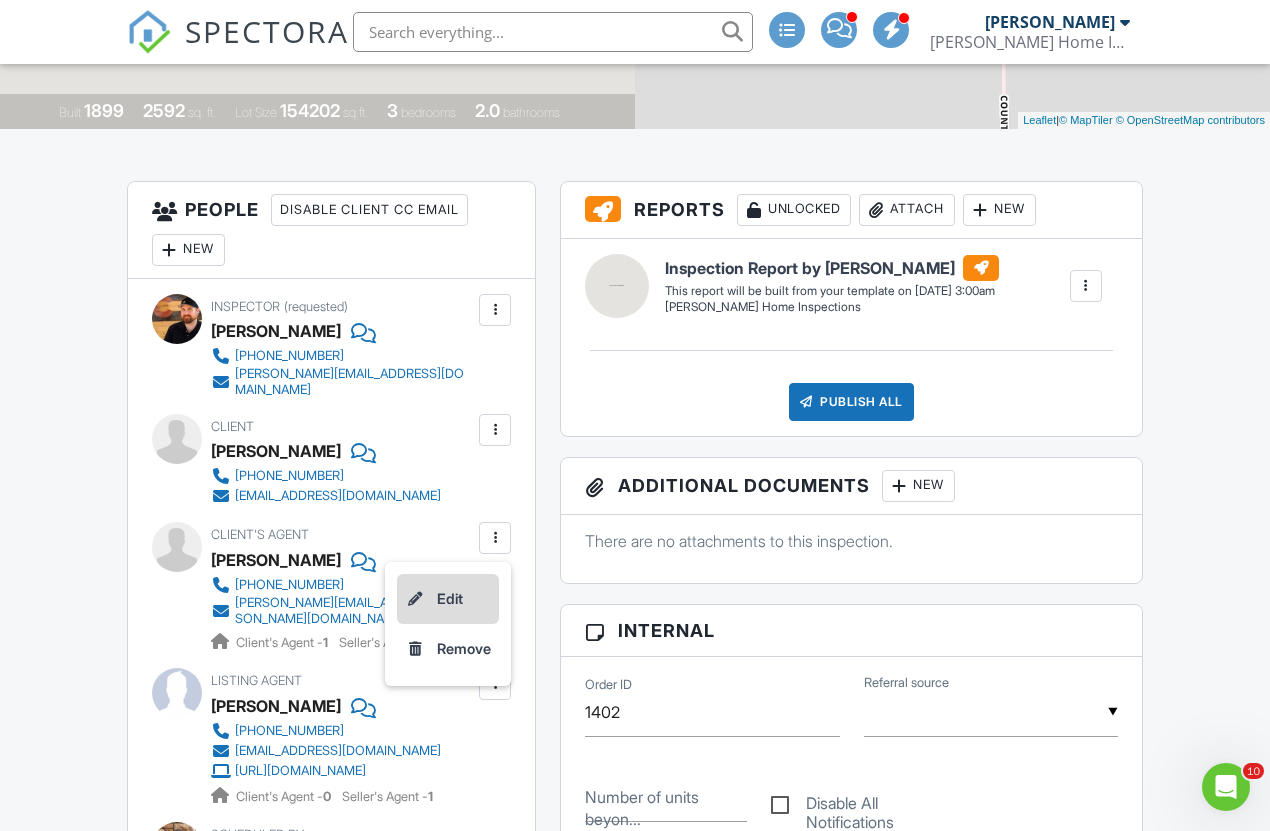 click on "Edit" at bounding box center (448, 599) 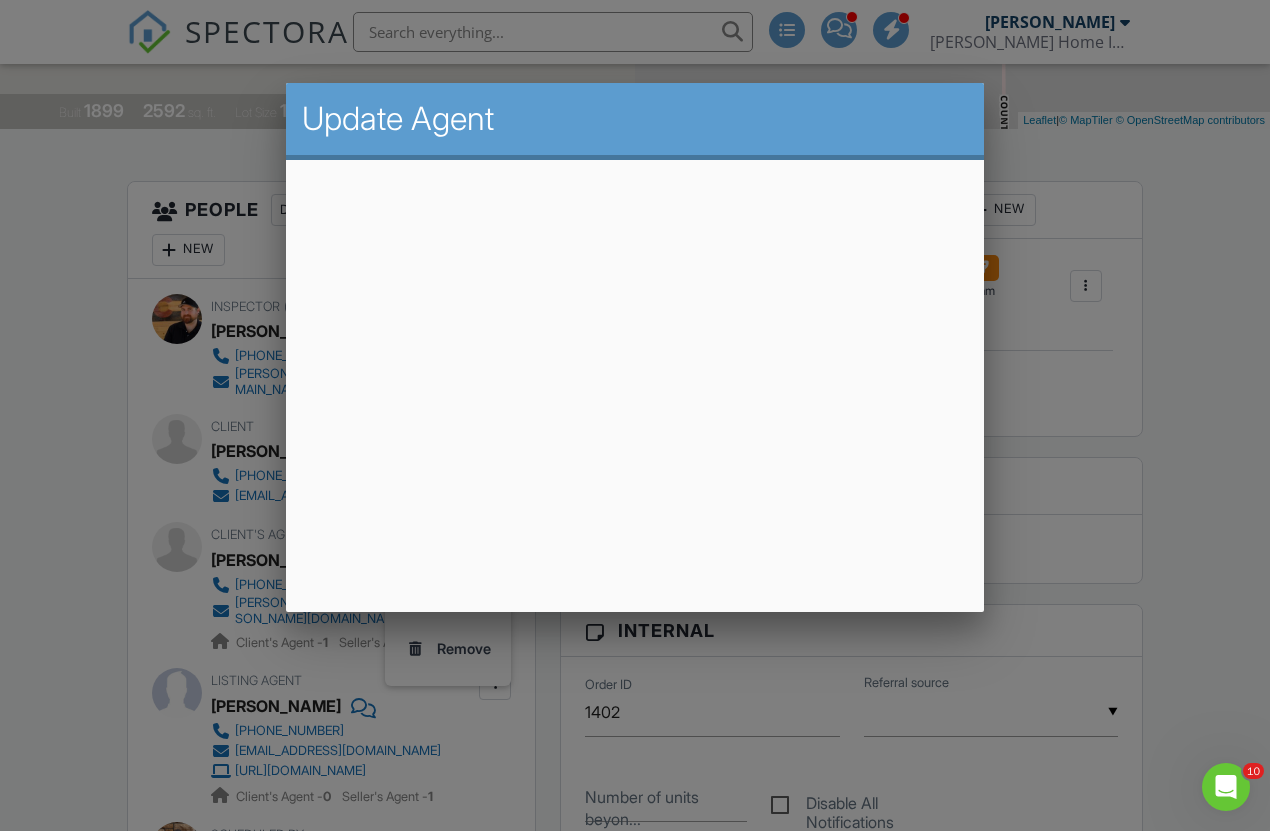 click at bounding box center (635, 419) 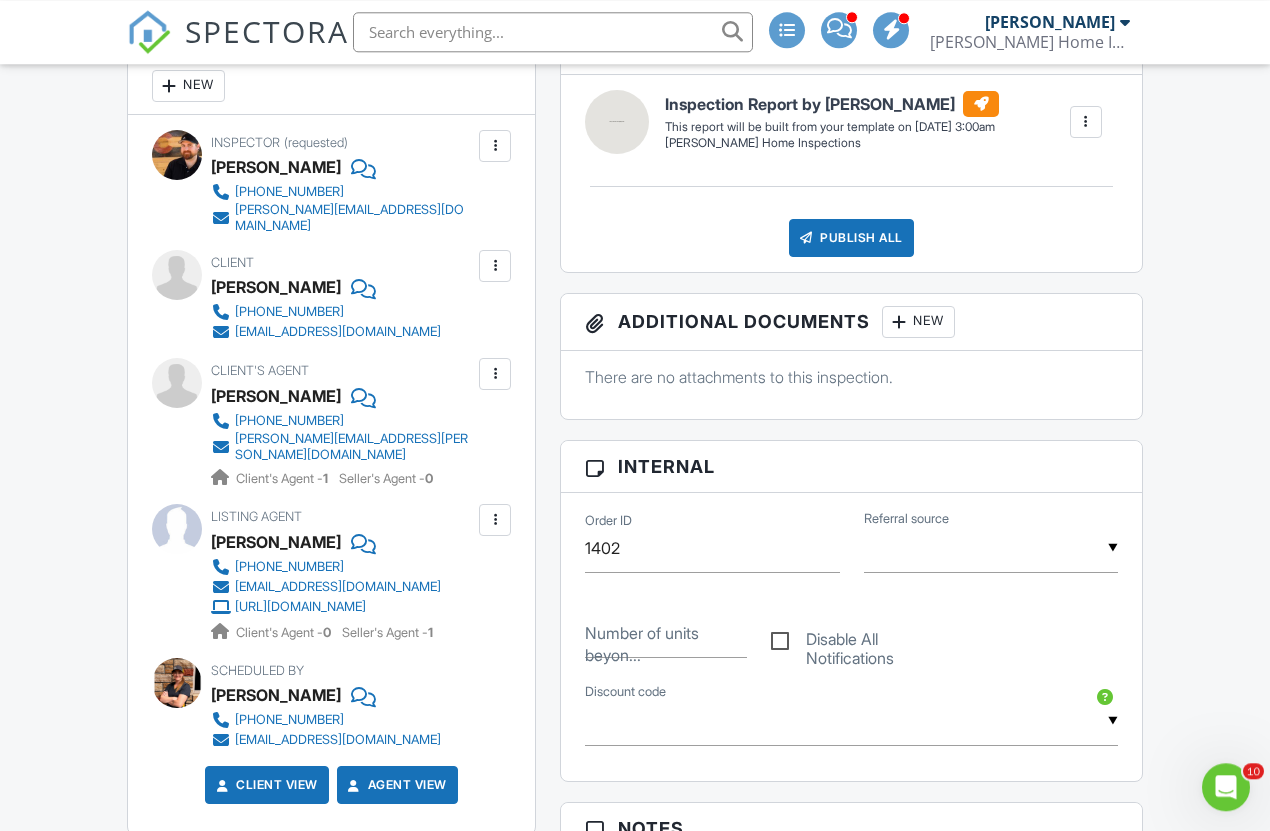 scroll, scrollTop: 612, scrollLeft: 0, axis: vertical 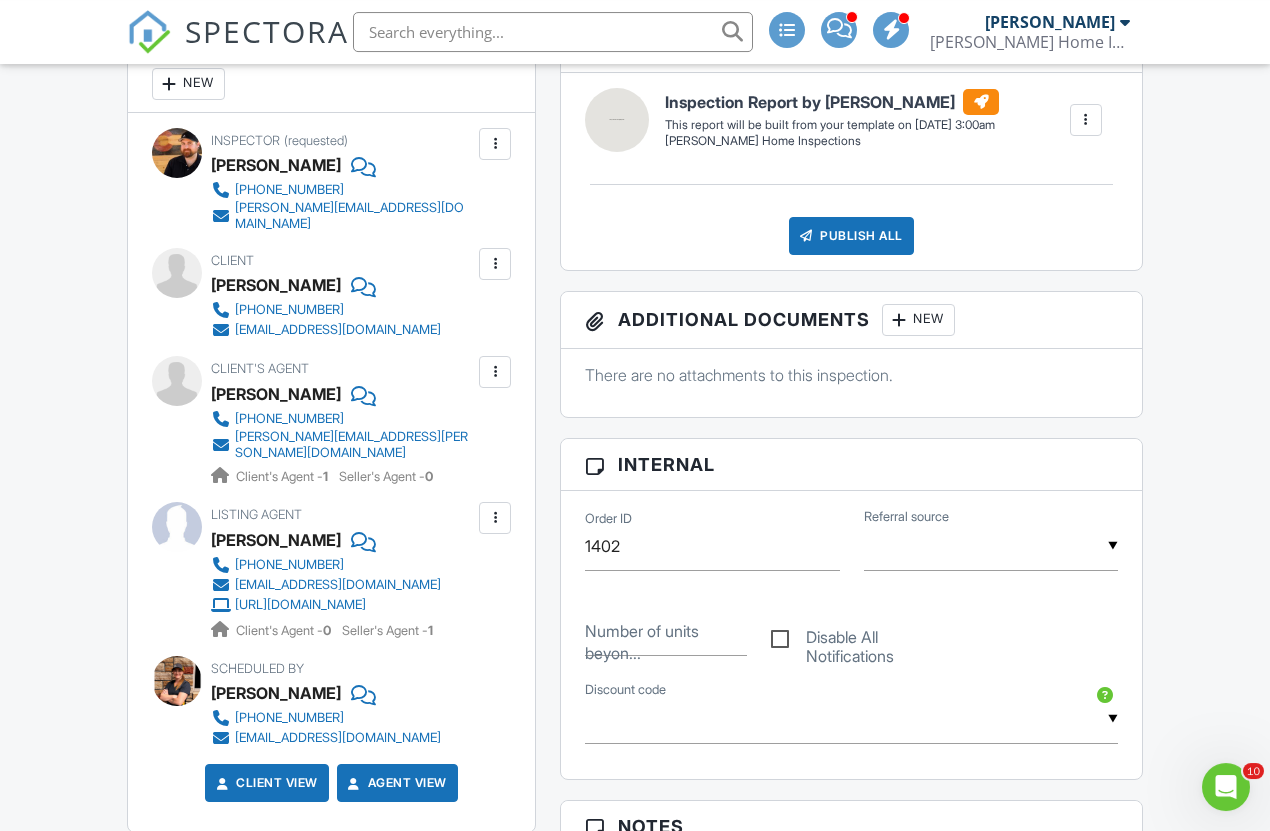 click at bounding box center (495, 372) 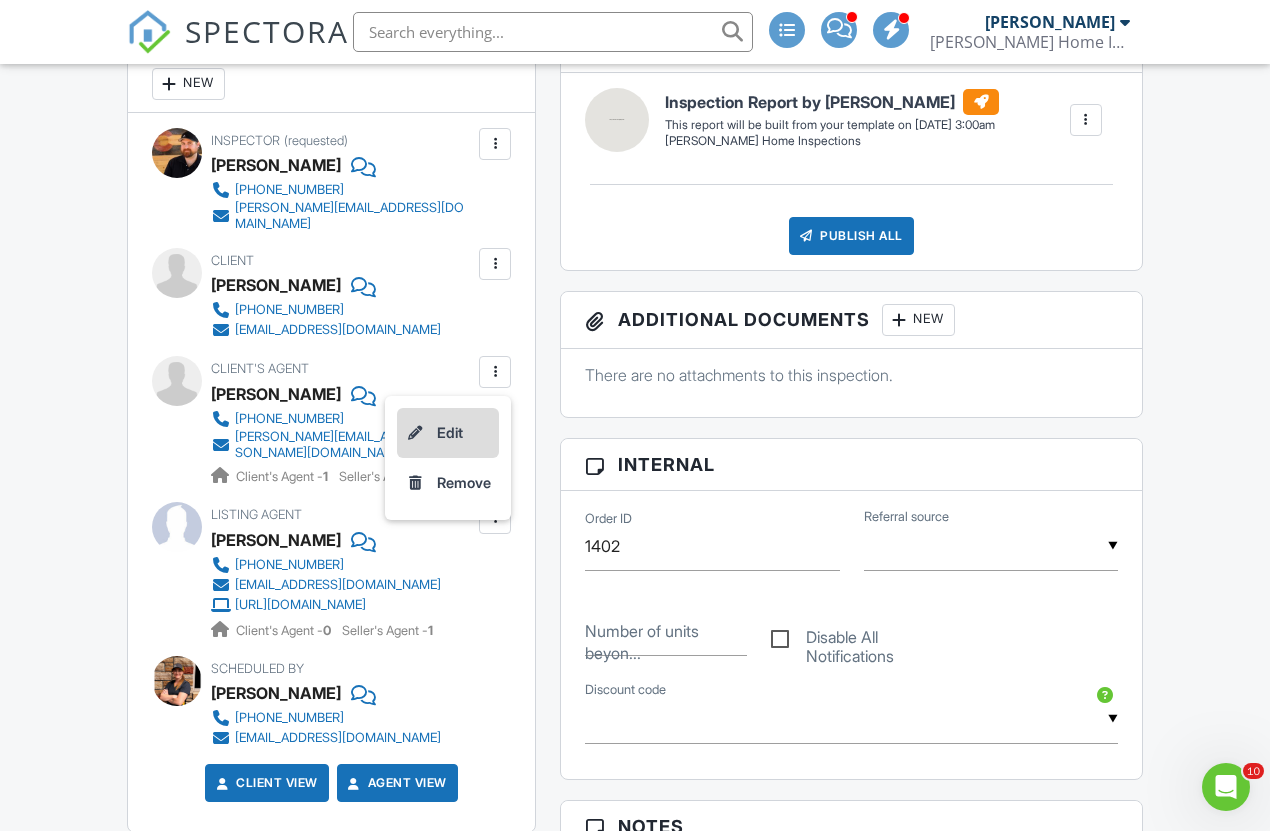 click on "Edit" at bounding box center [448, 433] 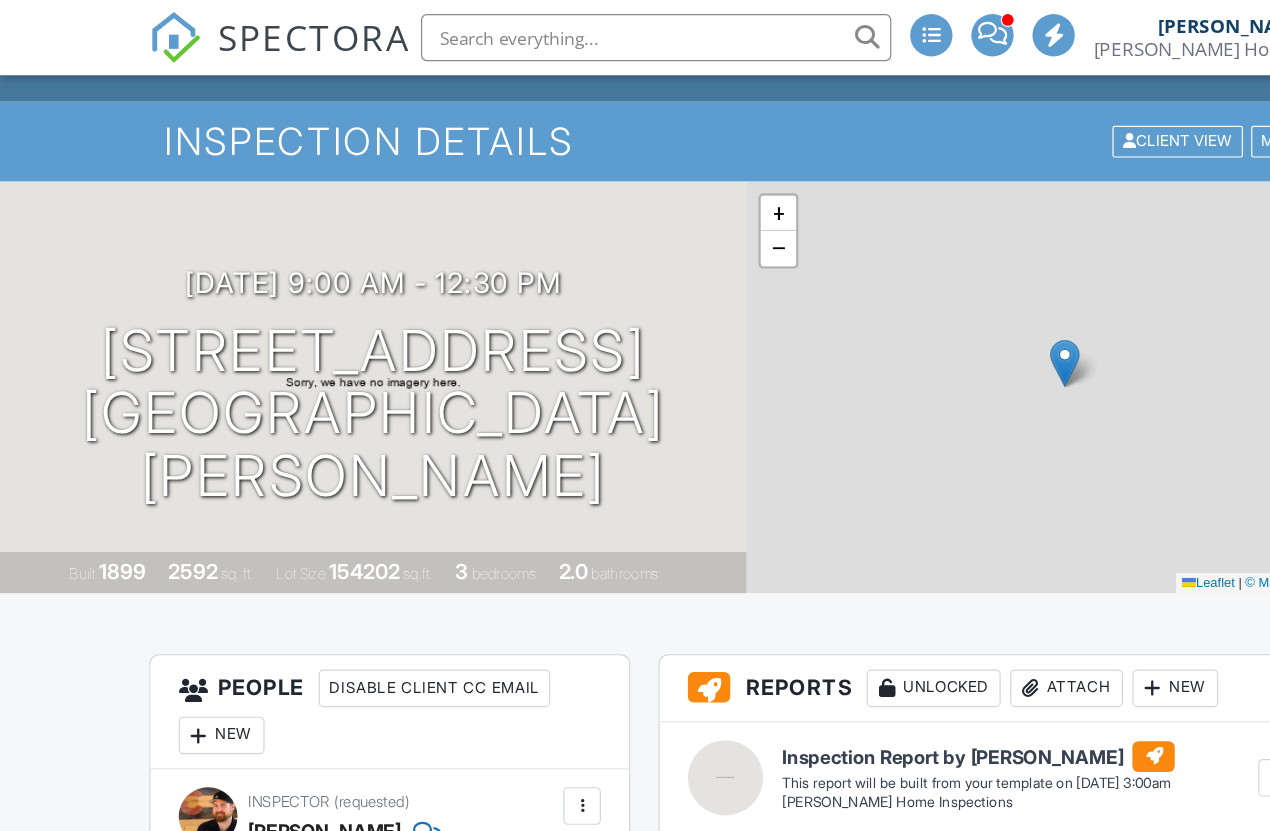 scroll, scrollTop: 82, scrollLeft: 0, axis: vertical 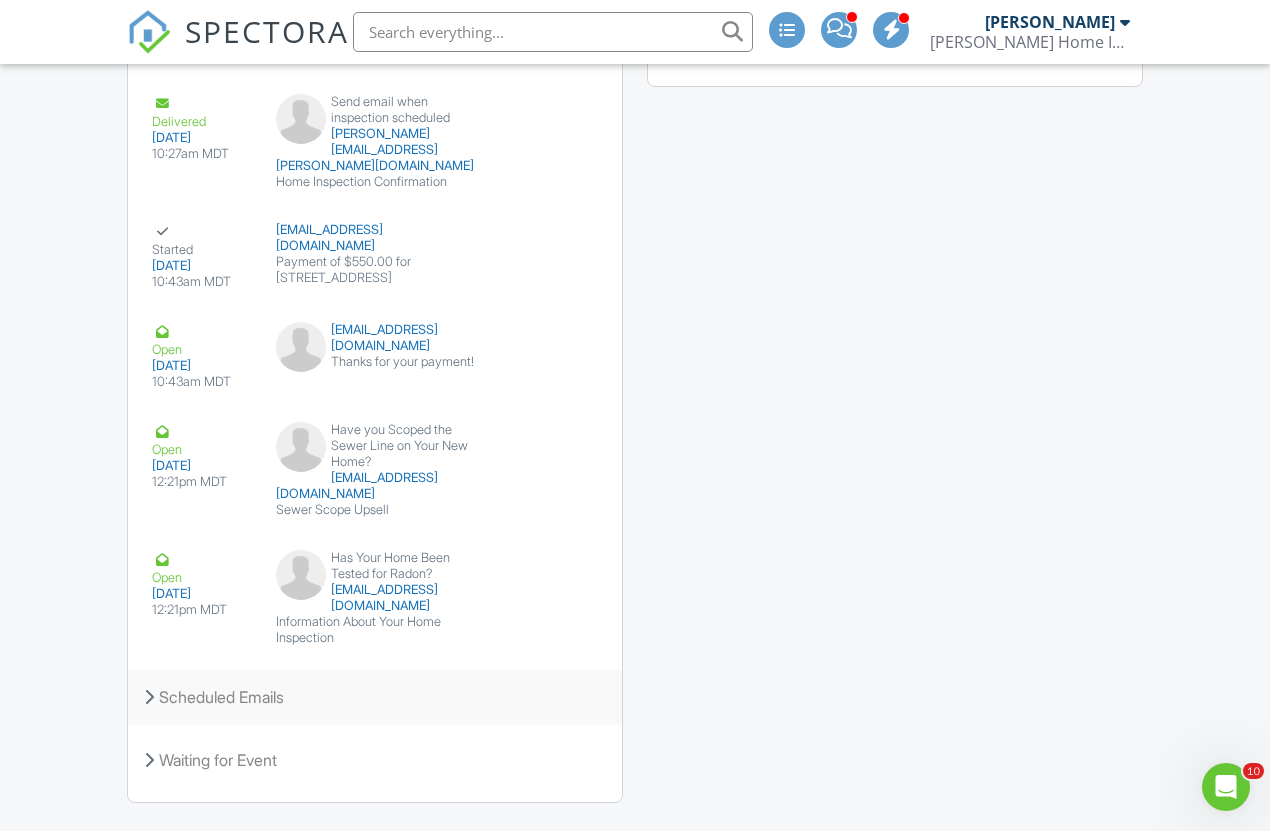 click on "Scheduled Emails" at bounding box center (375, 697) 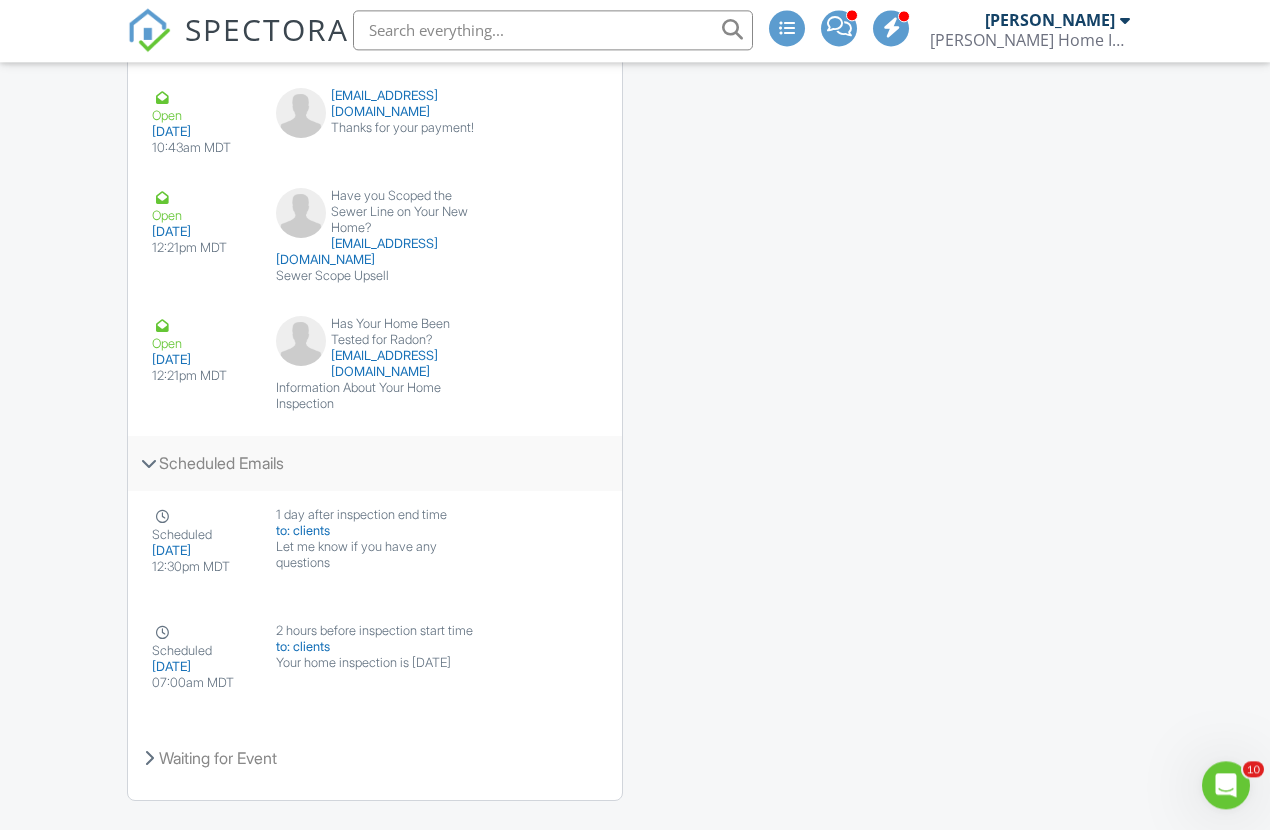 scroll, scrollTop: 3492, scrollLeft: 0, axis: vertical 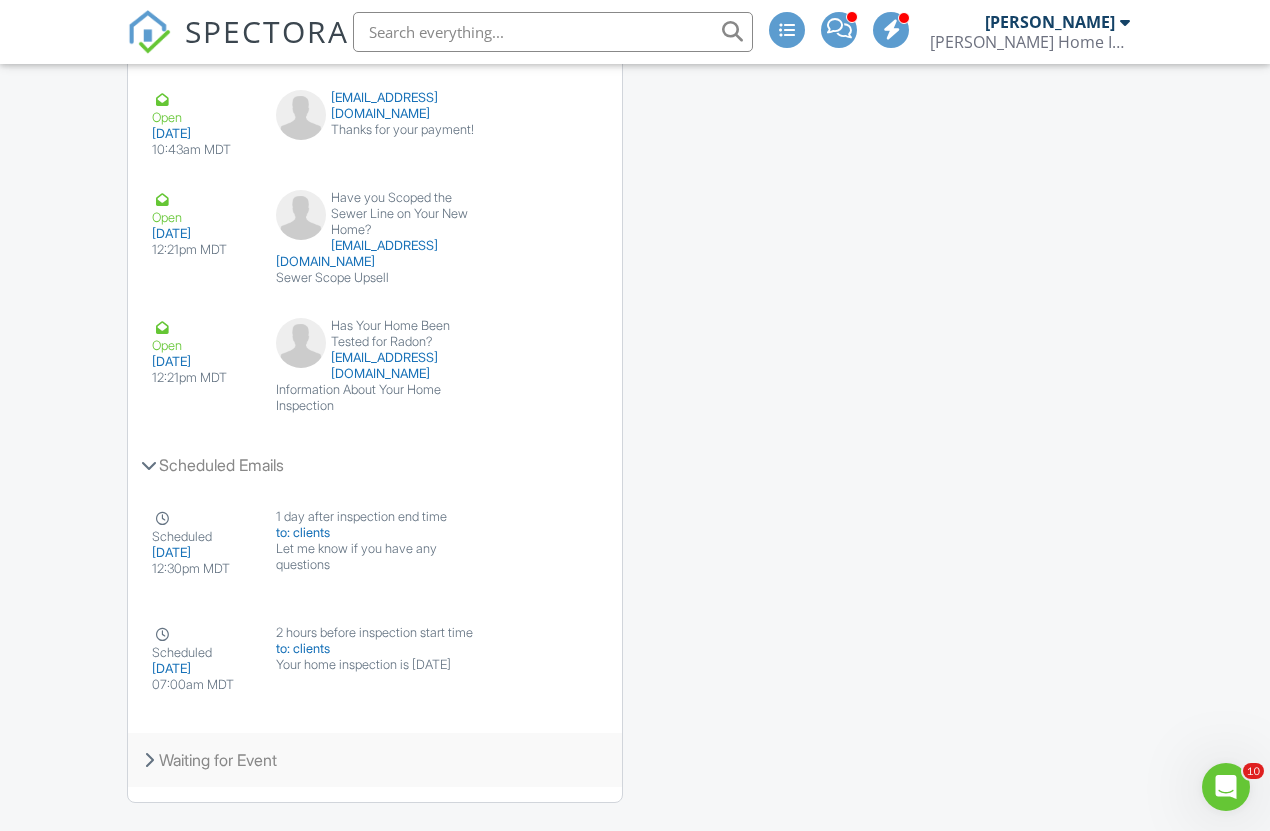 click on "Waiting for Event" at bounding box center (375, 760) 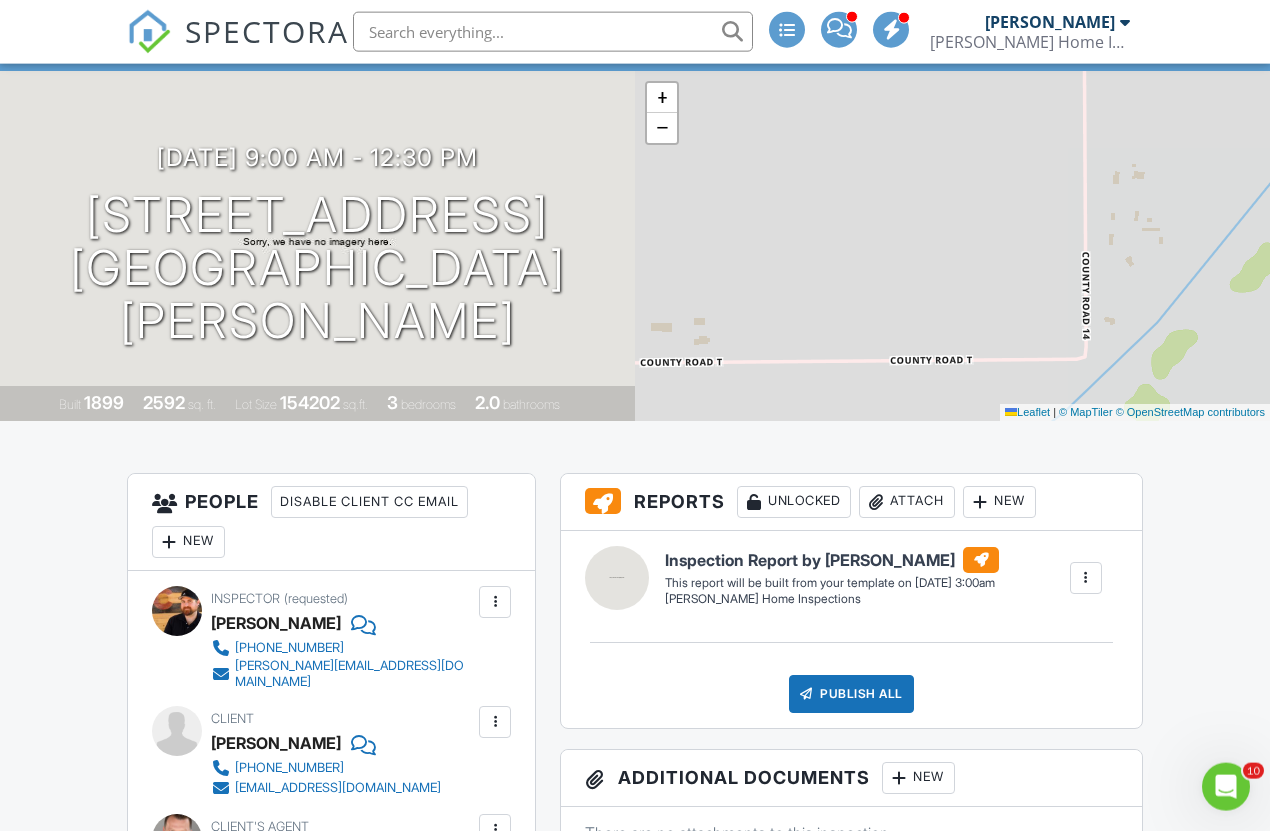 scroll, scrollTop: 0, scrollLeft: 0, axis: both 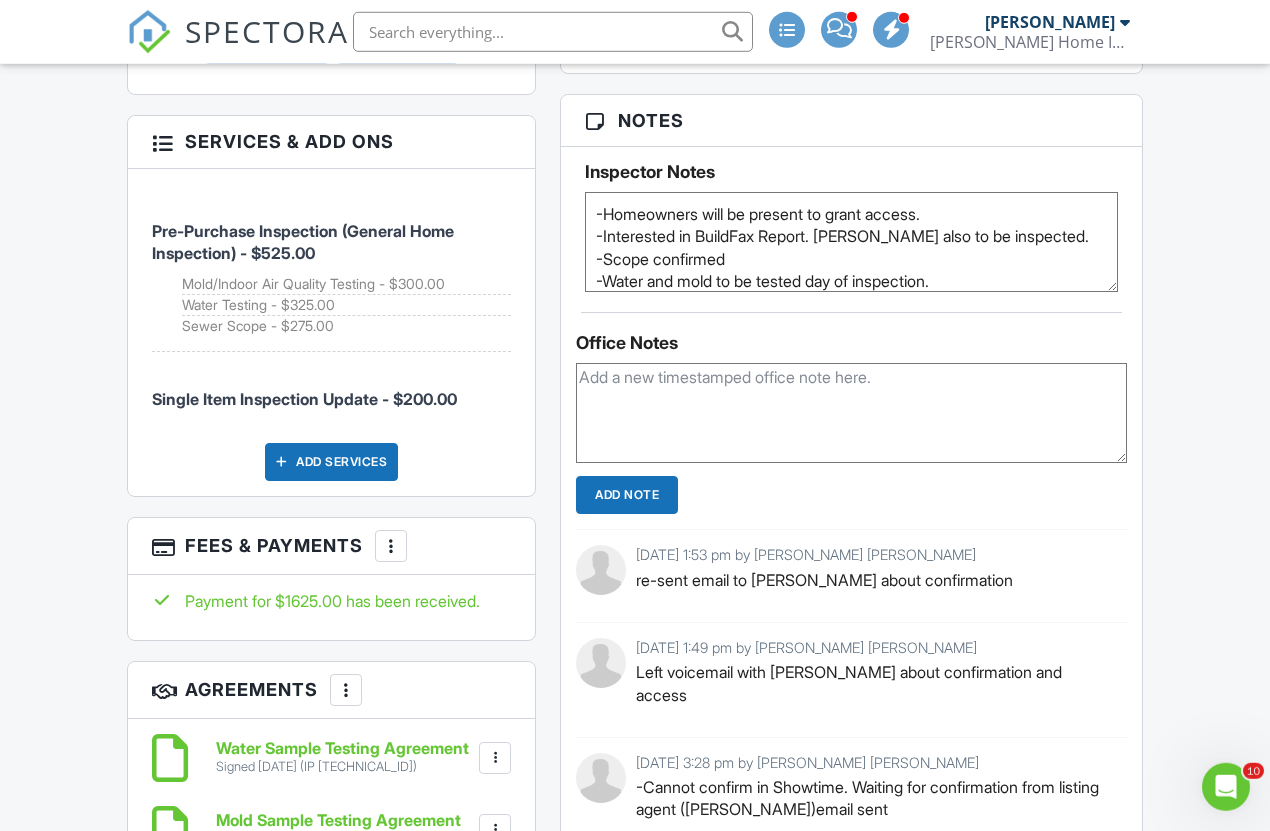click on "-Homeowners will be present to grant access.
-Interested in BuildFax Report. Greenhouse also to be inspected.
-Scope confirmed
-Water and mold to be tested day of inspection.
-Confirmed by listing agent." at bounding box center (851, 242) 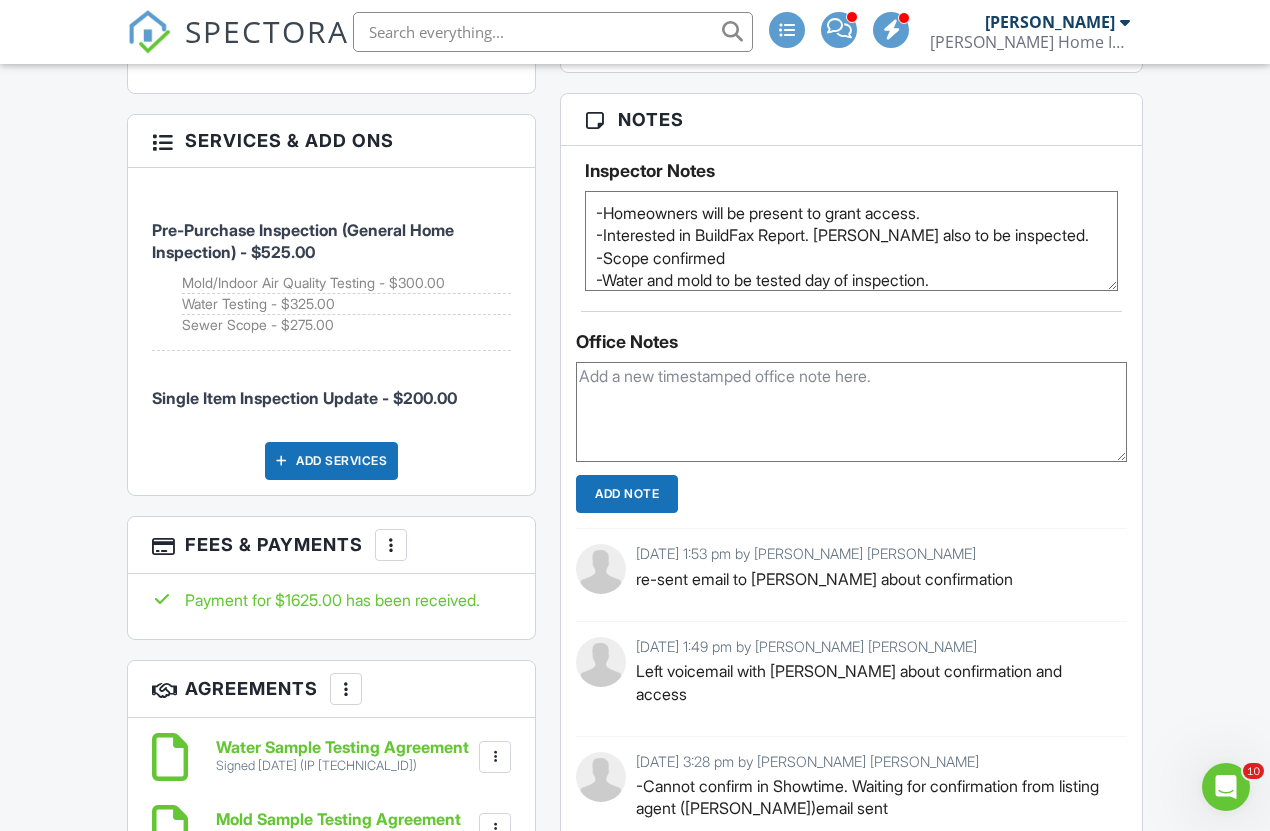 click on "-Homeowners will be present to grant access.
-Interested in BuildFax Report. Greenhouse also to be inspected.
-Scope confirmed
-Water and mold to be tested day of inspection.
-Confirmed by listing agent." at bounding box center (851, 241) 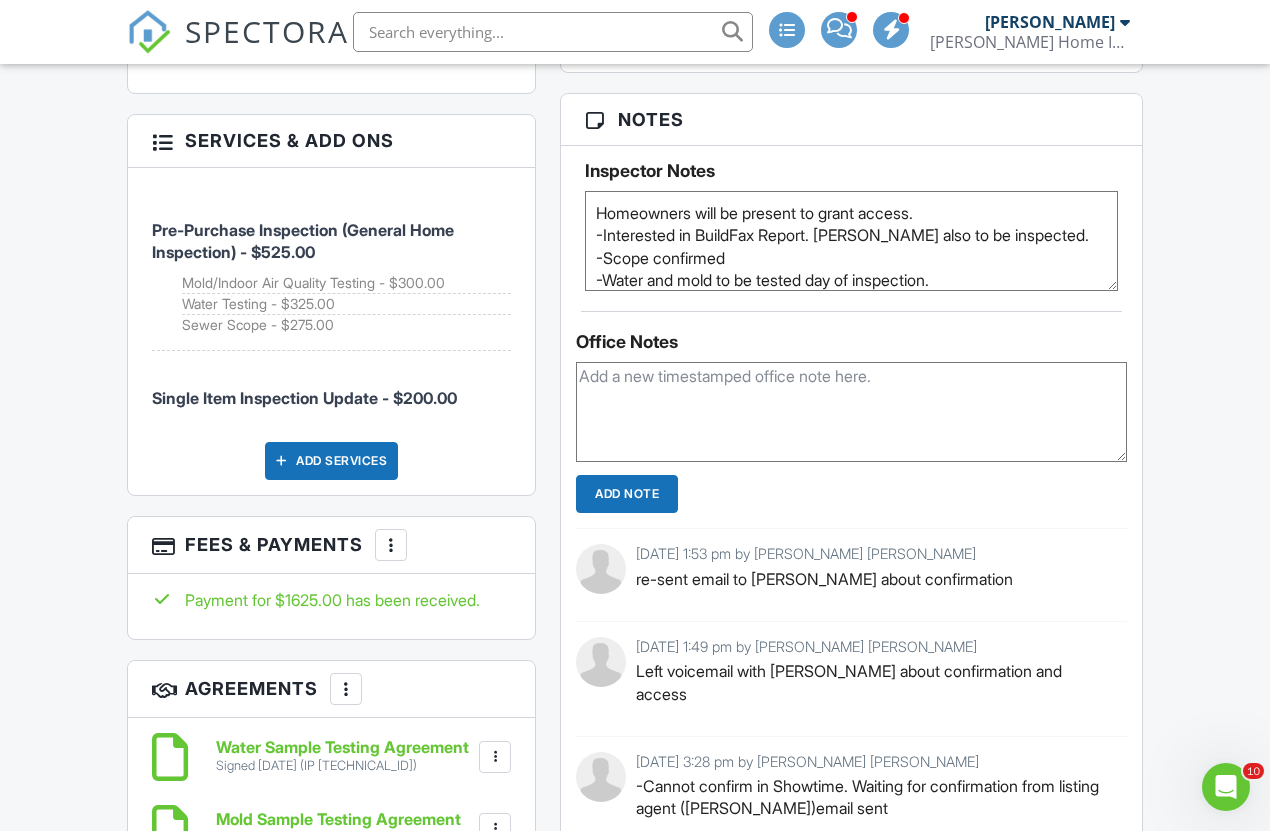 click on "-Homeowners will be present to grant access.
-Interested in BuildFax Report. Greenhouse also to be inspected.
-Scope confirmed
-Water and mold to be tested day of inspection.
-Confirmed by listing agent." at bounding box center (851, 241) 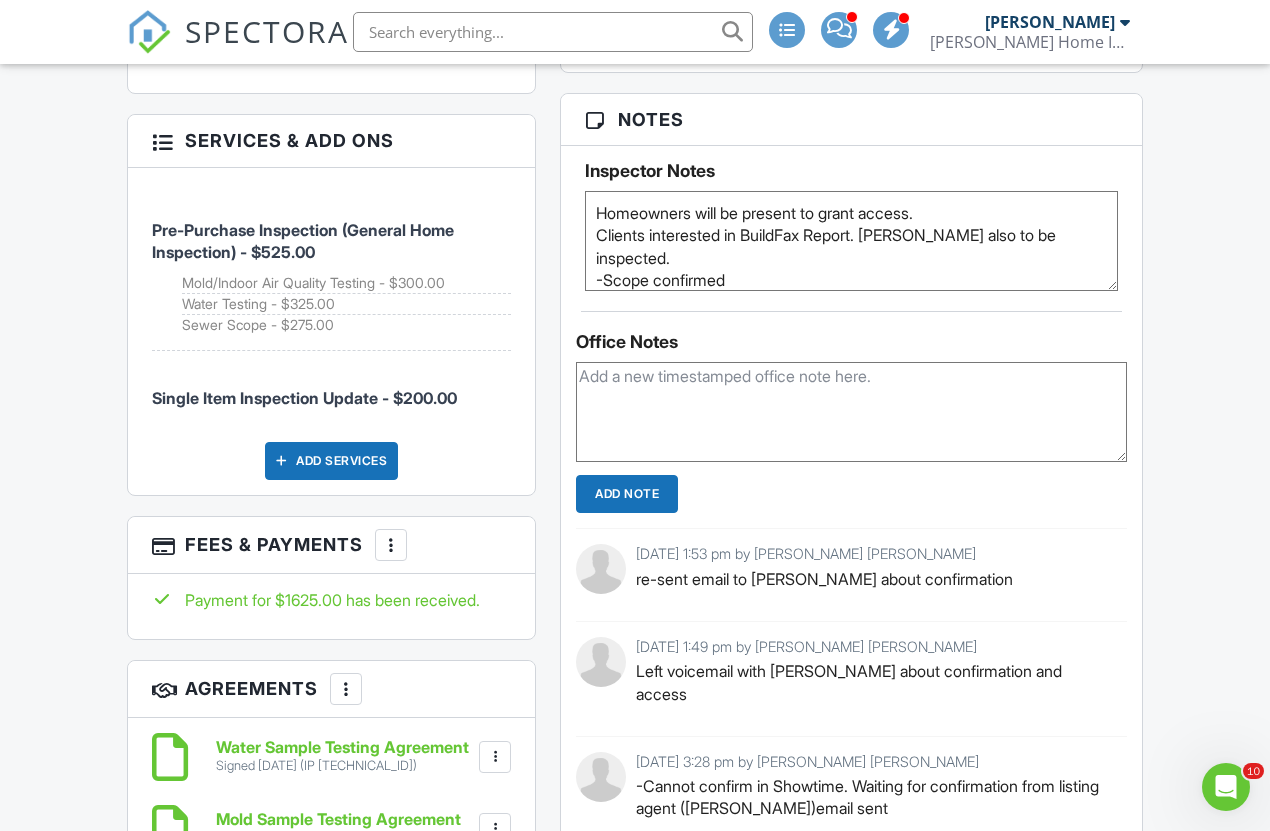 click on "-Homeowners will be present to grant access.
-Interested in BuildFax Report. Greenhouse also to be inspected.
-Scope confirmed
-Water and mold to be tested day of inspection.
-Confirmed by listing agent." at bounding box center [851, 241] 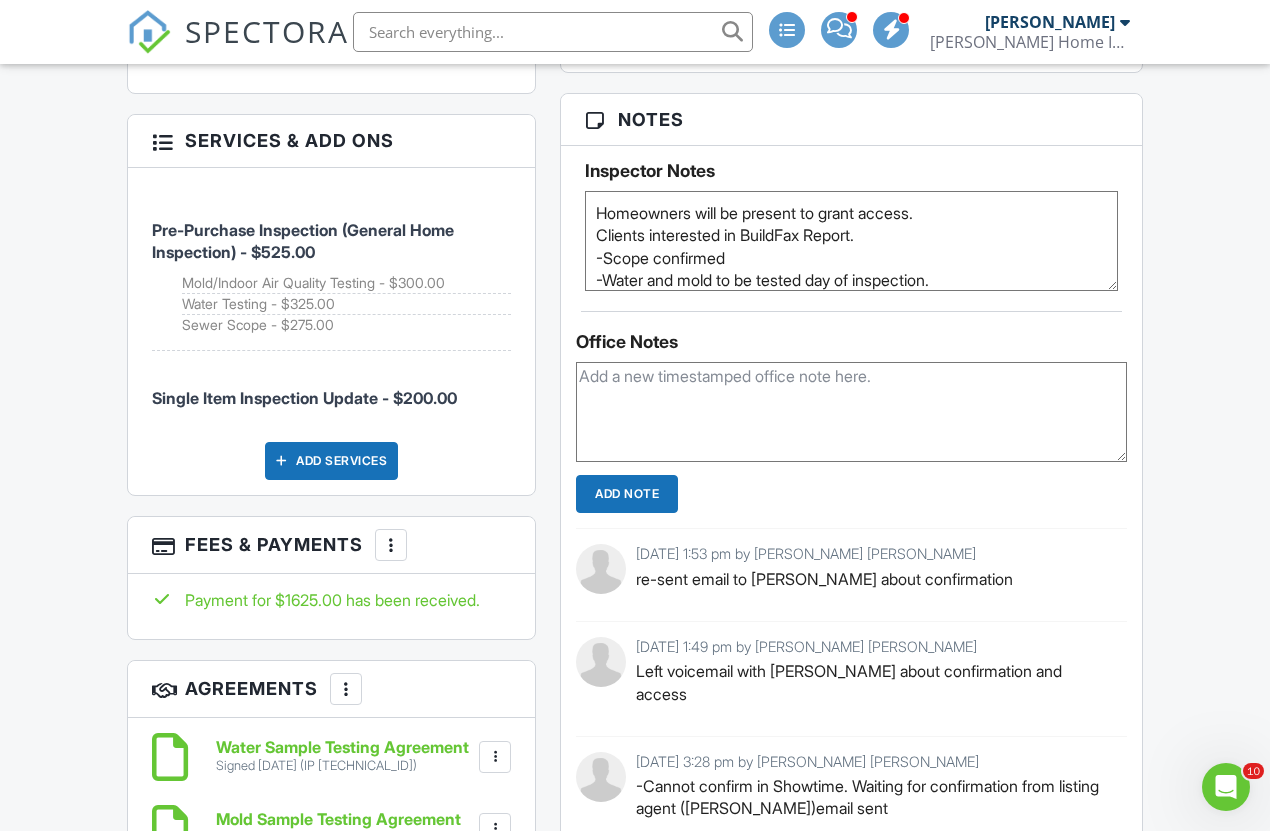 click on "-Homeowners will be present to grant access.
-Interested in BuildFax Report. Greenhouse also to be inspected.
-Scope confirmed
-Water and mold to be tested day of inspection.
-Confirmed by listing agent." at bounding box center (851, 241) 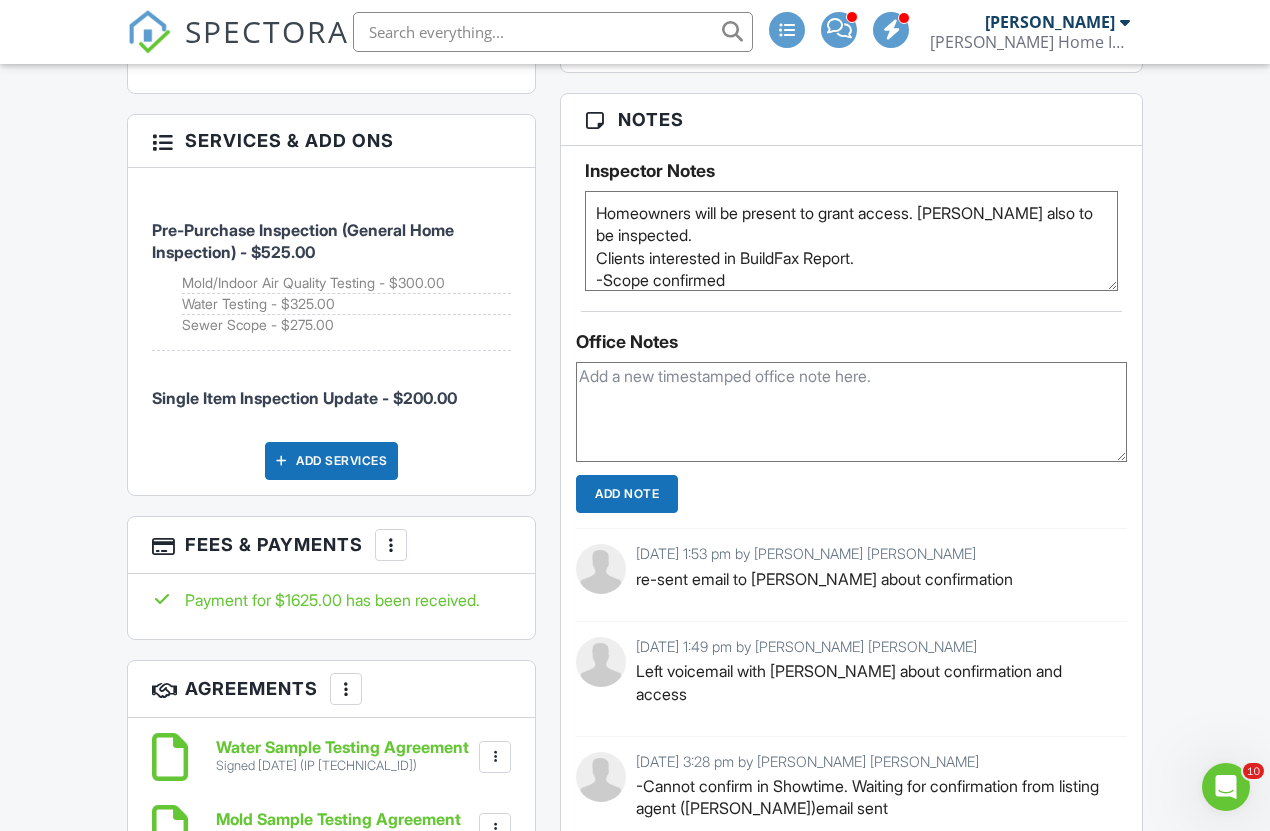 click on "-Homeowners will be present to grant access.
-Interested in BuildFax Report. Greenhouse also to be inspected.
-Scope confirmed
-Water and mold to be tested day of inspection.
-Confirmed by listing agent." at bounding box center [851, 241] 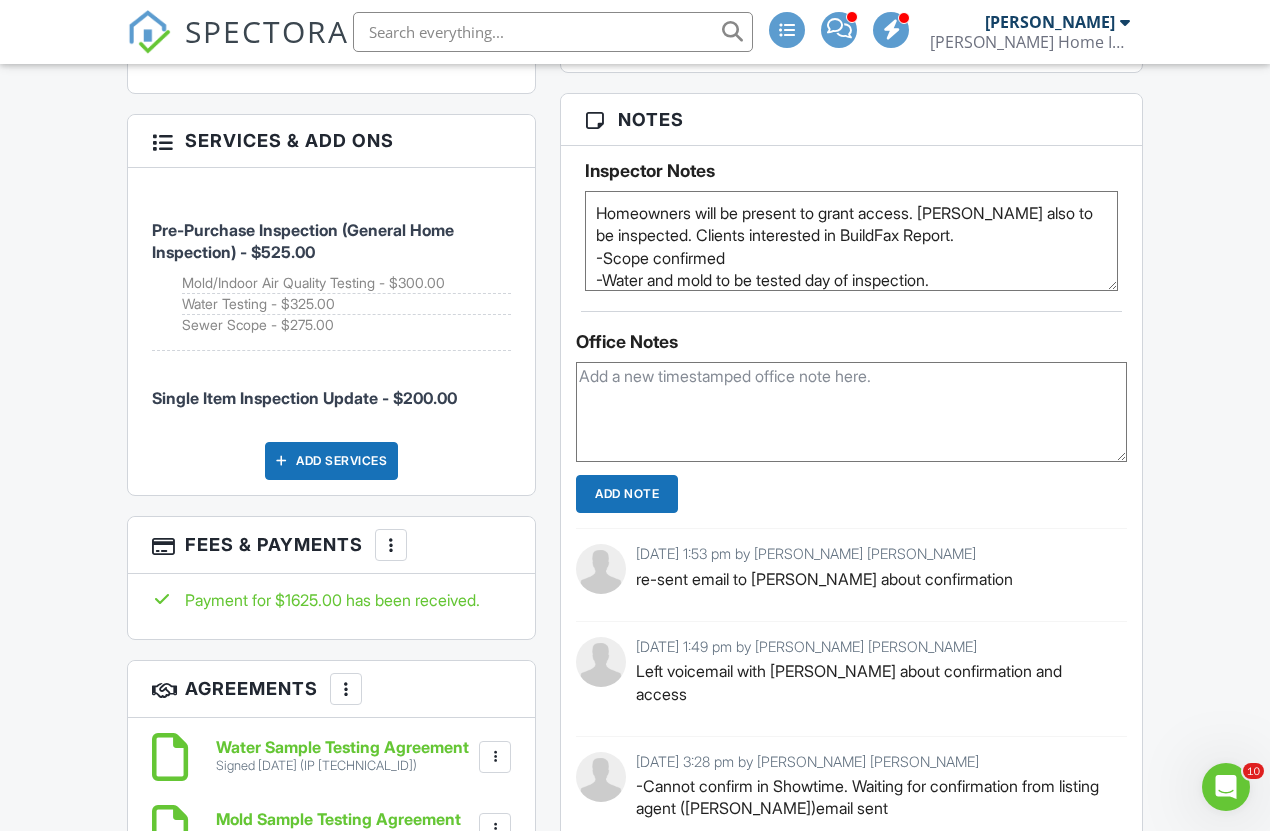 click on "-Homeowners will be present to grant access.
-Interested in BuildFax Report. Greenhouse also to be inspected.
-Scope confirmed
-Water and mold to be tested day of inspection.
-Confirmed by listing agent." at bounding box center [851, 241] 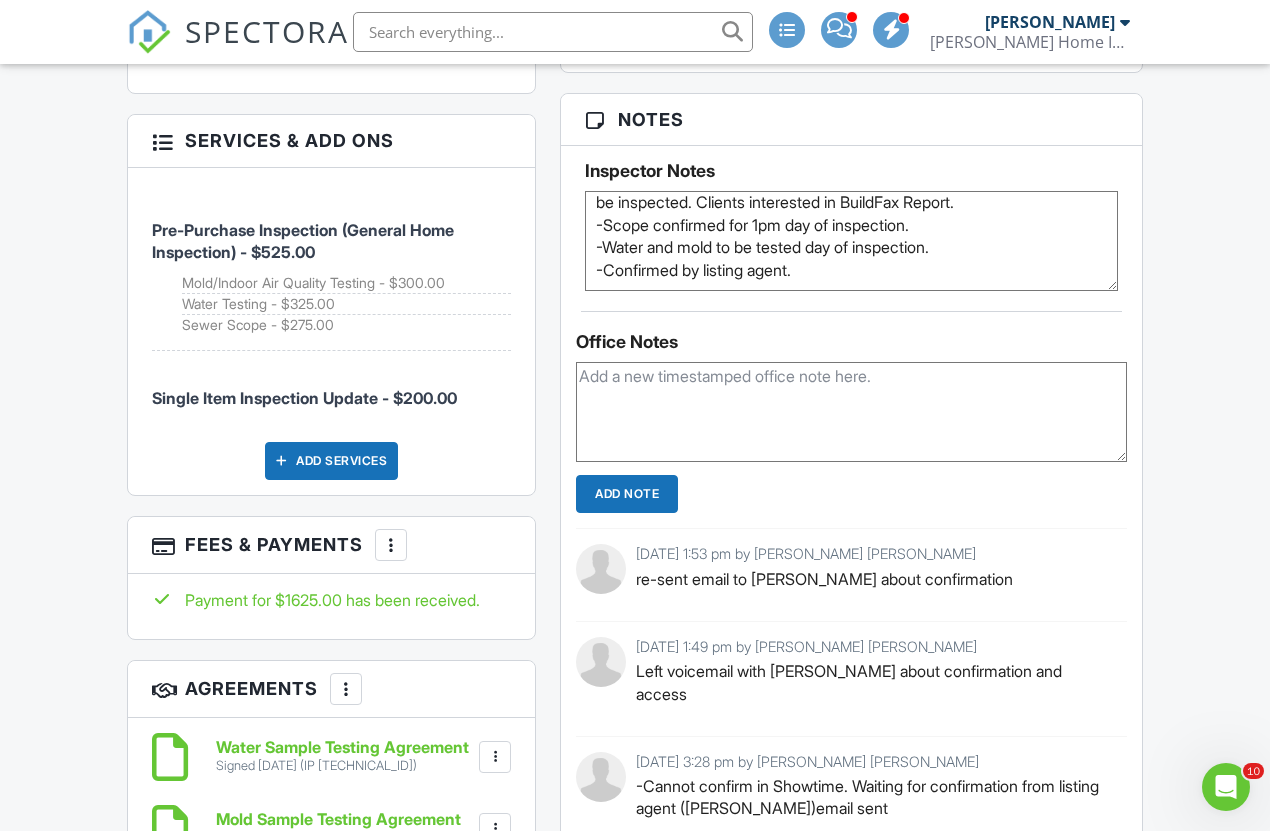 scroll, scrollTop: 32, scrollLeft: 0, axis: vertical 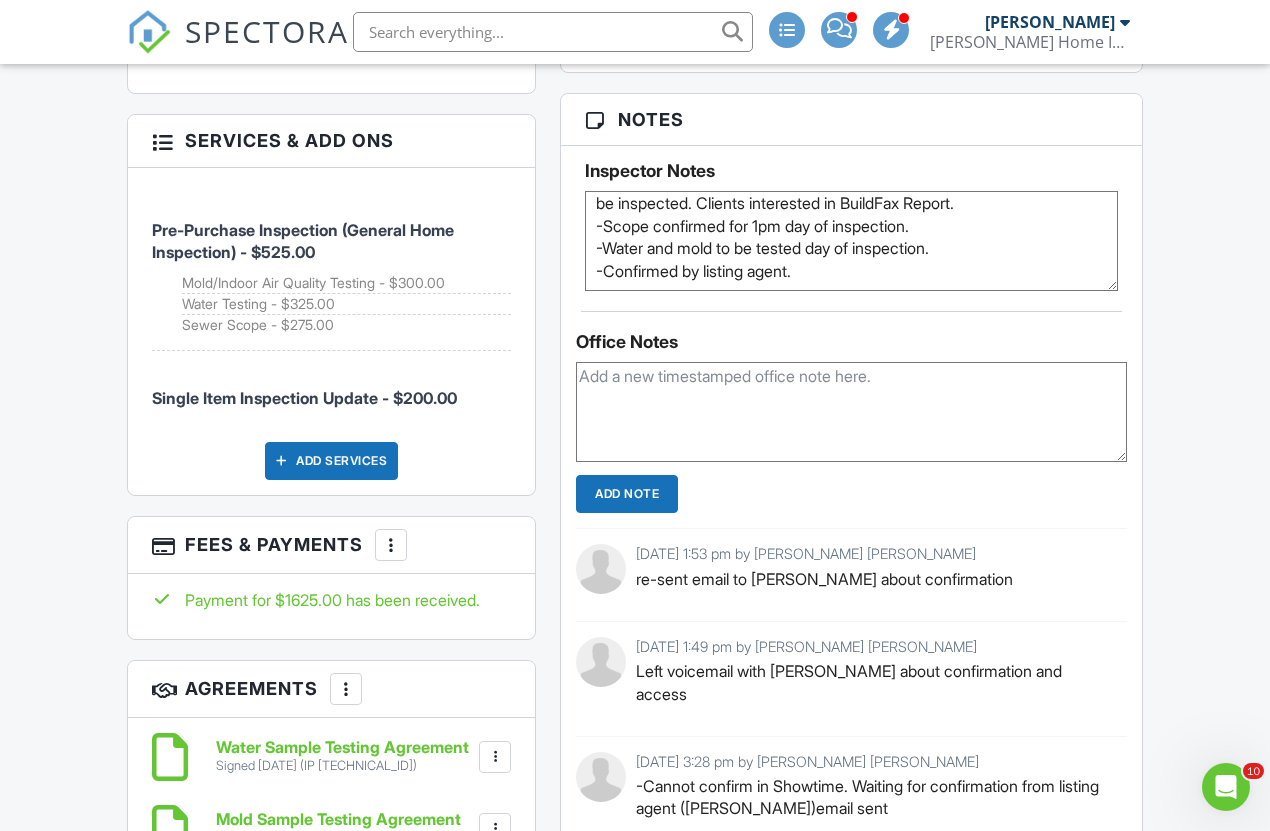 click on "-Homeowners will be present to grant access.
-Interested in BuildFax Report. Greenhouse also to be inspected.
-Scope confirmed
-Water and mold to be tested day of inspection.
-Confirmed by listing agent." at bounding box center [851, 241] 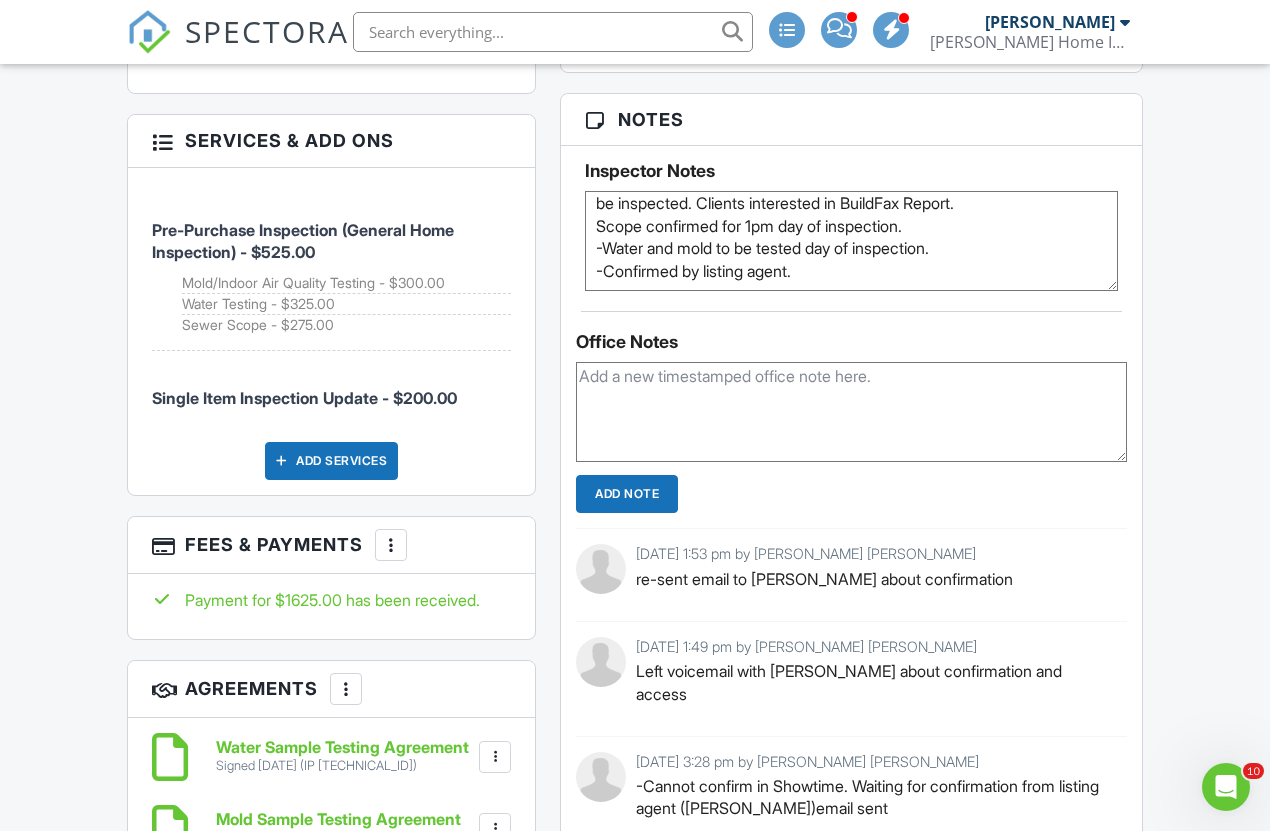 click on "-Homeowners will be present to grant access.
-Interested in BuildFax Report. Greenhouse also to be inspected.
-Scope confirmed
-Water and mold to be tested day of inspection.
-Confirmed by listing agent." at bounding box center (851, 241) 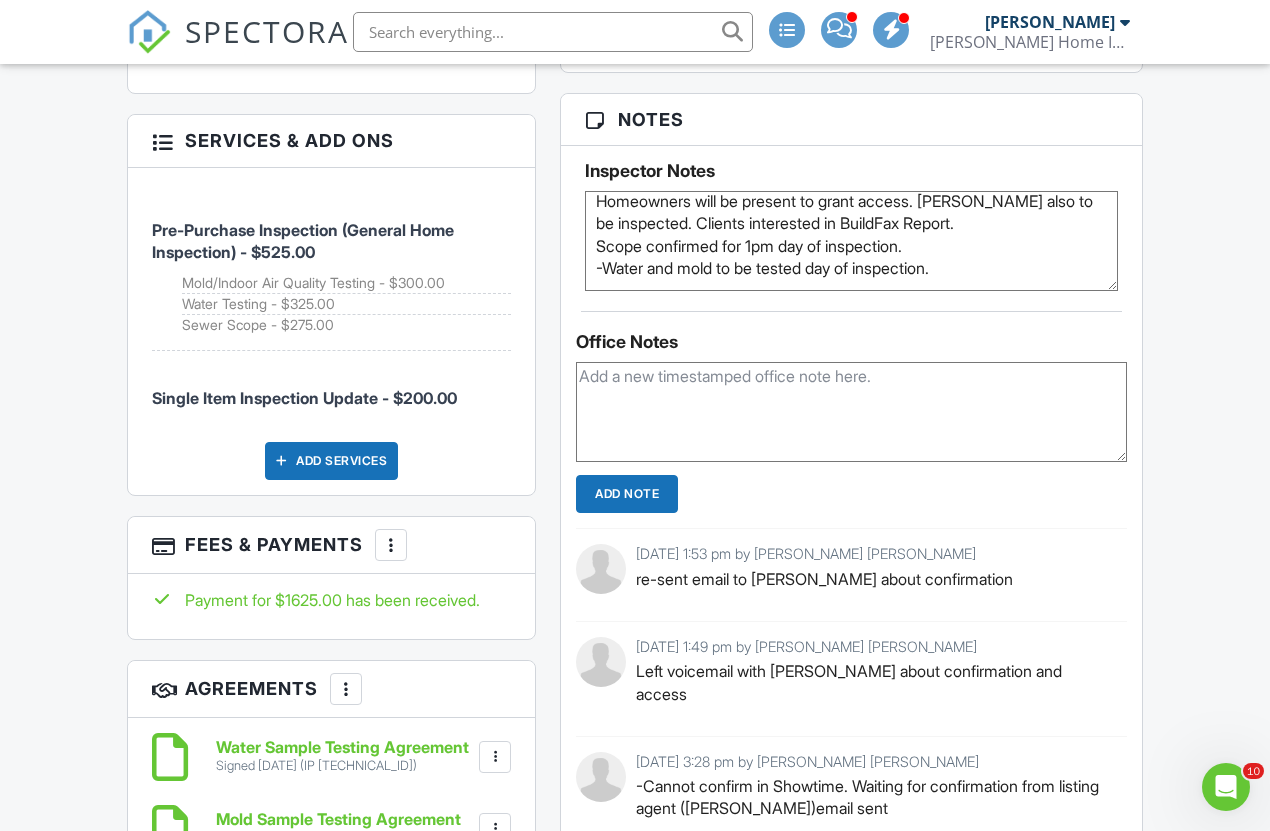 scroll, scrollTop: 10, scrollLeft: 0, axis: vertical 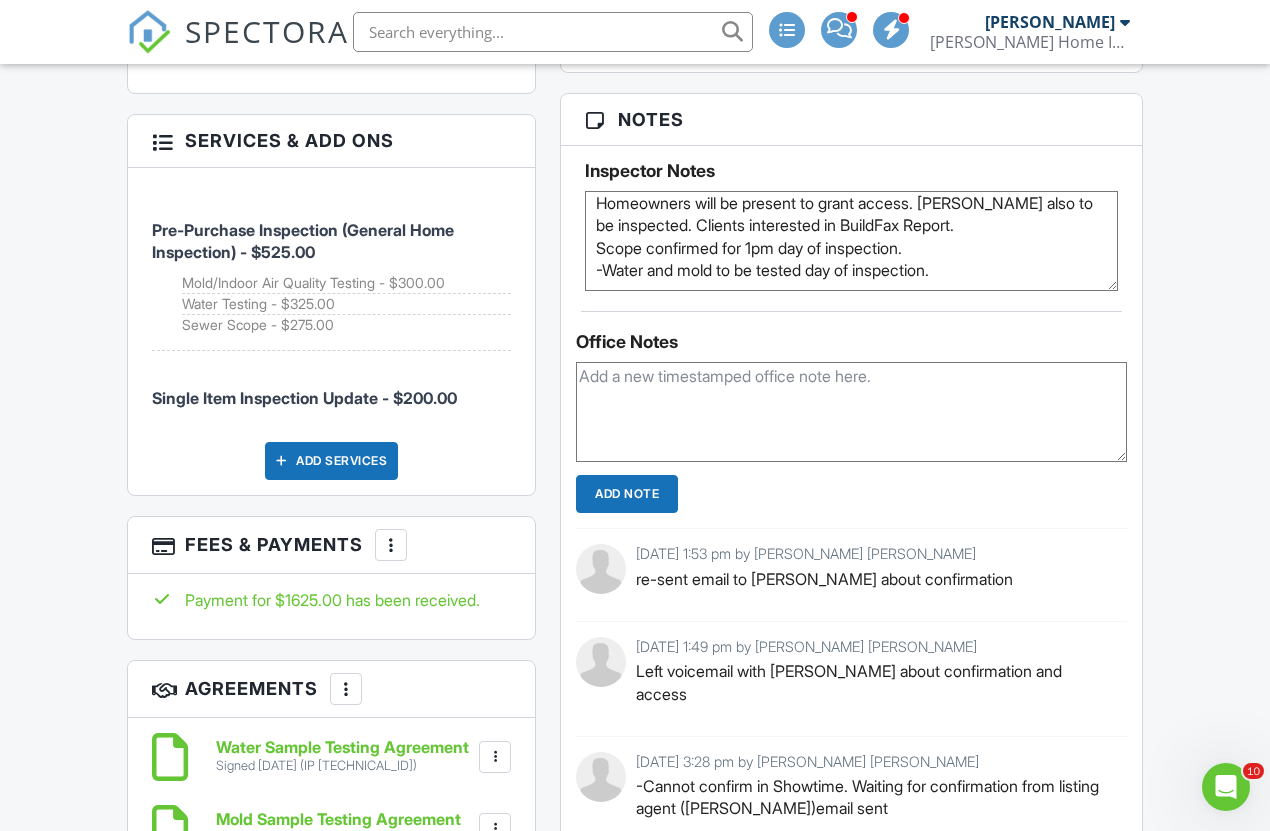 click on "-Homeowners will be present to grant access.
-Interested in BuildFax Report. Greenhouse also to be inspected.
-Scope confirmed
-Water and mold to be tested day of inspection.
-Confirmed by listing agent." at bounding box center (851, 241) 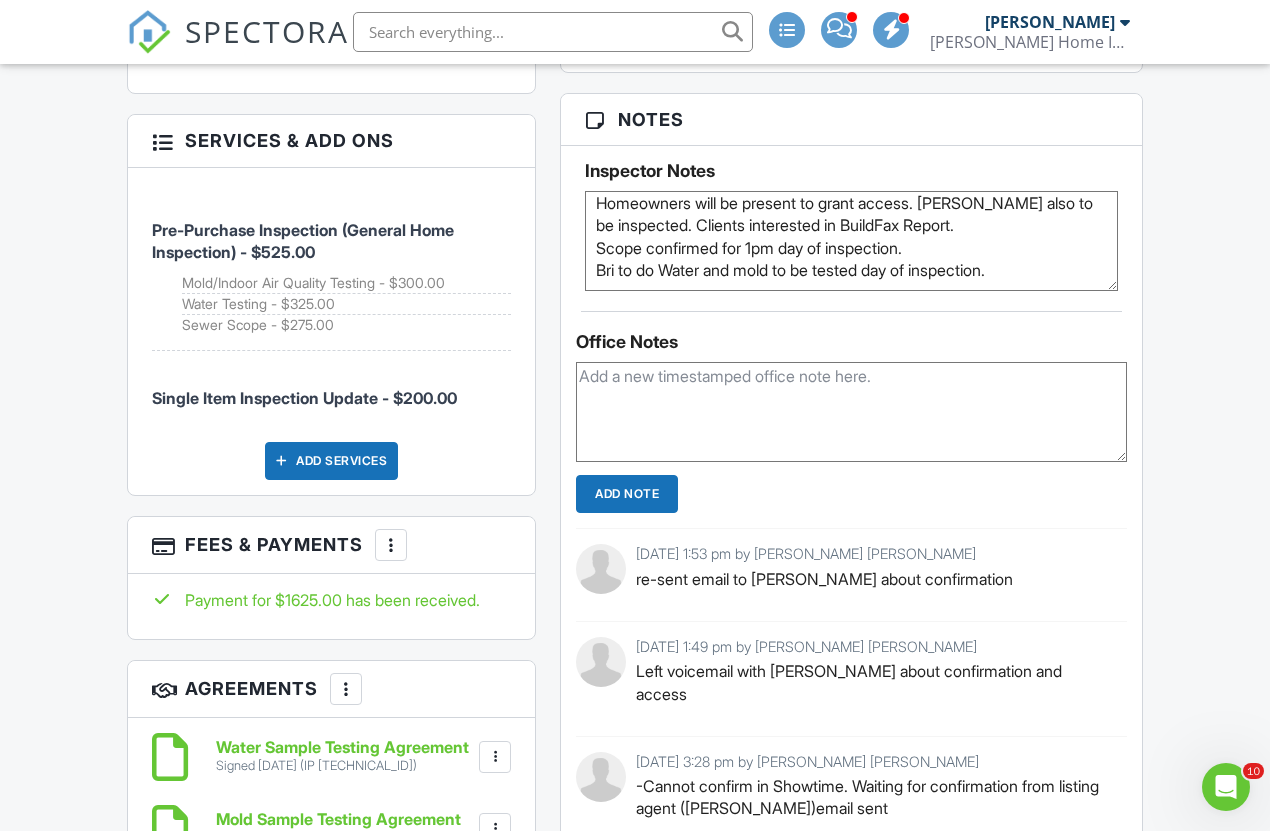 click on "-Homeowners will be present to grant access.
-Interested in BuildFax Report. Greenhouse also to be inspected.
-Scope confirmed
-Water and mold to be tested day of inspection.
-Confirmed by listing agent." at bounding box center (851, 241) 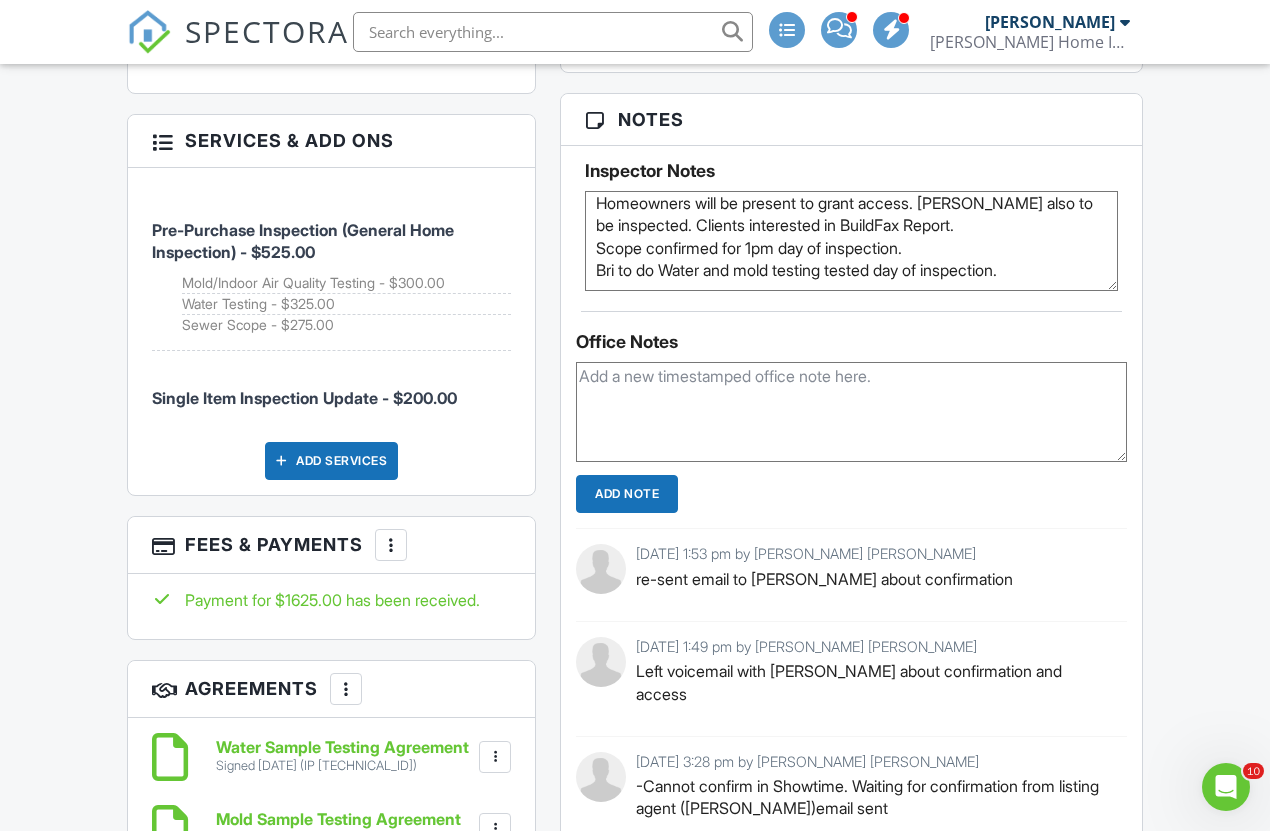 click on "-Homeowners will be present to grant access.
-Interested in BuildFax Report. Greenhouse also to be inspected.
-Scope confirmed
-Water and mold to be tested day of inspection.
-Confirmed by listing agent." at bounding box center (851, 241) 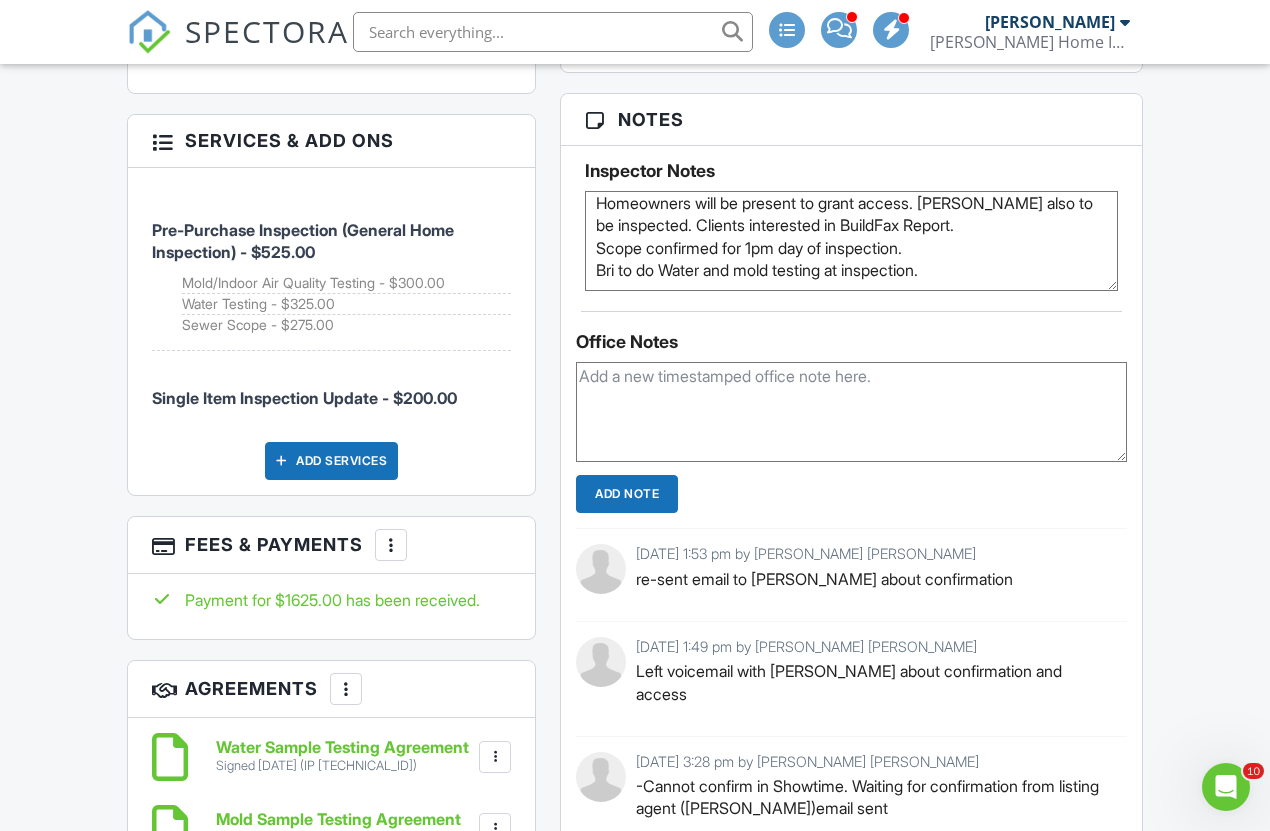 type on "Homeowners will be present to grant access. Greenhouse also to be inspected. Clients interested in BuildFax Report.
Scope confirmed for 1pm day of inspection.
Bri to do Water and mold testing at inspection." 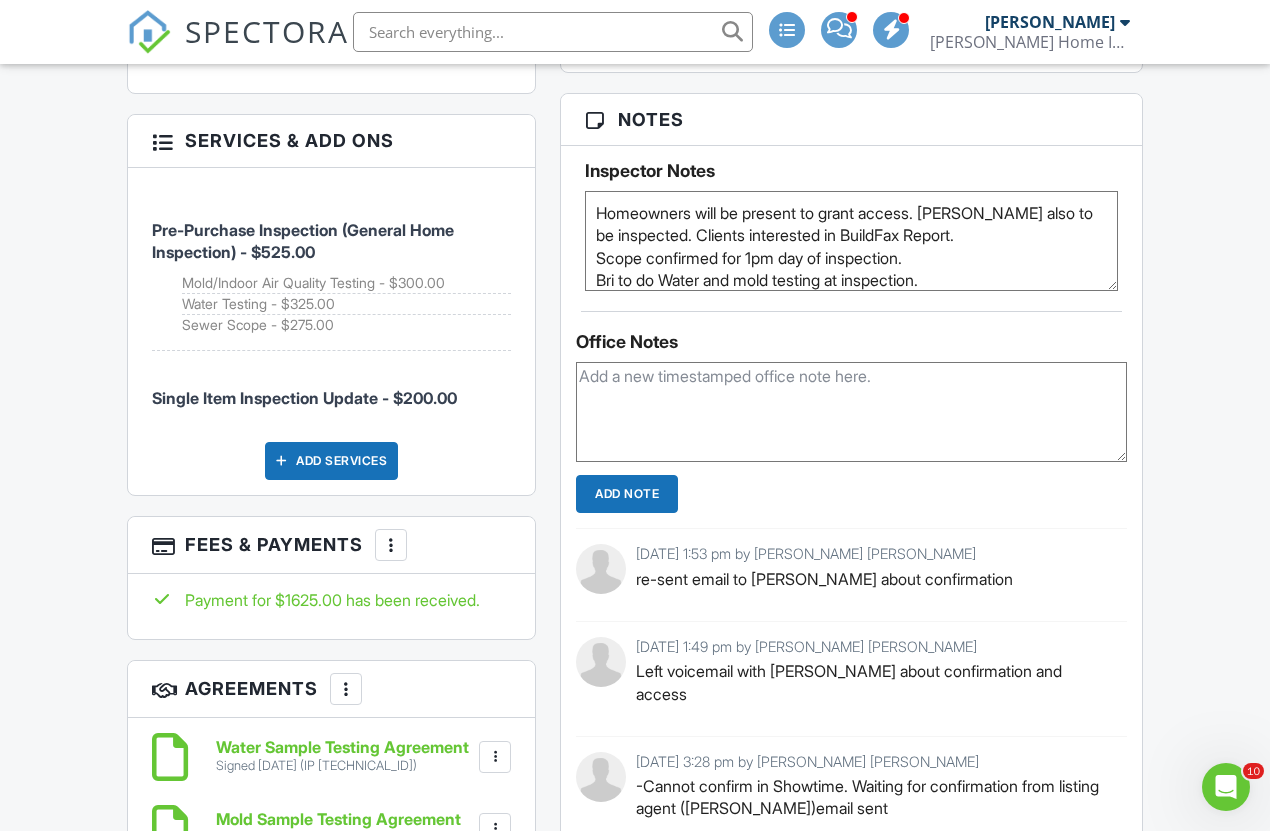 scroll, scrollTop: 0, scrollLeft: 0, axis: both 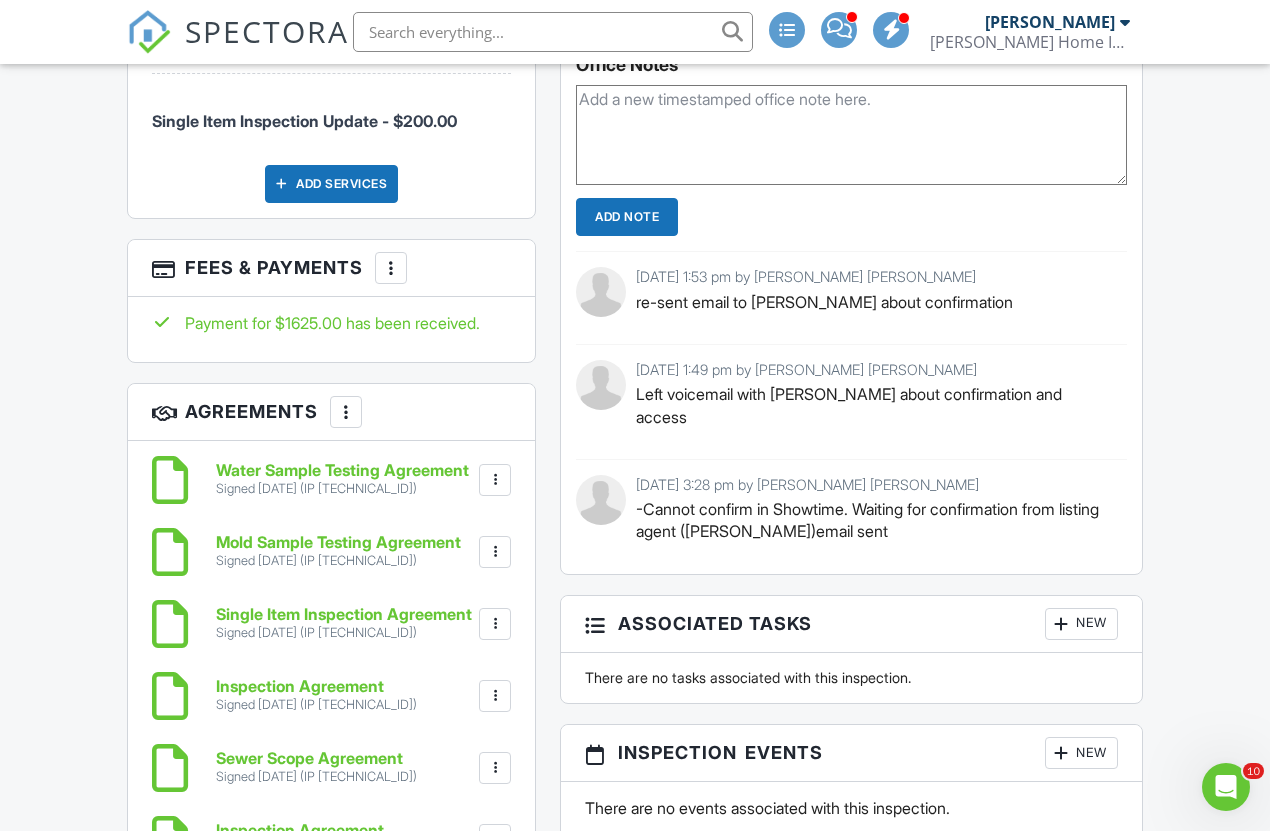 click at bounding box center (391, 268) 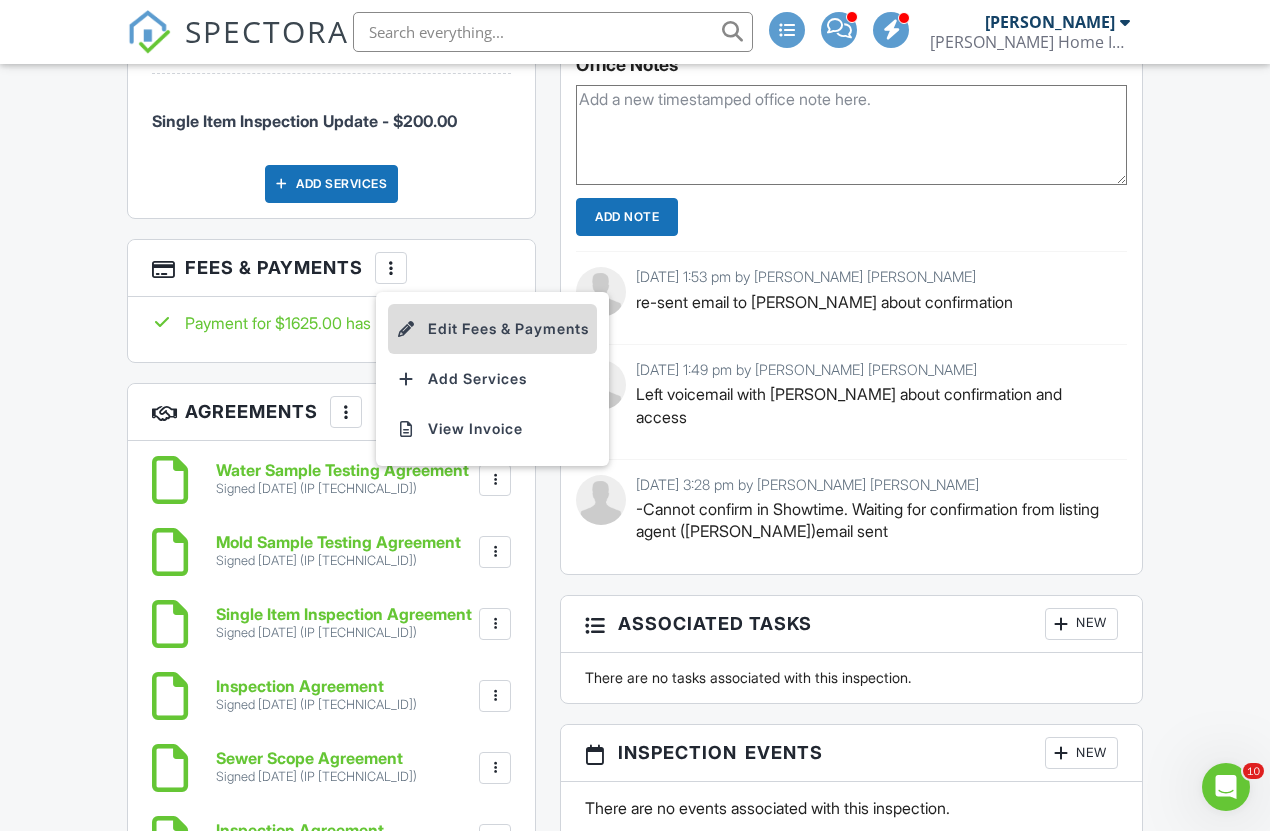 click on "Edit Fees & Payments" at bounding box center [492, 329] 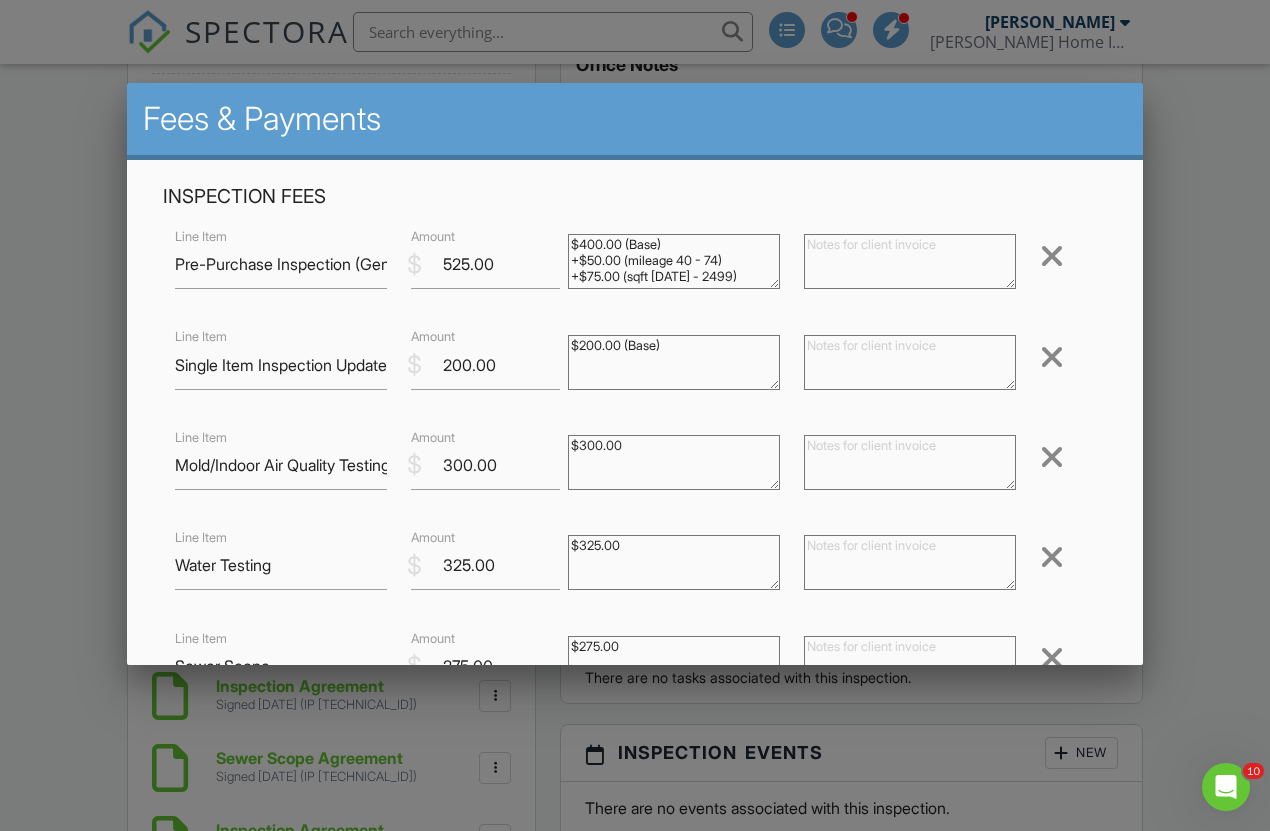 click at bounding box center [1052, 557] 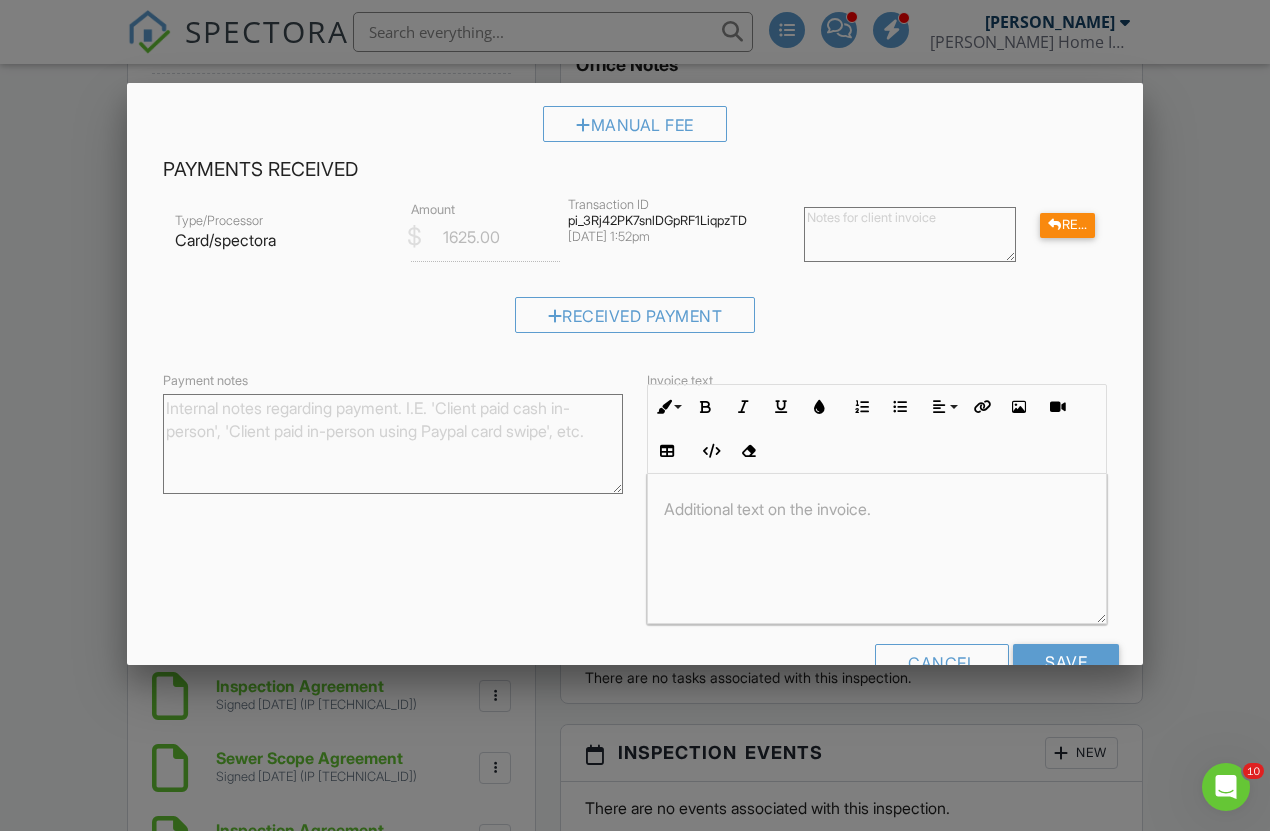 scroll, scrollTop: 518, scrollLeft: 0, axis: vertical 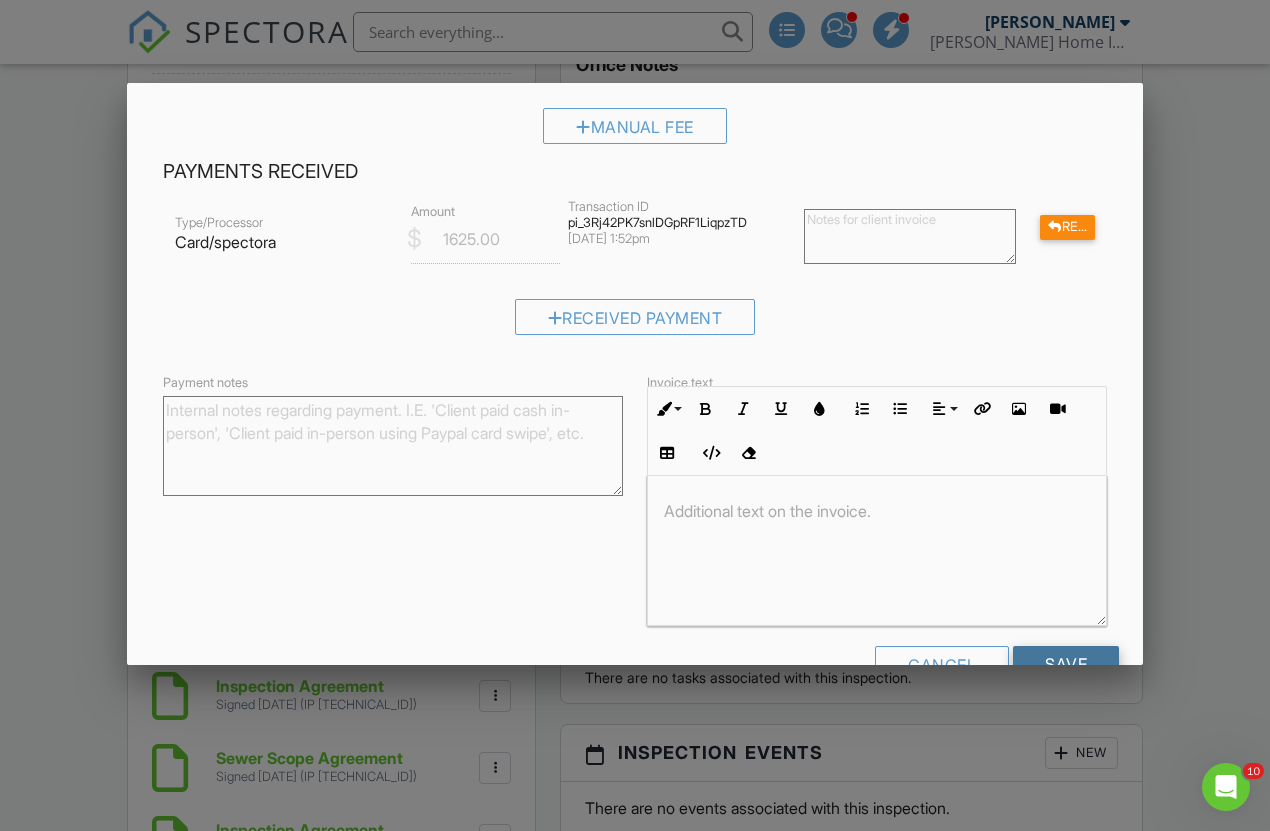 click on "Save" at bounding box center [1066, 664] 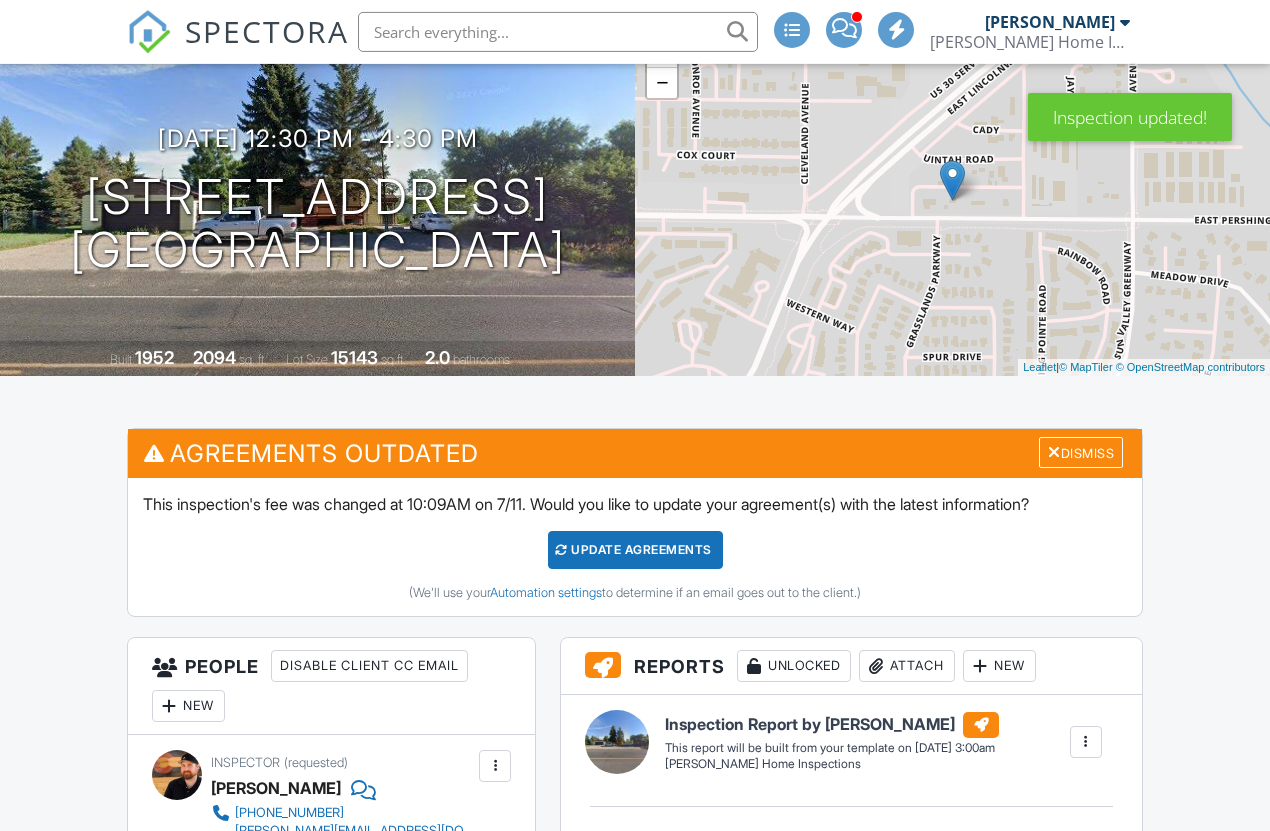 scroll, scrollTop: 0, scrollLeft: 0, axis: both 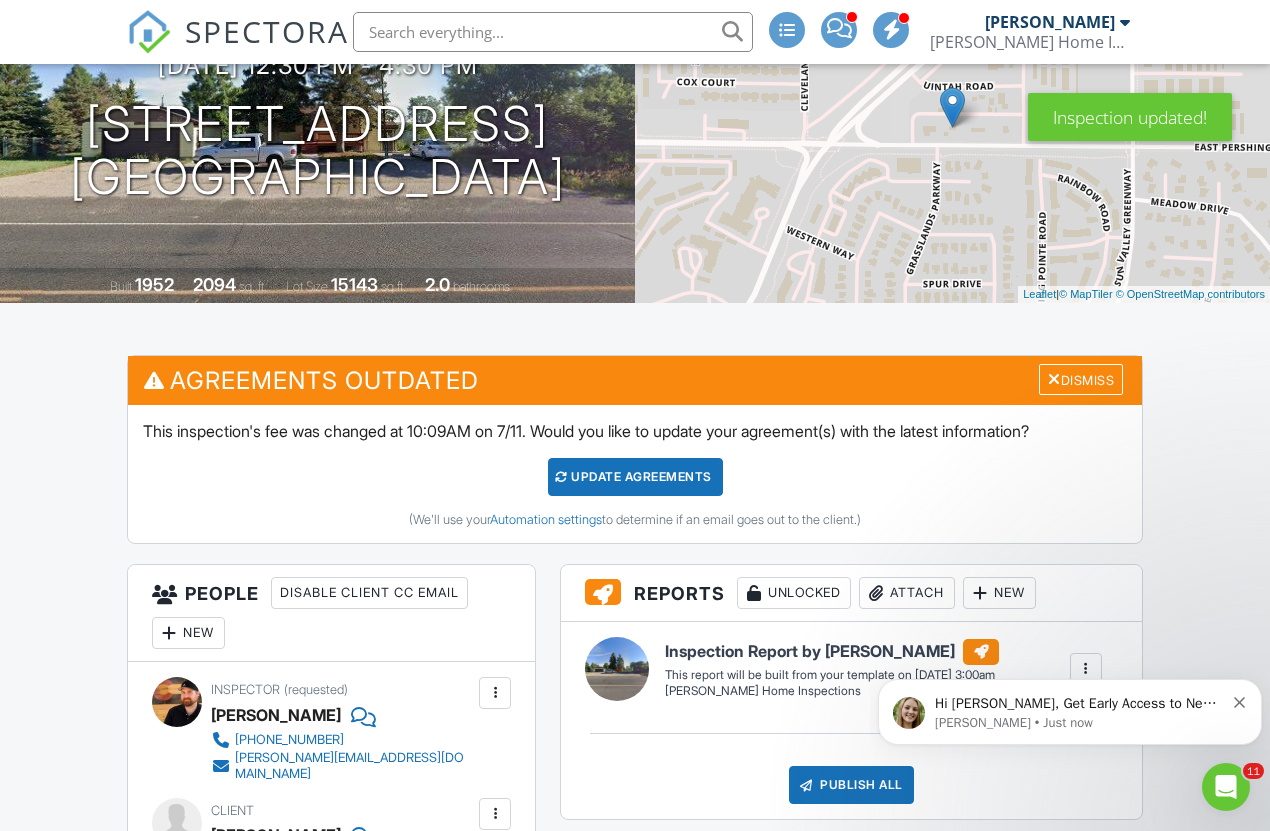 click on "Hi Briana, Get Early Access to New Report Writing Features &amp; Updates Want to be the first to try Spectora’s latest updates? Join our early access group and be the first to use new features before they’re released. Features and updates coming soon that you will get early access to include: Update: The upgraded Rapid Fire Camera, New: Photo preview before adding images to a report, New: The .5 camera lens Megan • Just now" at bounding box center (1070, 712) 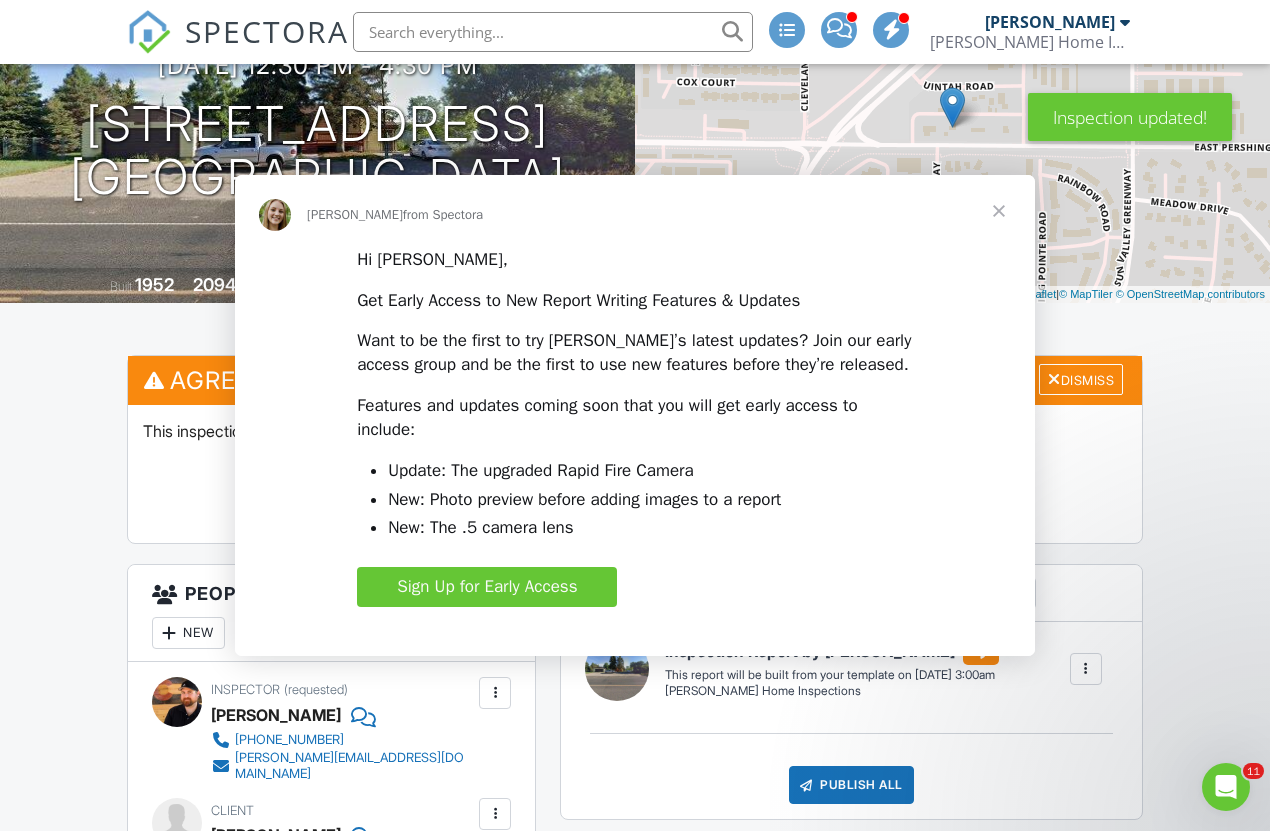 scroll, scrollTop: 0, scrollLeft: 0, axis: both 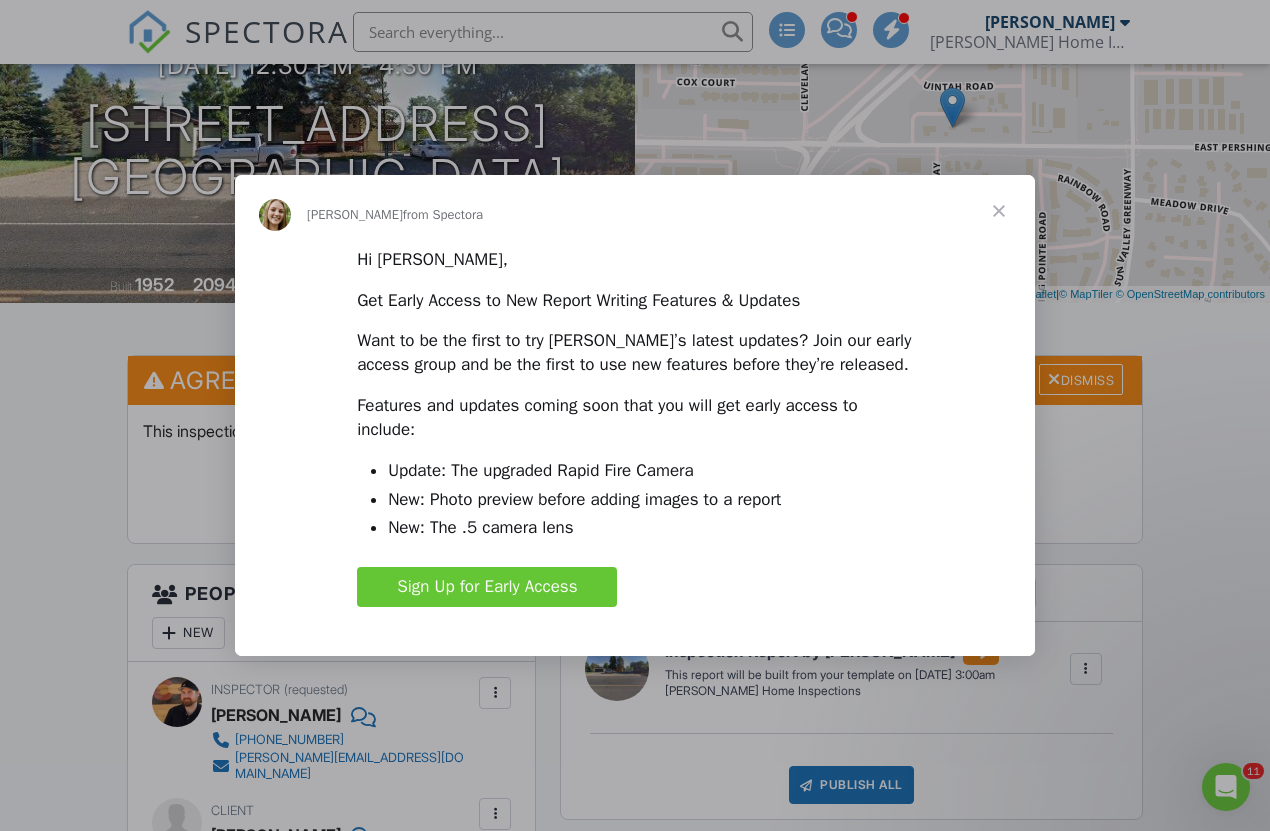 click at bounding box center [999, 211] 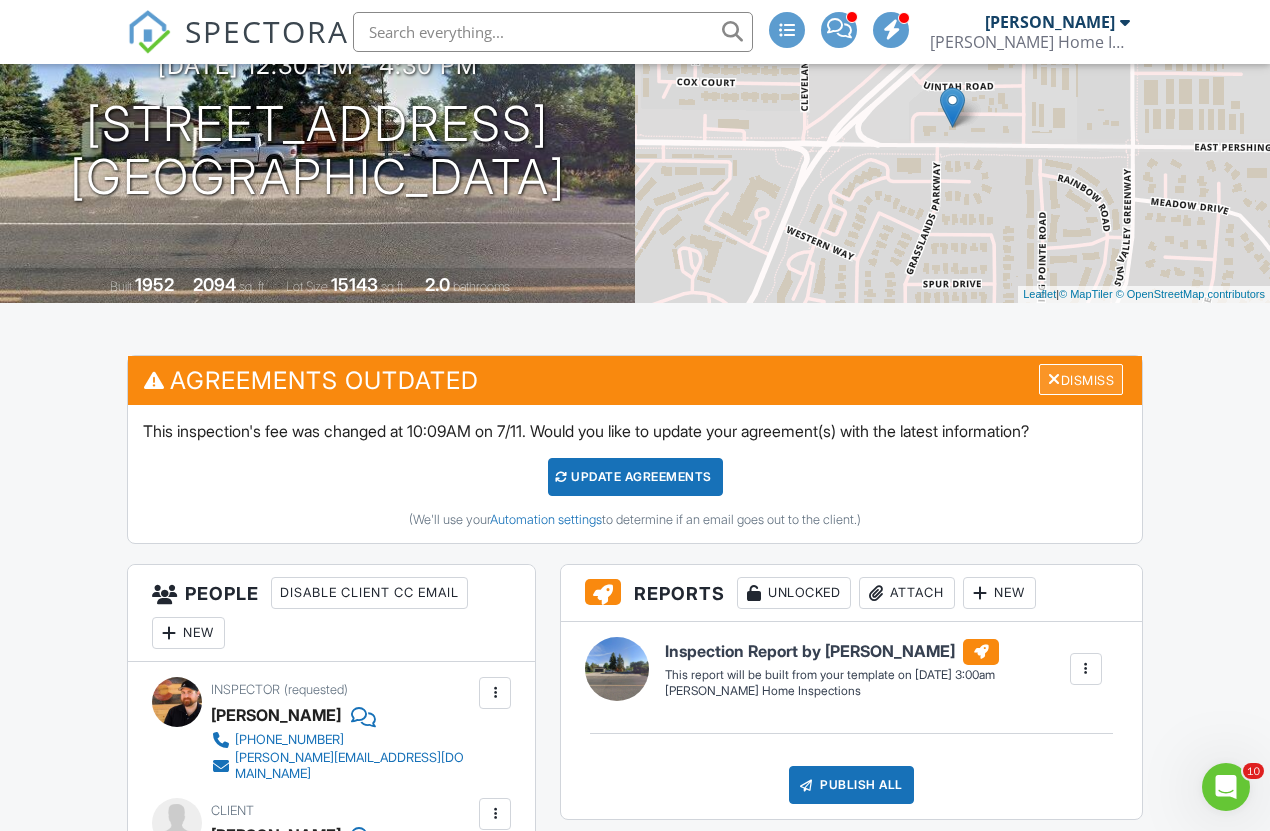 click on "Dismiss" at bounding box center (1081, 379) 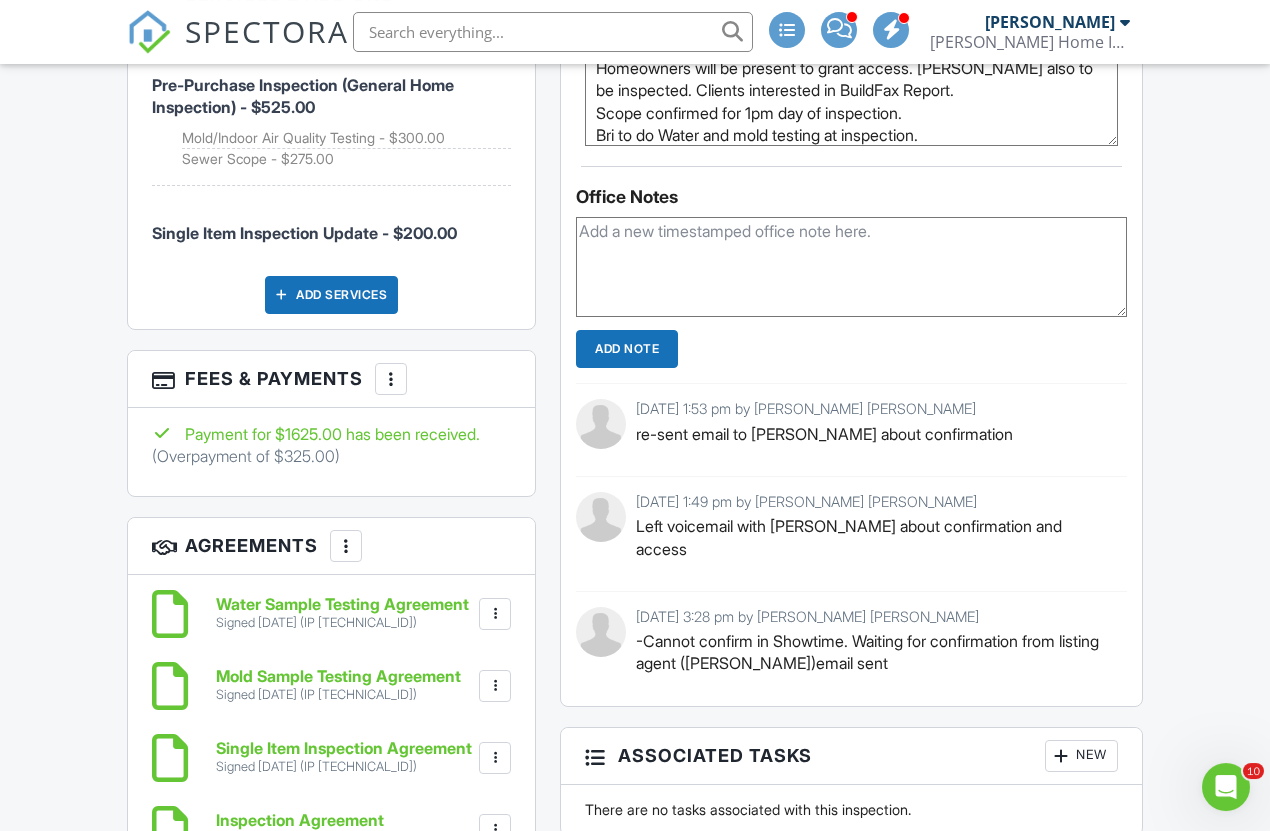 scroll, scrollTop: 1495, scrollLeft: 0, axis: vertical 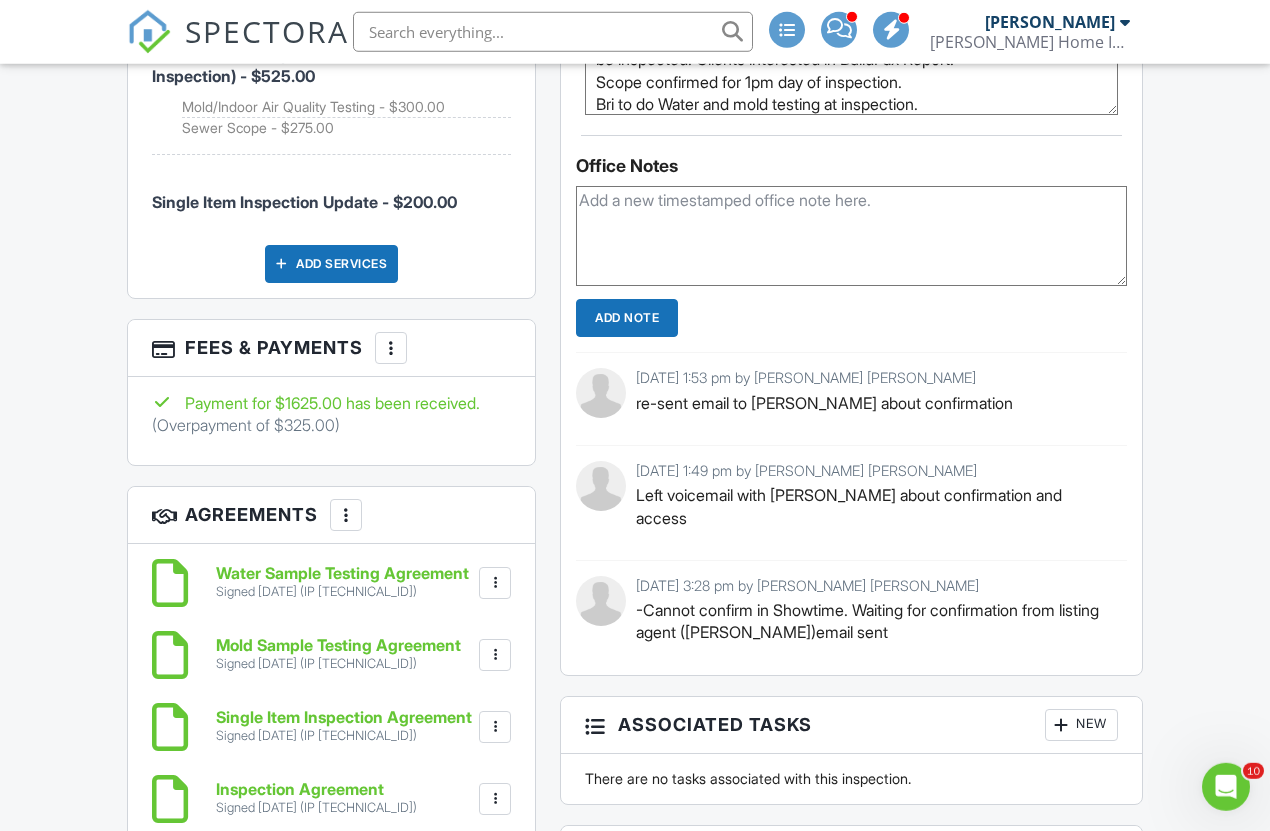 click at bounding box center [391, 348] 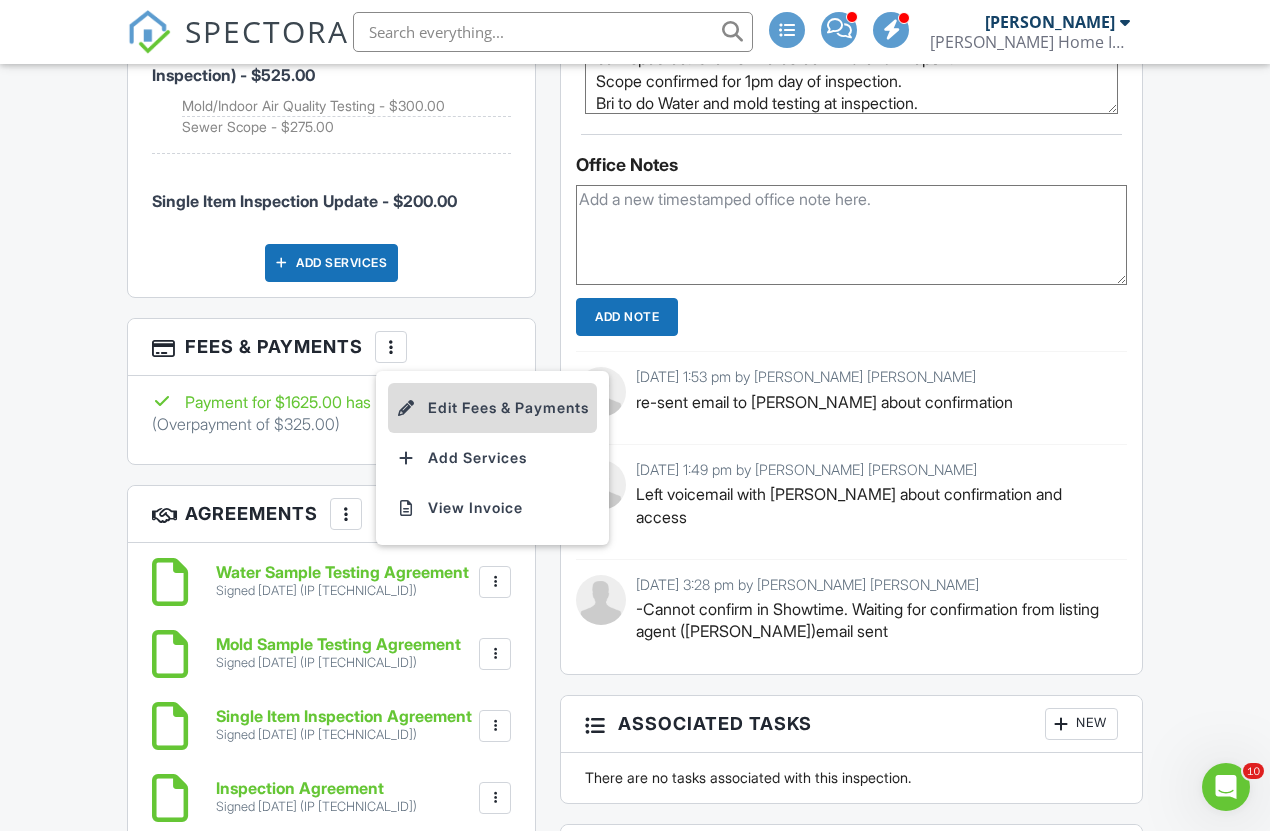 click on "Edit Fees & Payments" at bounding box center (492, 408) 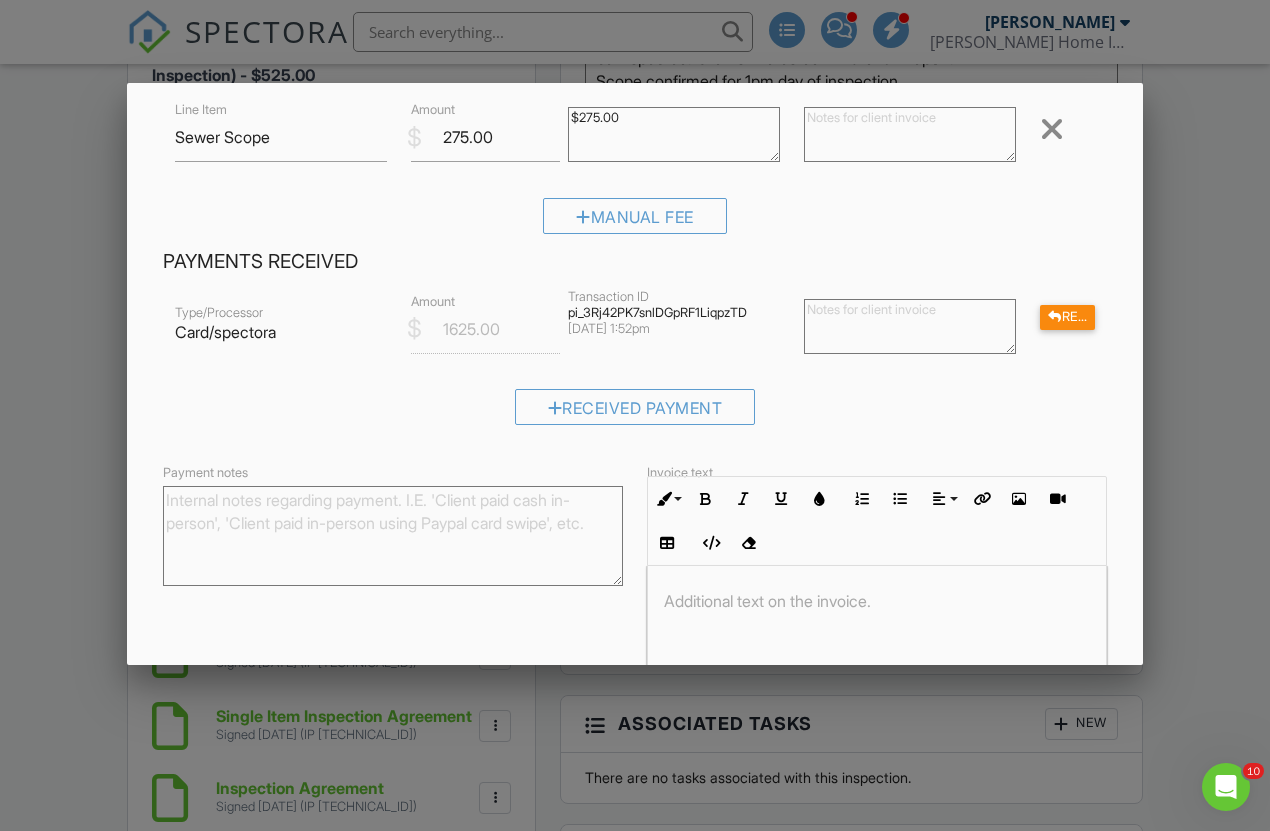 scroll, scrollTop: 436, scrollLeft: 0, axis: vertical 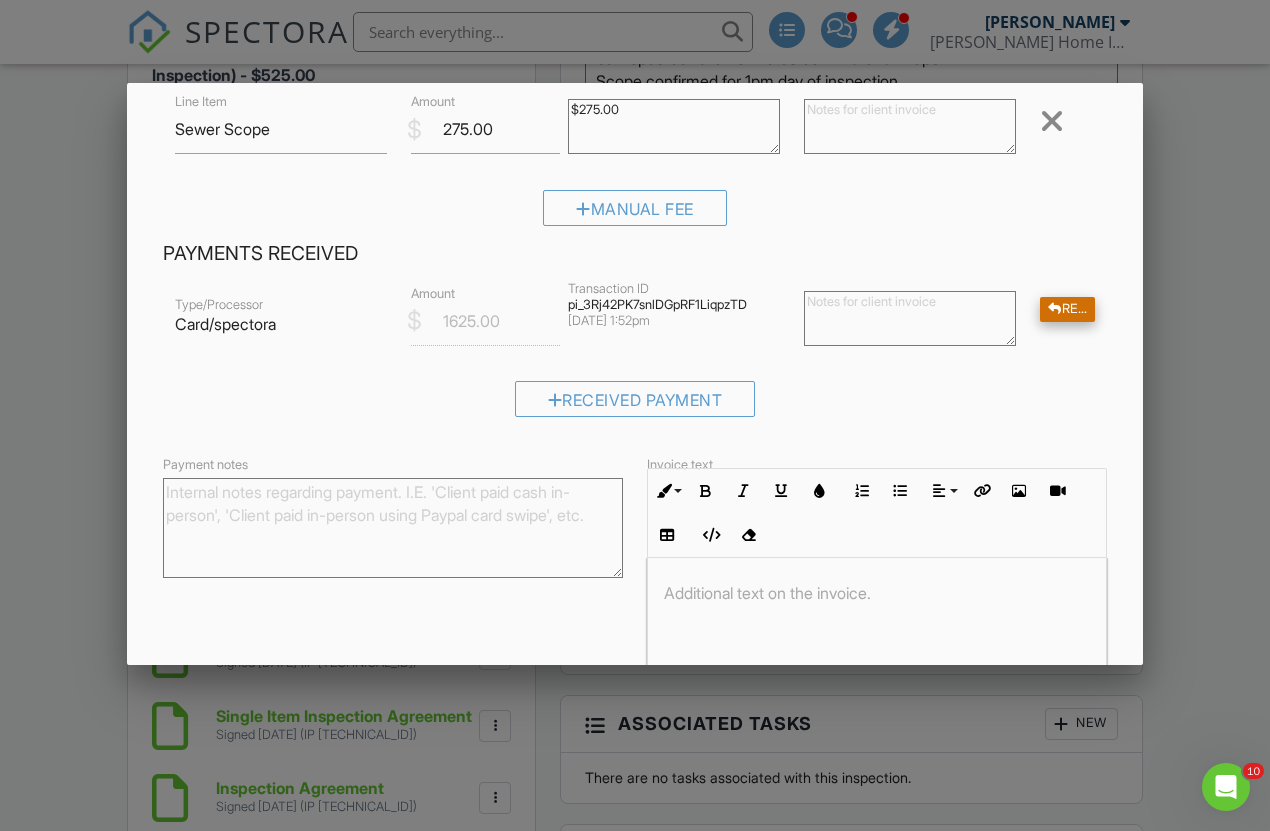 click on "Refund" at bounding box center (1067, 309) 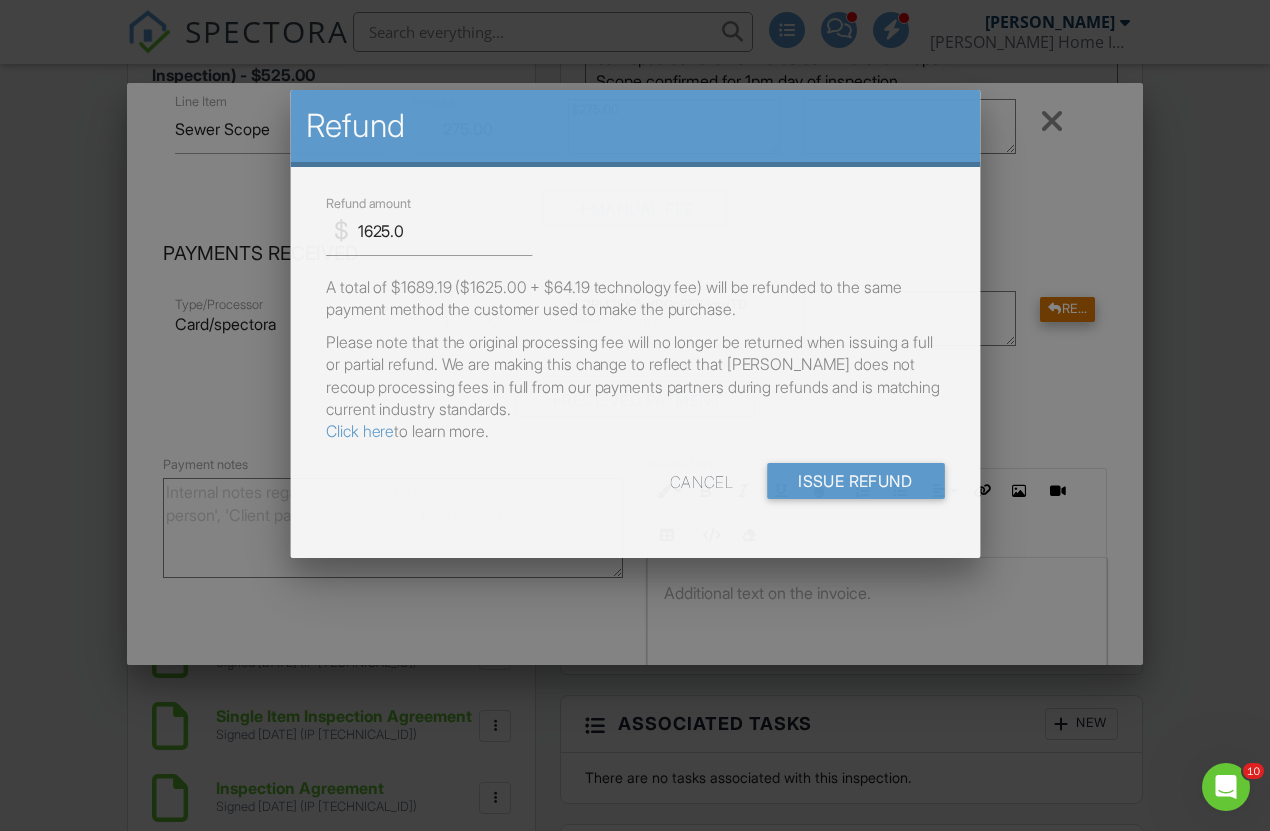 scroll, scrollTop: 0, scrollLeft: 0, axis: both 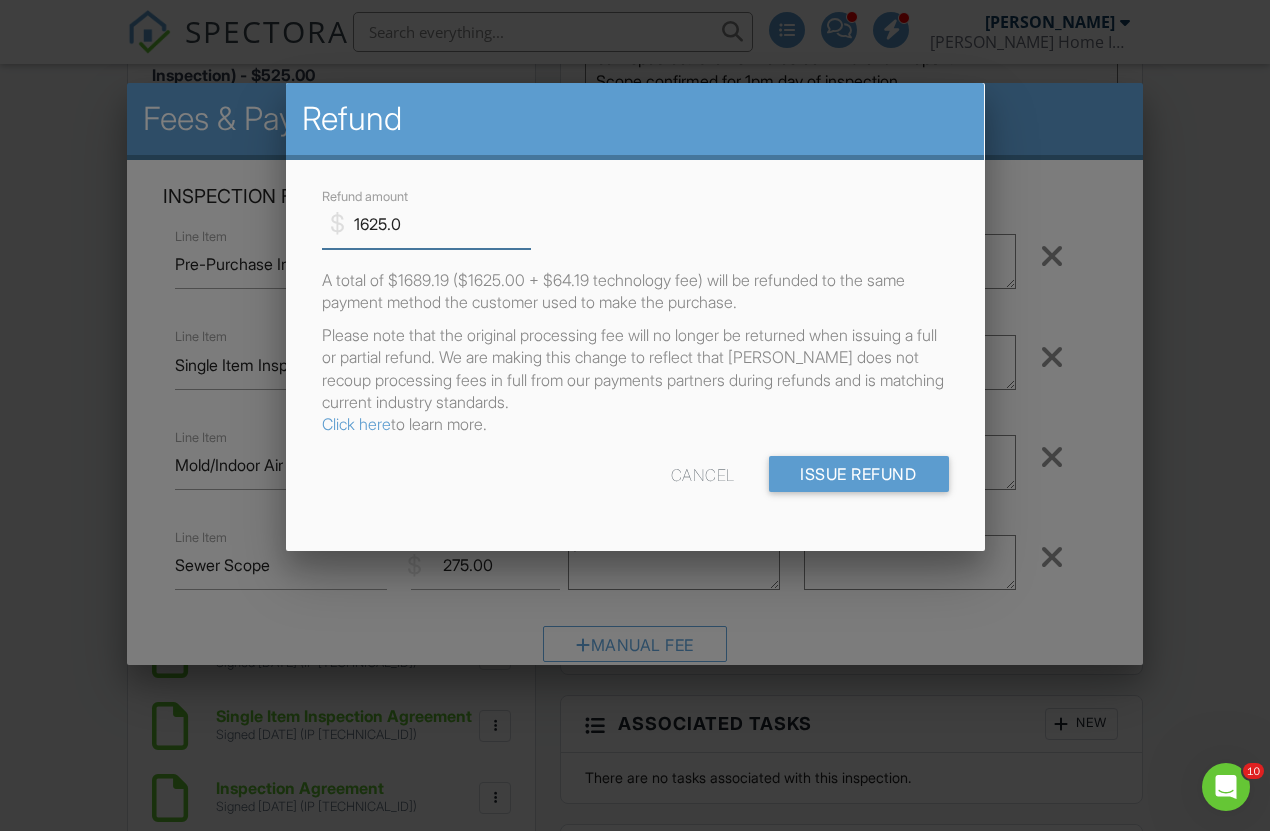 click on "1625.0" at bounding box center [426, 224] 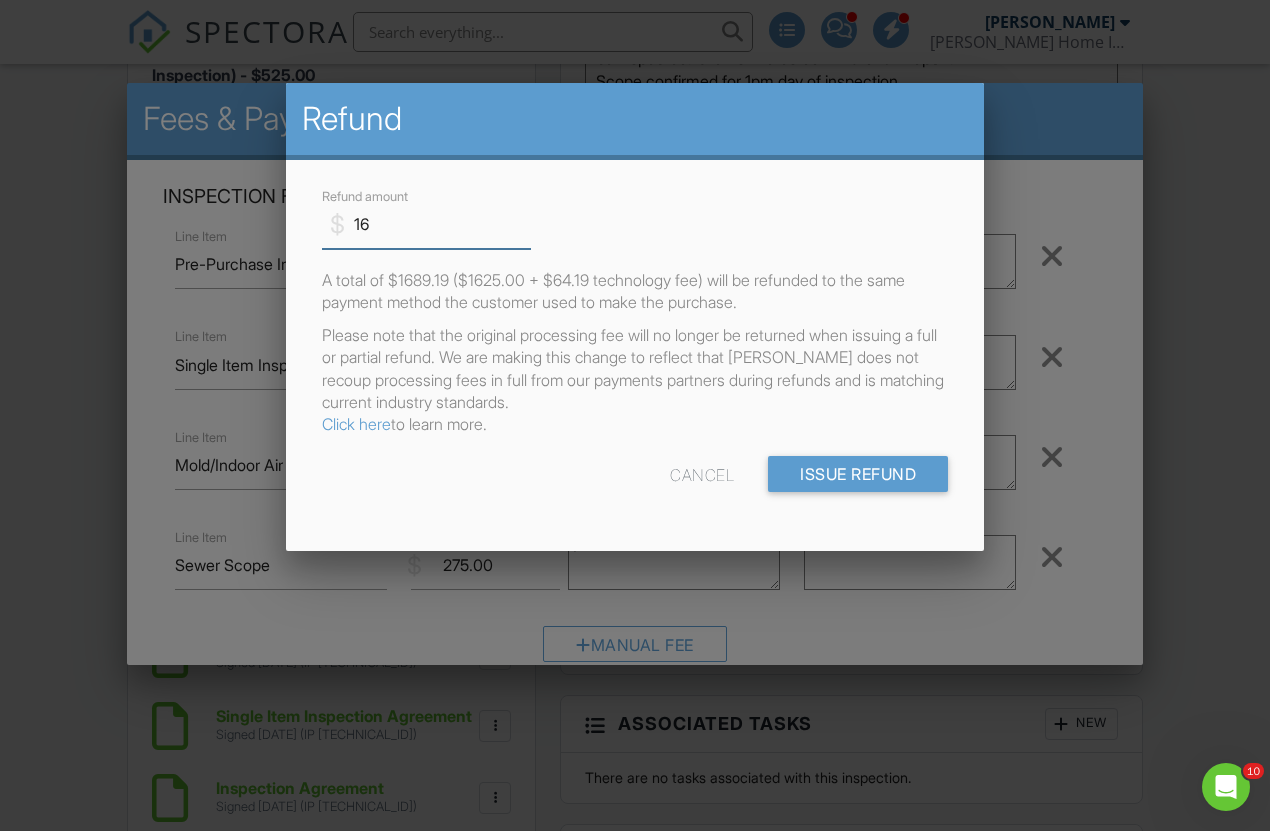 type on "1" 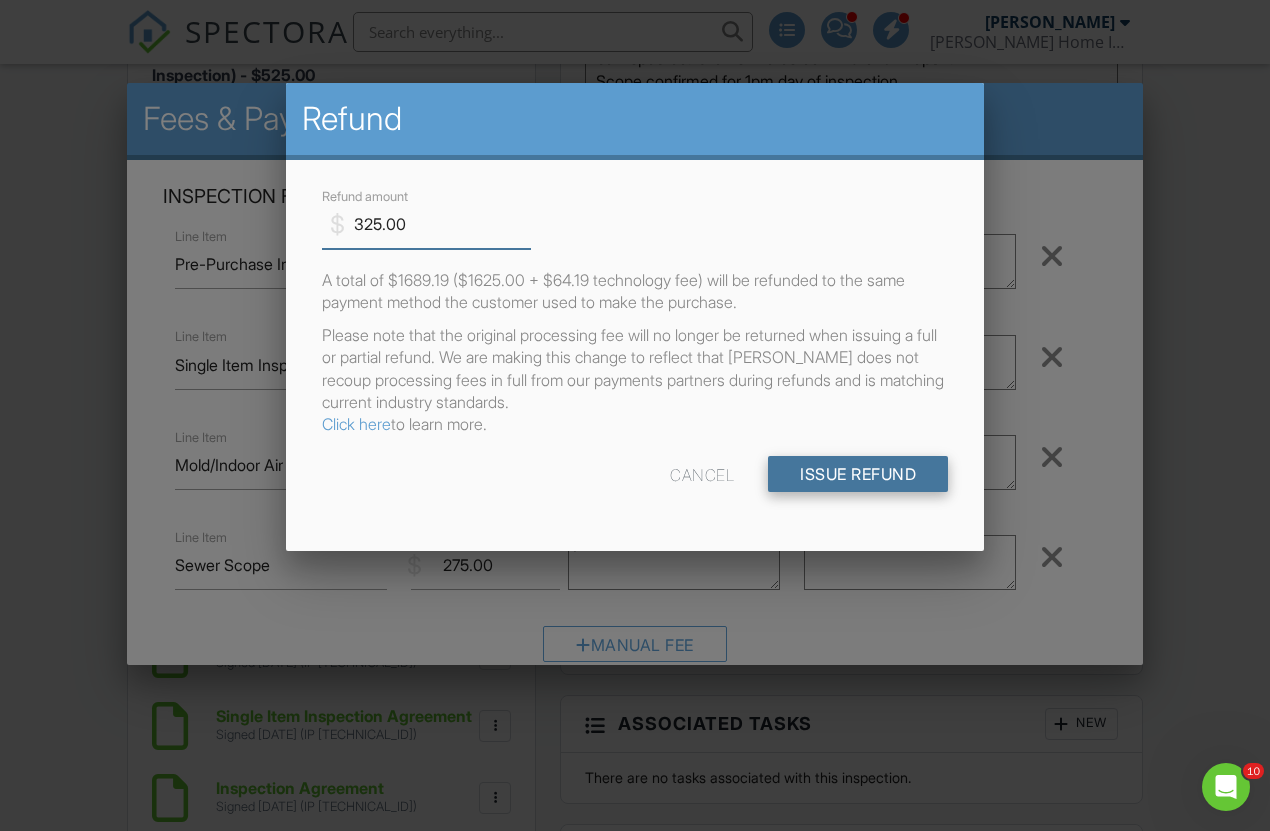 type on "325.00" 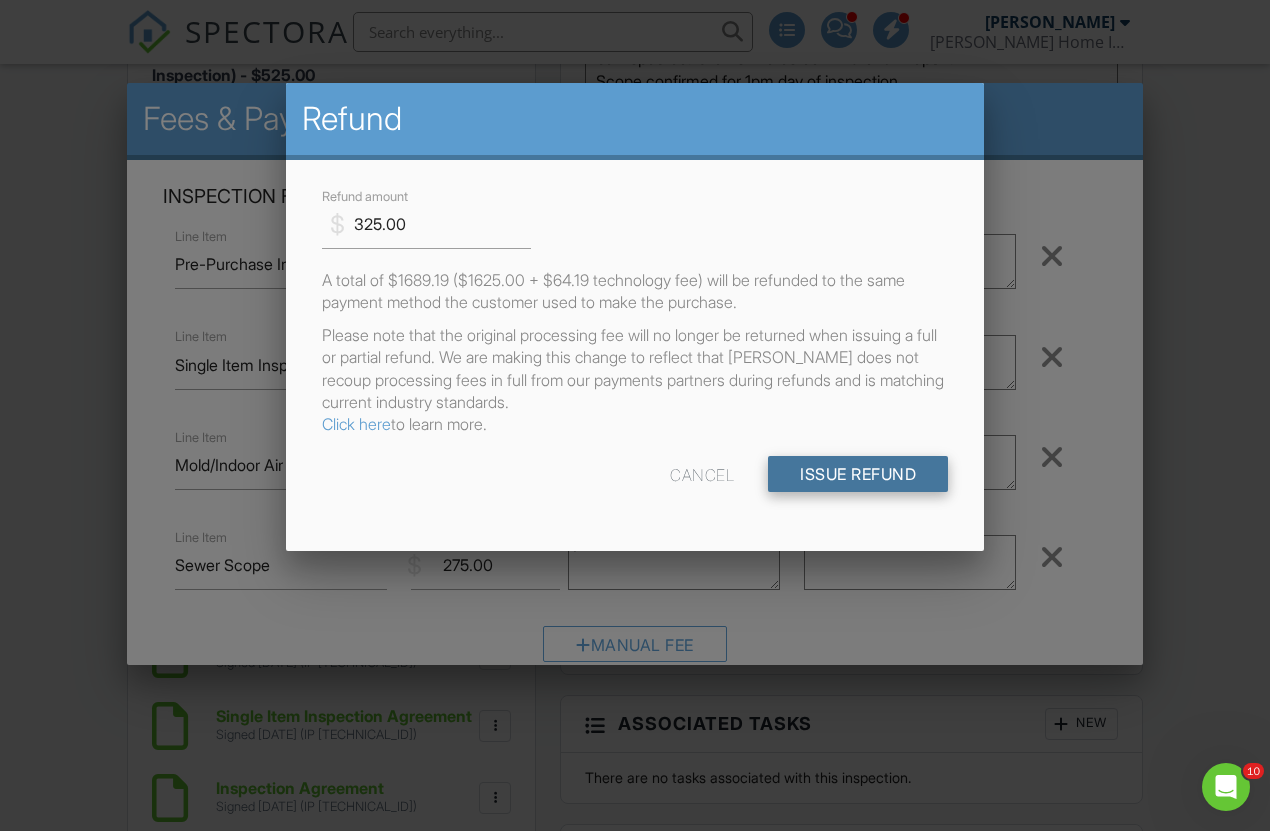 click on "Issue Refund" at bounding box center [858, 474] 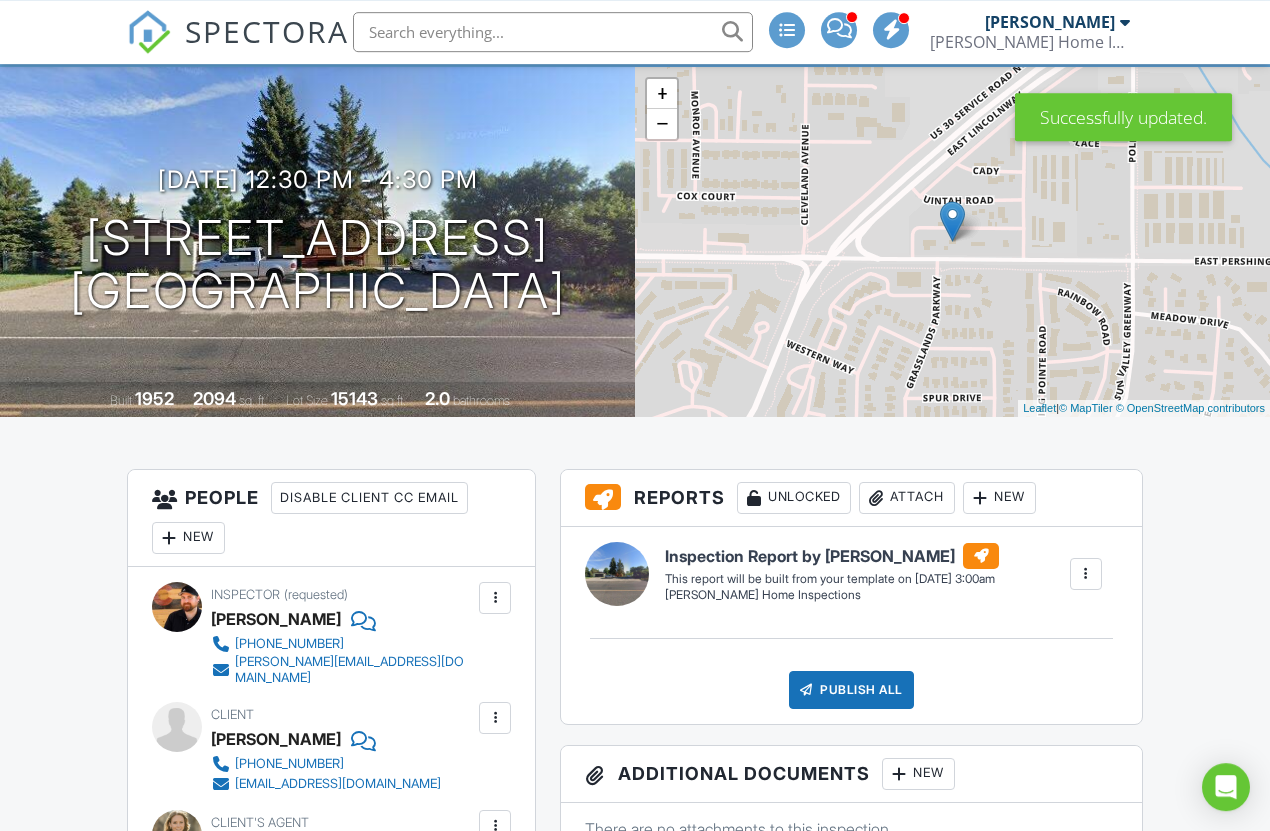 scroll, scrollTop: 563, scrollLeft: 0, axis: vertical 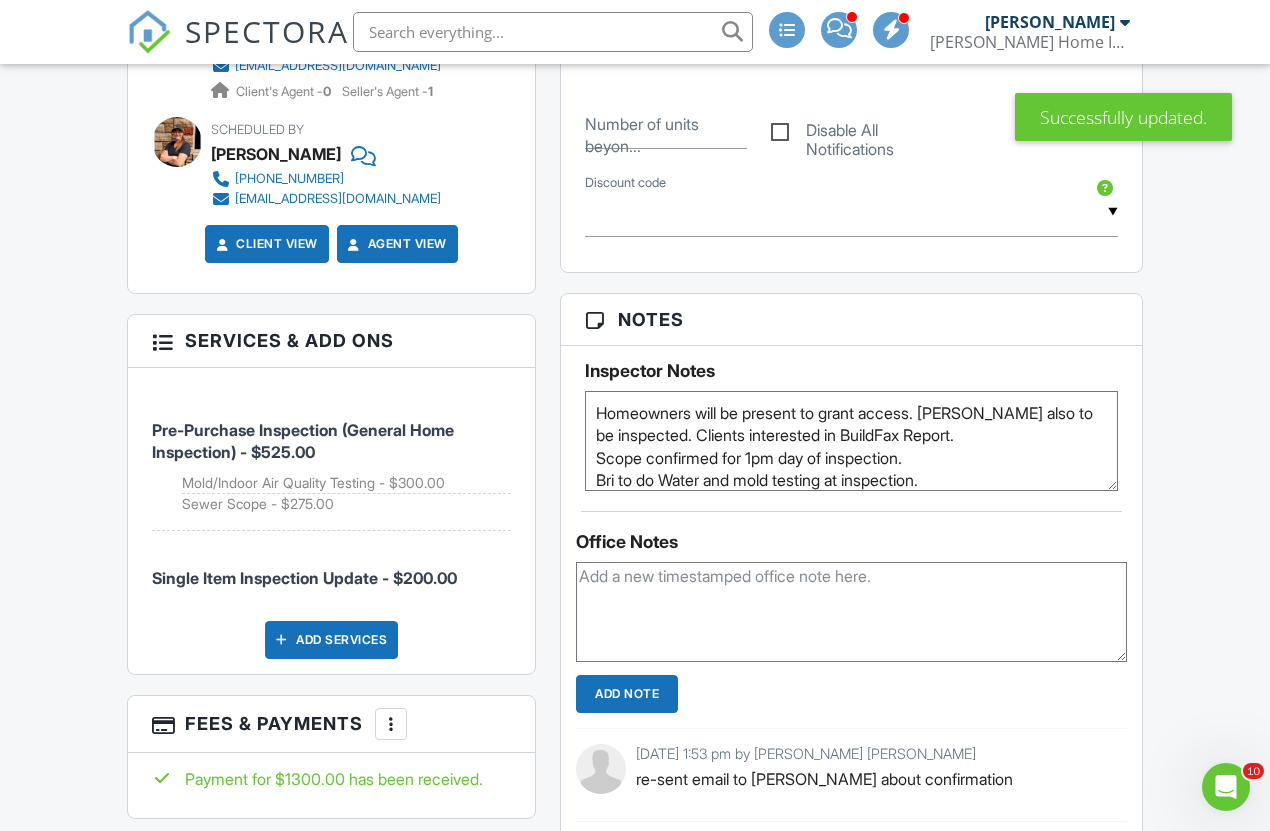 click on "Homeowners will be present to grant access. Greenhouse also to be inspected. Clients interested in BuildFax Report.
Scope confirmed for 1pm day of inspection.
Bri to do Water and mold testing at inspection." at bounding box center (851, 441) 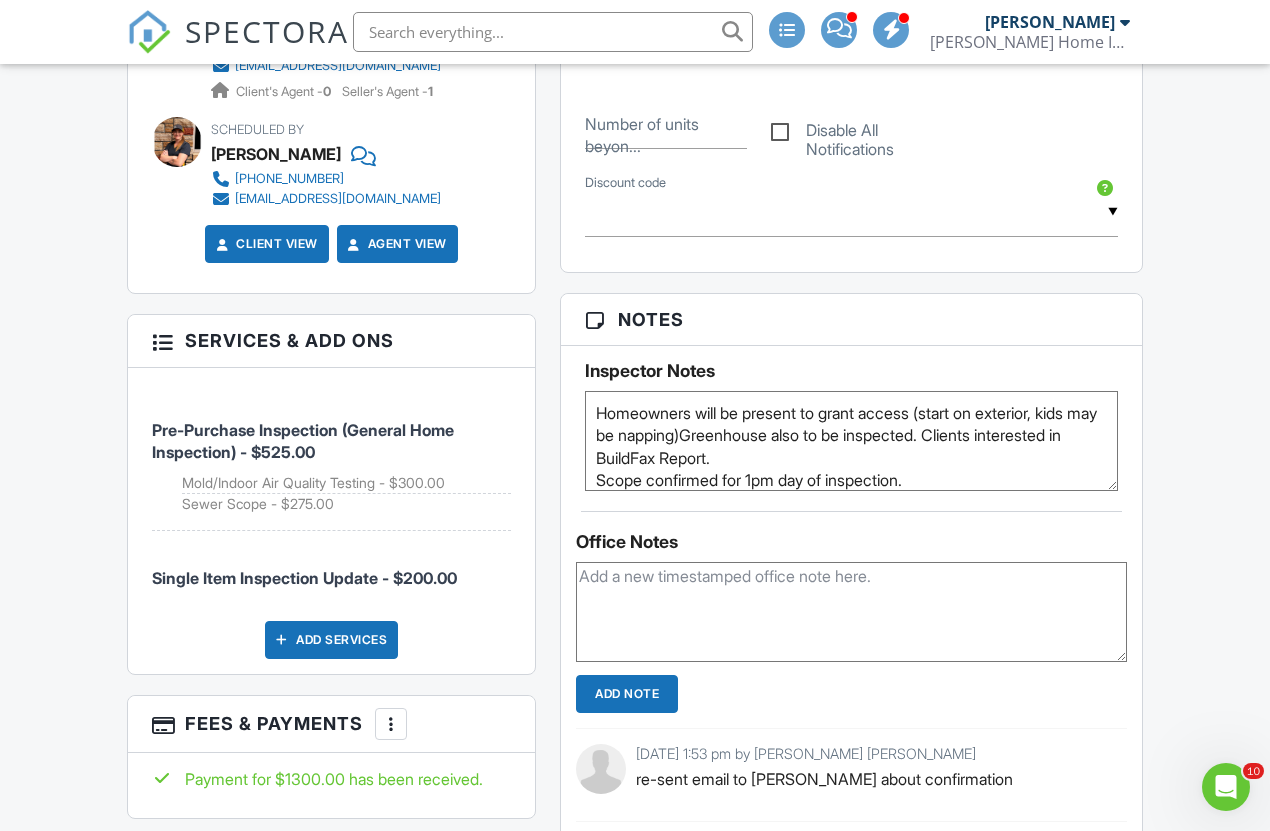 click on "Homeowners will be present to grant access. Greenhouse also to be inspected. Clients interested in BuildFax Report.
Scope confirmed for 1pm day of inspection.
Bri to do Water and mold testing at inspection." at bounding box center (851, 441) 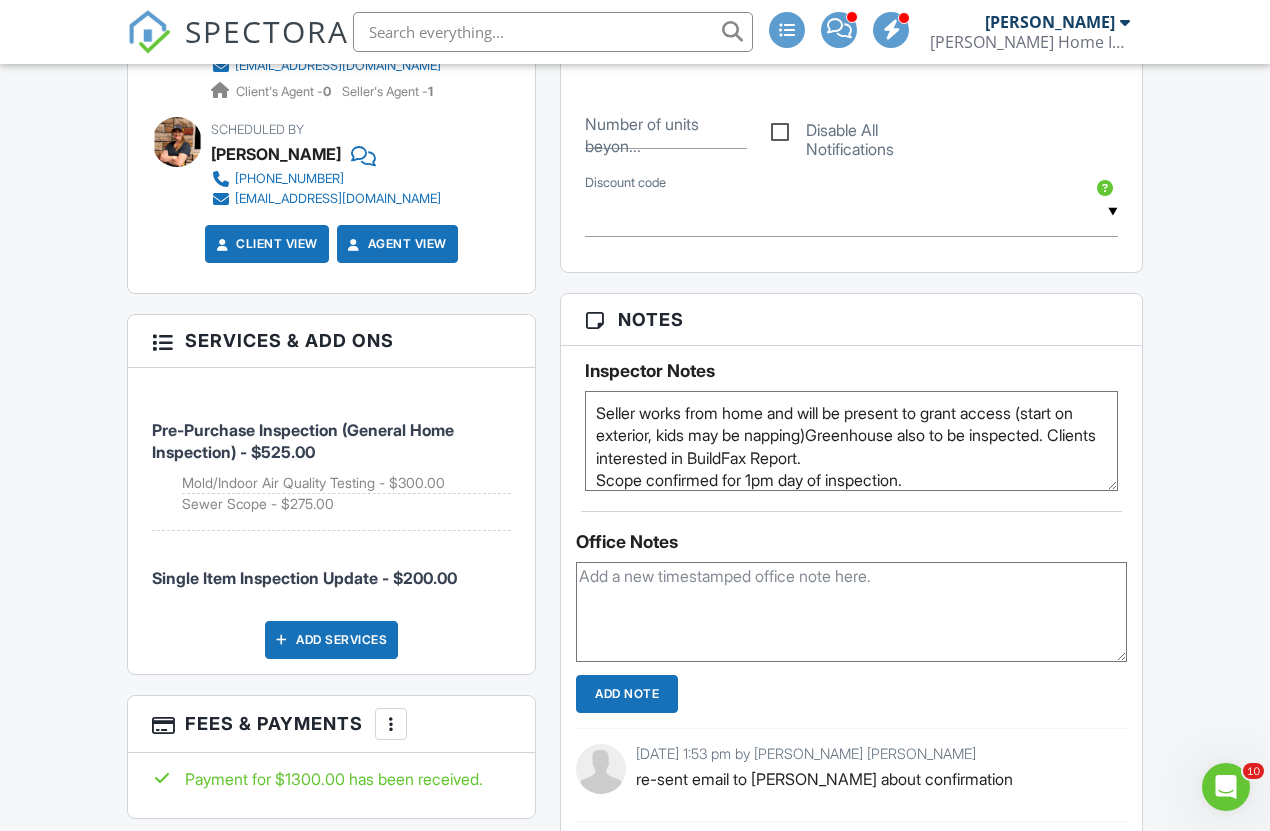 click on "Homeowners will be present to grant access. Greenhouse also to be inspected. Clients interested in BuildFax Report.
Scope confirmed for 1pm day of inspection.
Bri to do Water and mold testing at inspection." at bounding box center [851, 441] 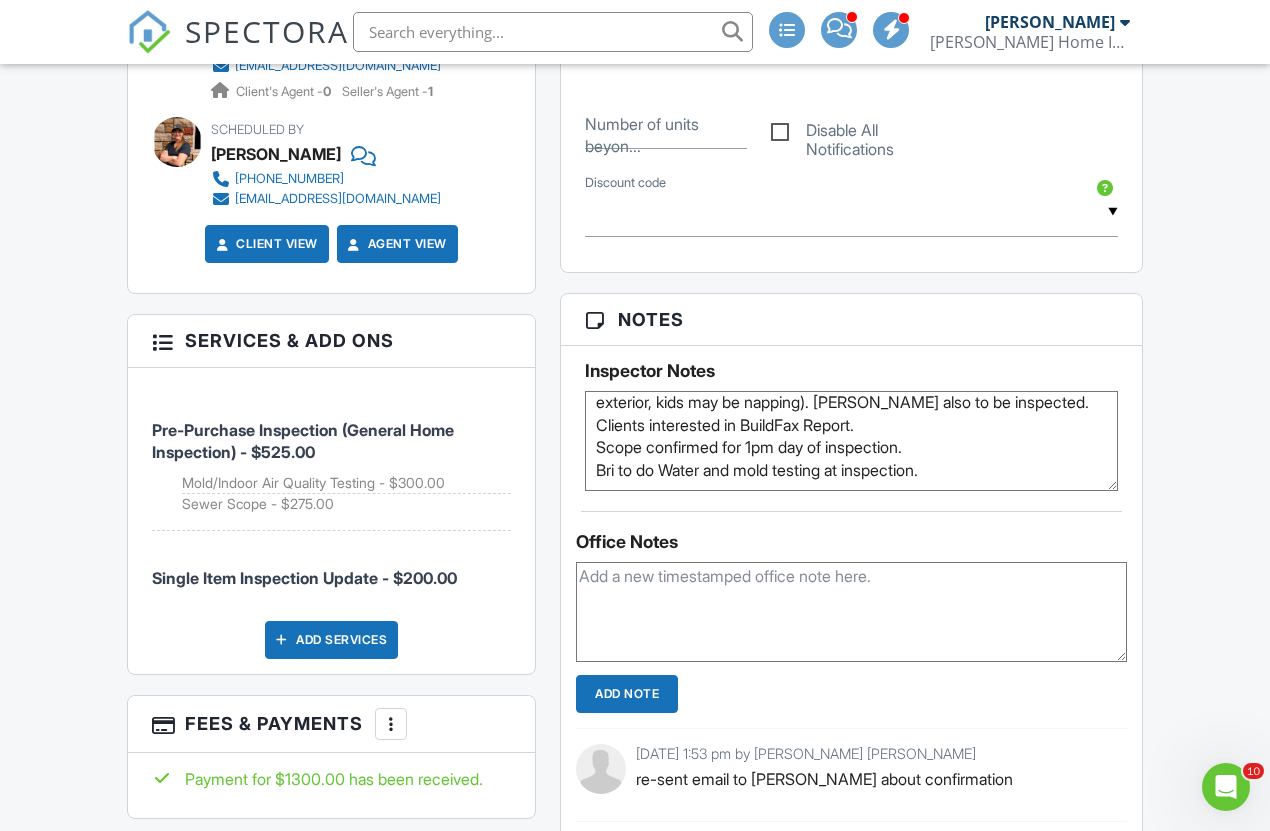scroll, scrollTop: 32, scrollLeft: 0, axis: vertical 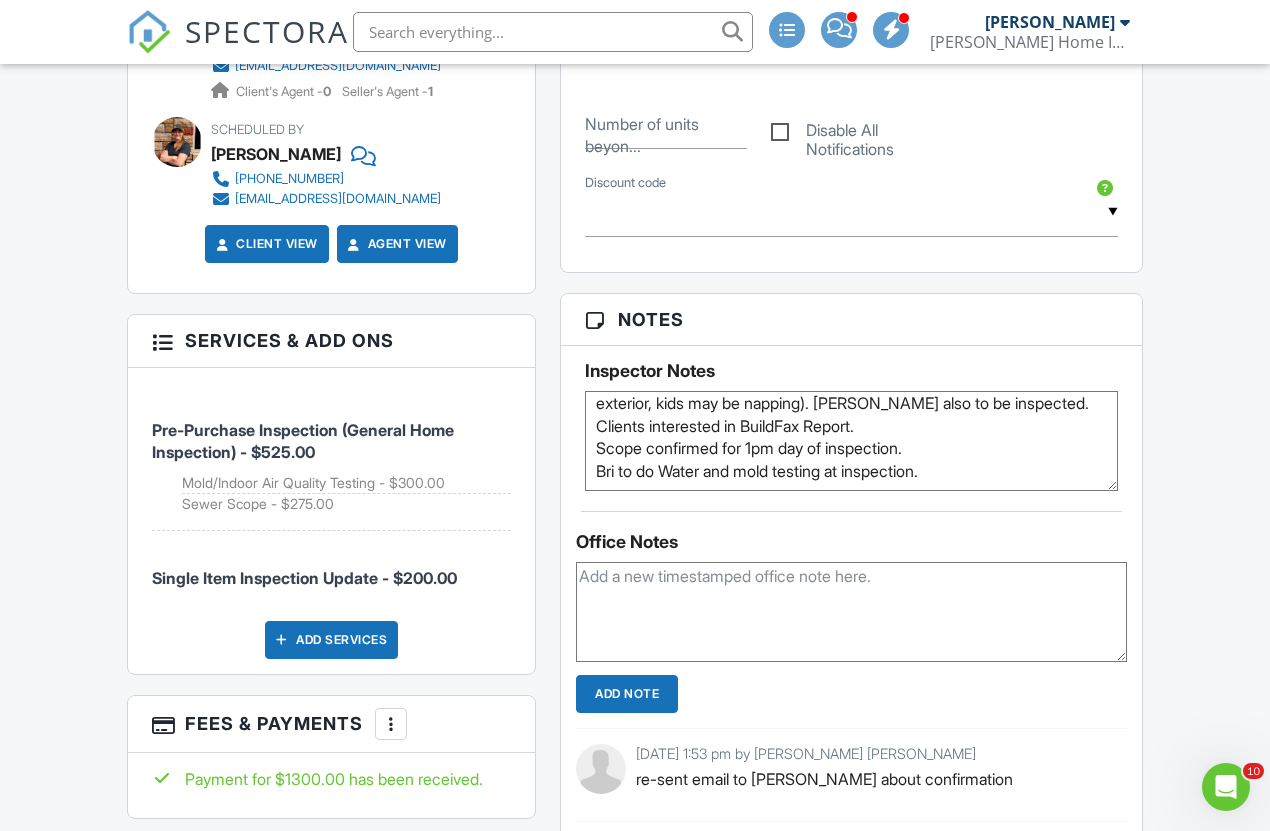 click on "Homeowners will be present to grant access. Greenhouse also to be inspected. Clients interested in BuildFax Report.
Scope confirmed for 1pm day of inspection.
Bri to do Water and mold testing at inspection." at bounding box center [851, 441] 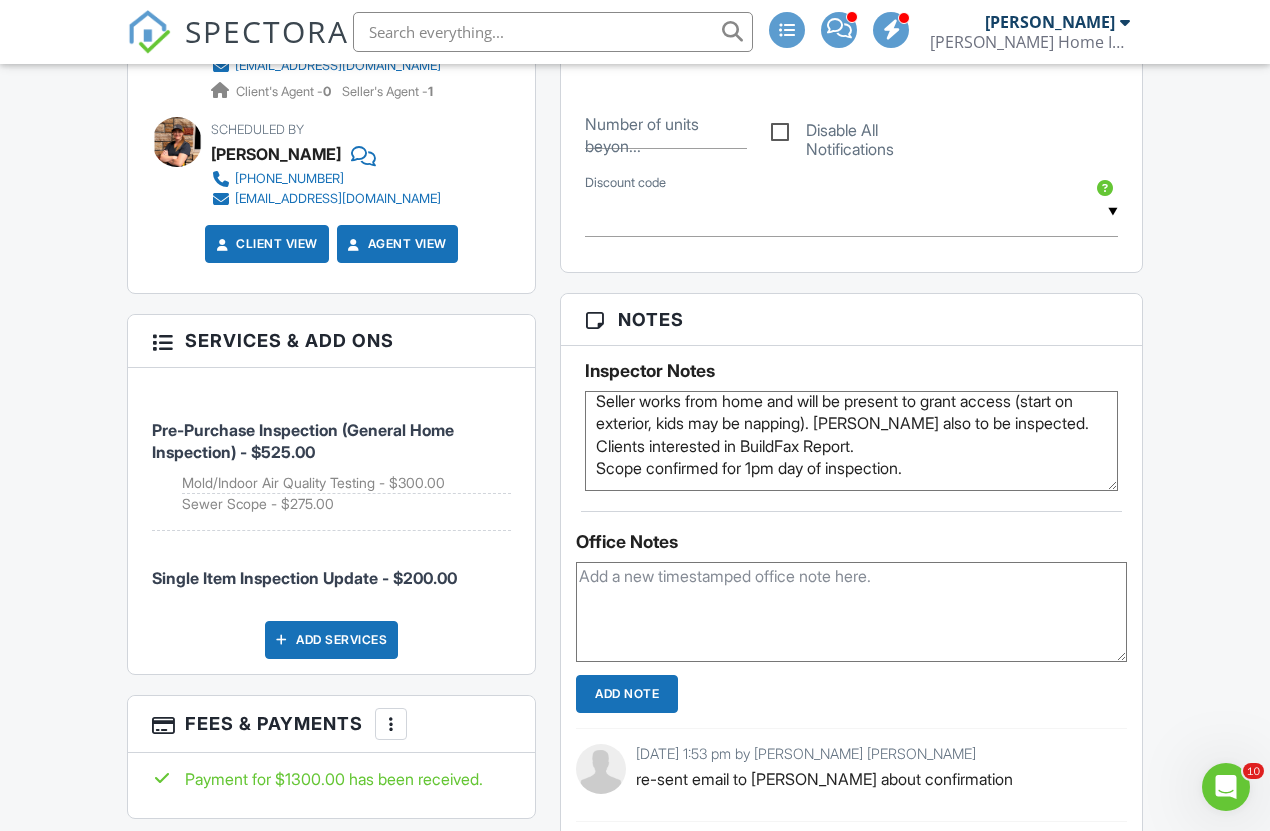 scroll, scrollTop: 21, scrollLeft: 0, axis: vertical 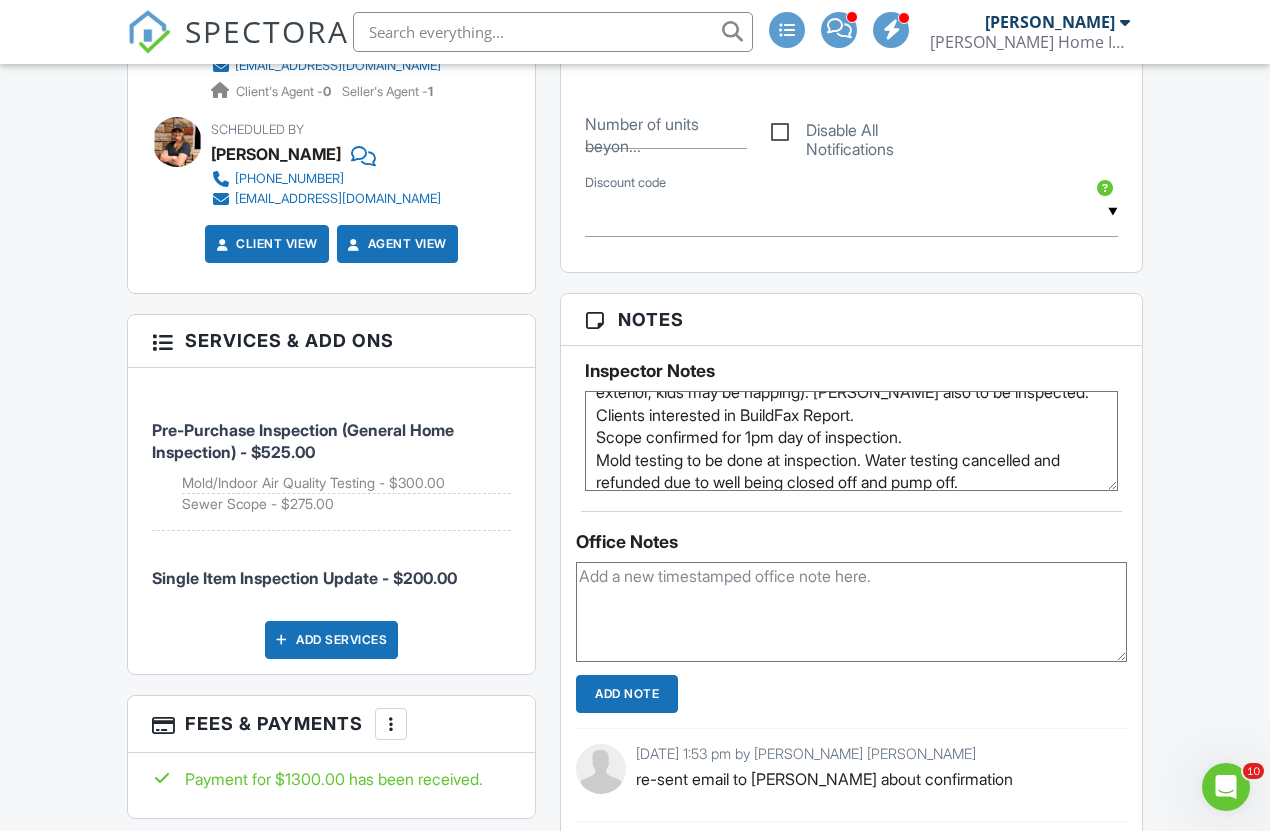 type on "Seller works from home and will be present to grant access (start on exterior, kids may be napping). Greenhouse also to be inspected. Clients interested in BuildFax Report.
Scope confirmed for 1pm day of inspection.
Mold testing to be done at inspection. Water testing cancelled and refunded due to well being closed off and pump off." 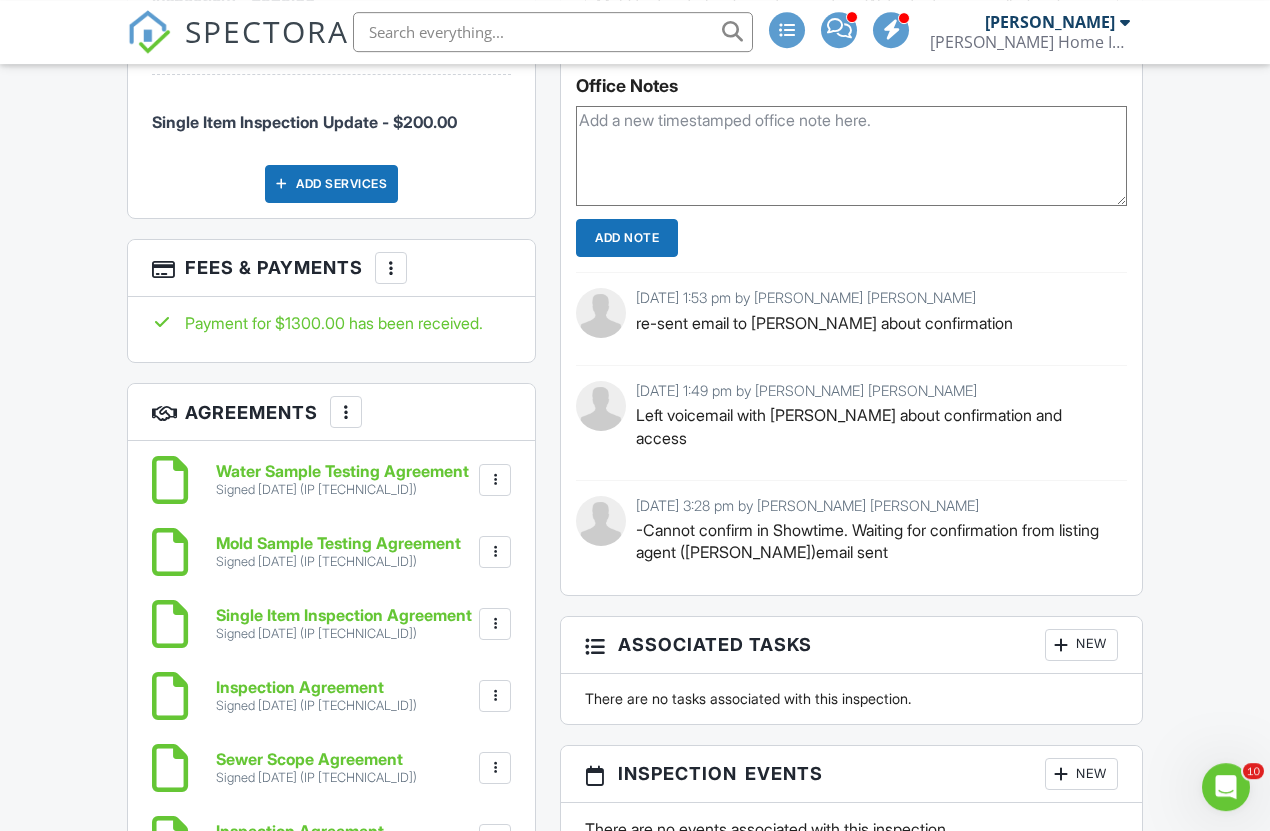 scroll, scrollTop: 1529, scrollLeft: 0, axis: vertical 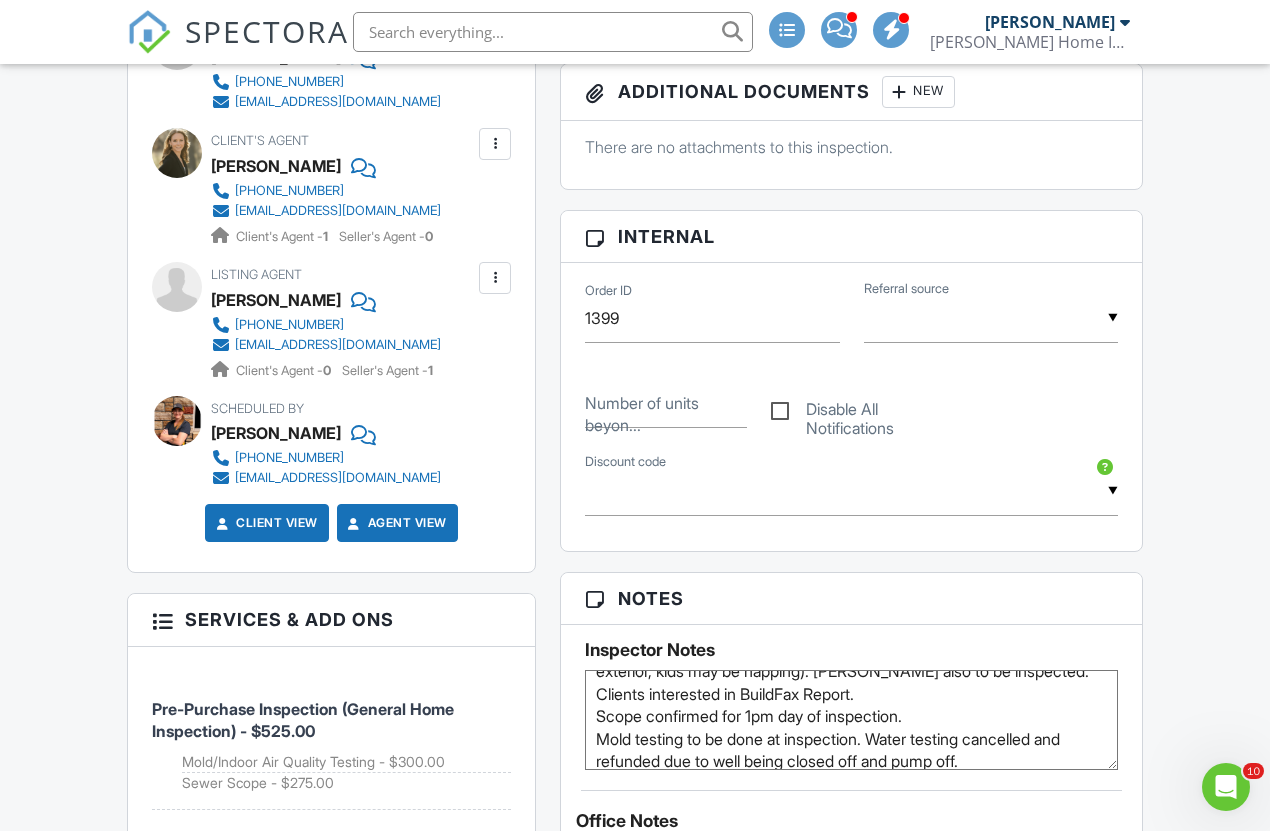 click at bounding box center (495, 278) 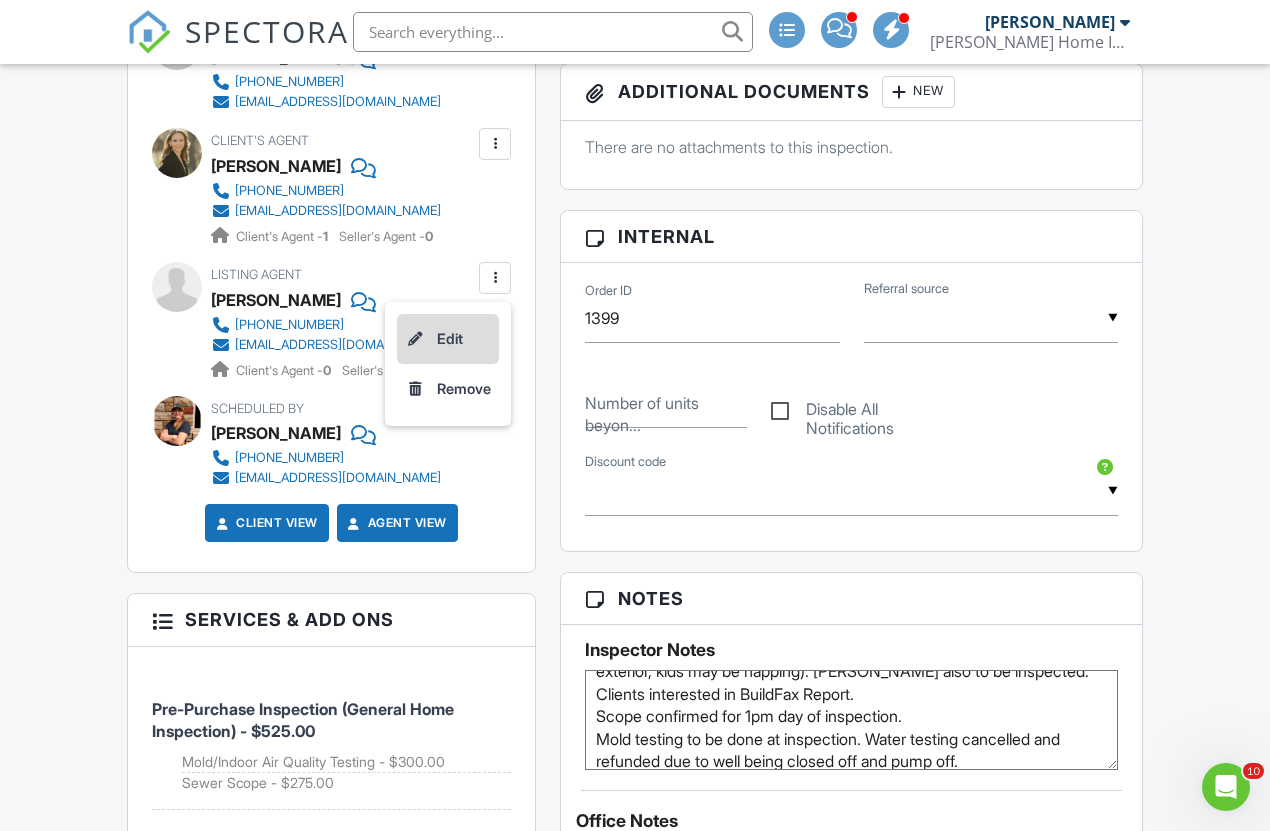 click on "Edit" at bounding box center [448, 339] 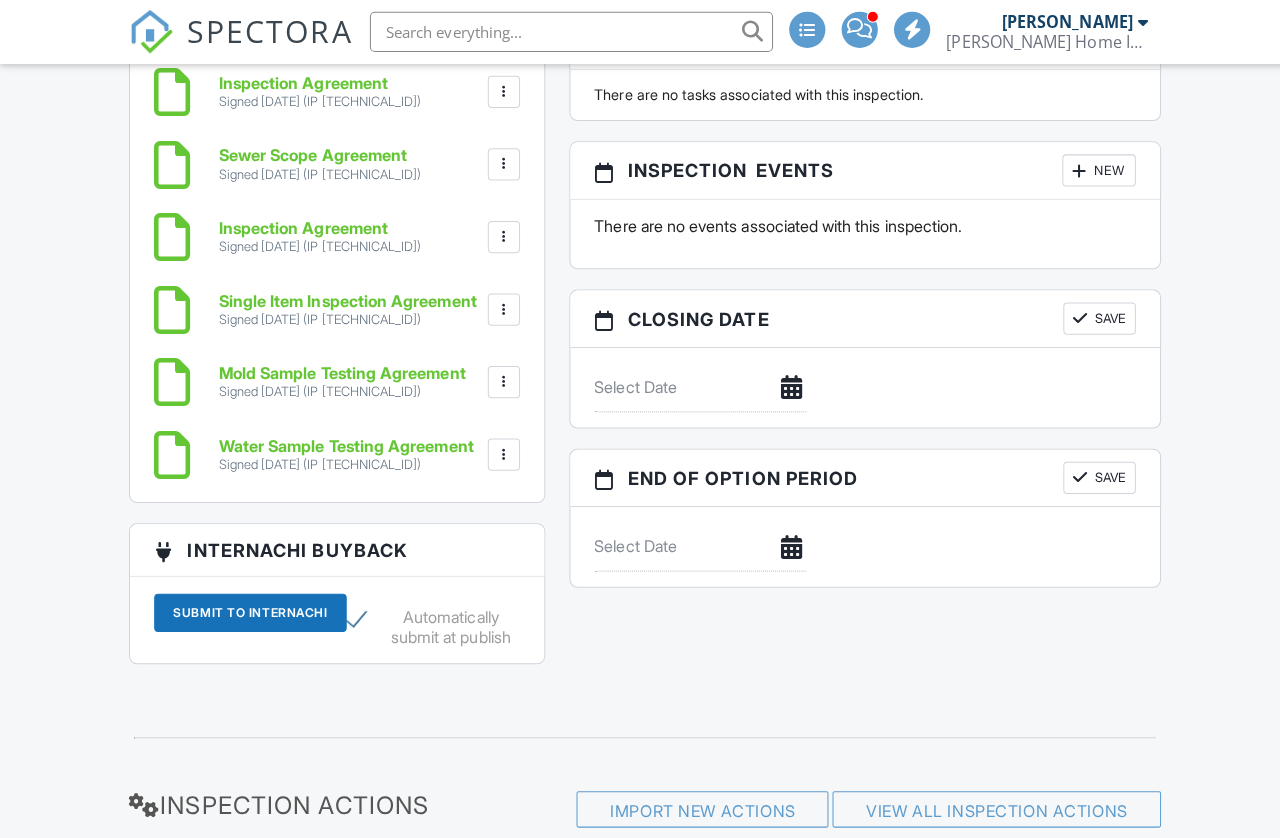 scroll, scrollTop: 3613, scrollLeft: 0, axis: vertical 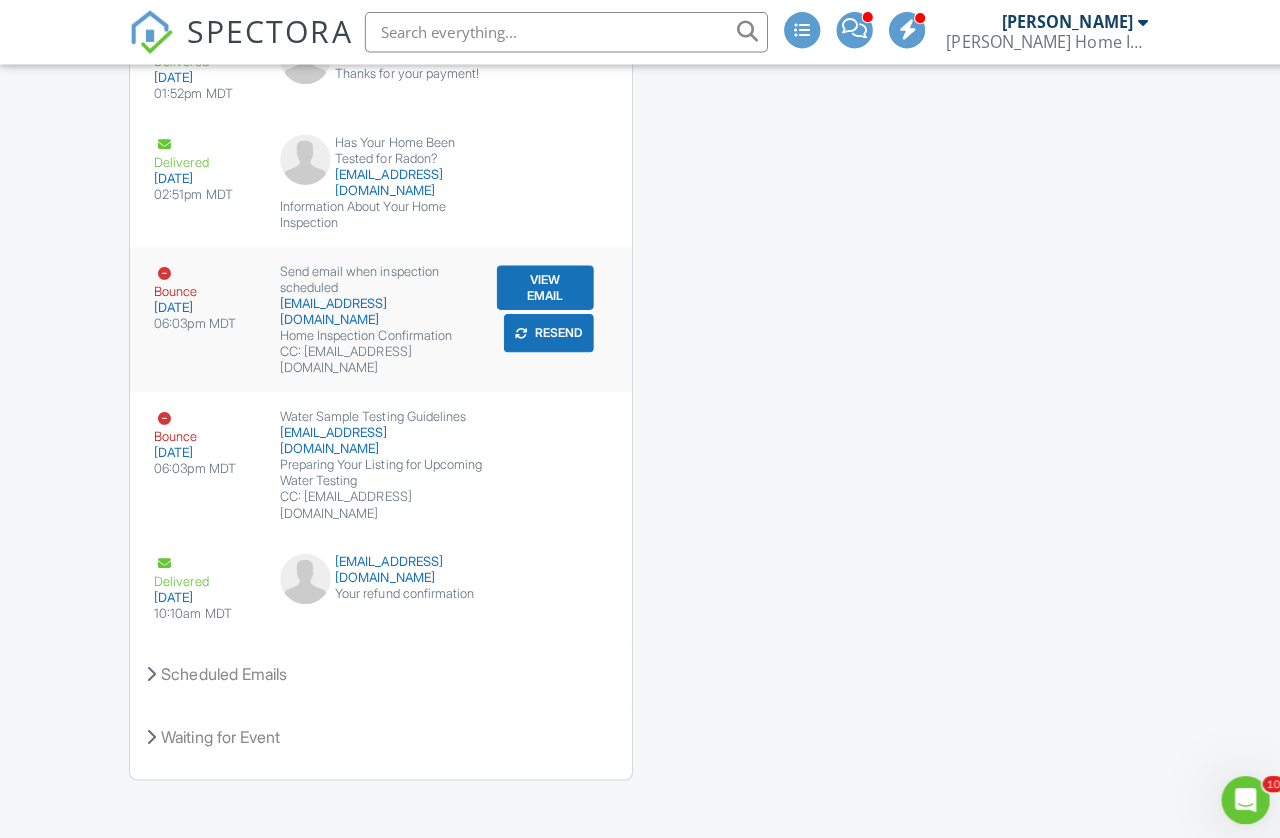 click on "Resend" at bounding box center [544, 330] 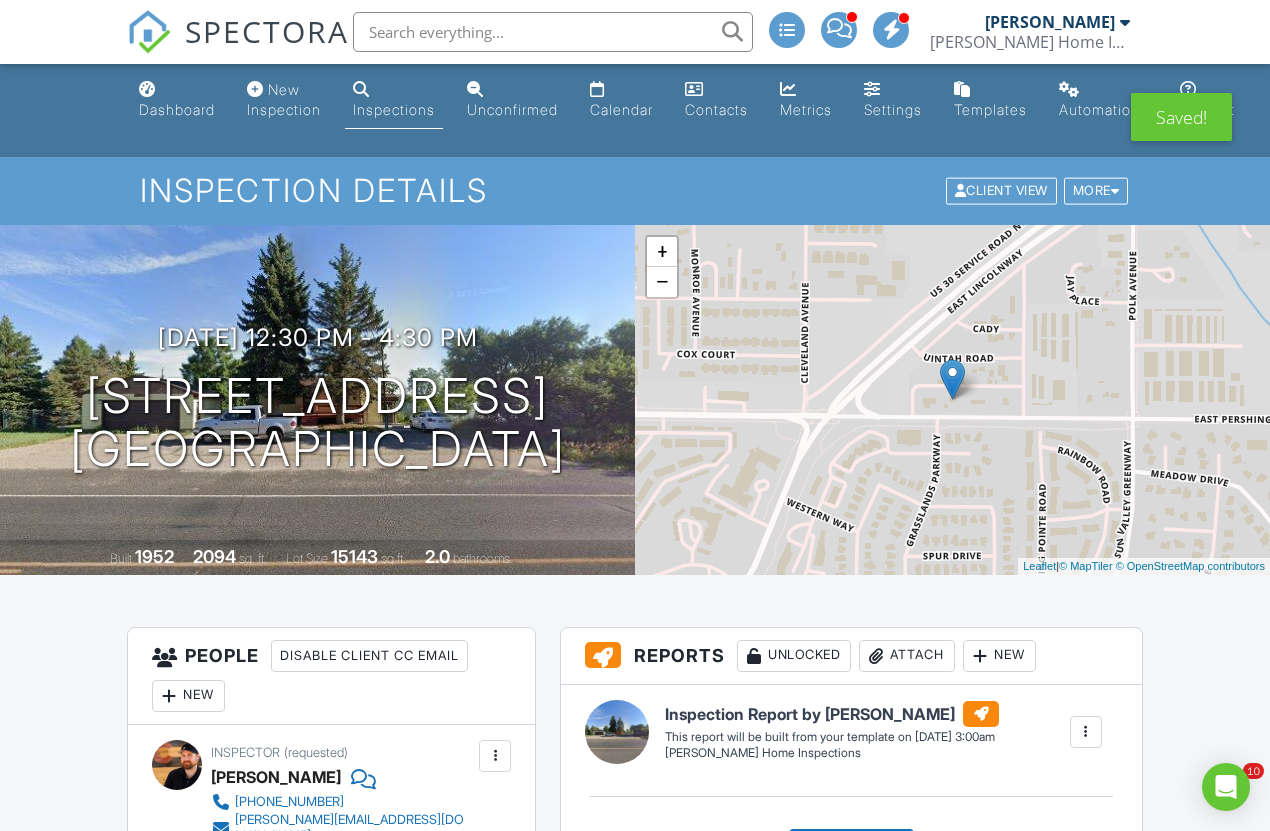 scroll, scrollTop: 764, scrollLeft: 0, axis: vertical 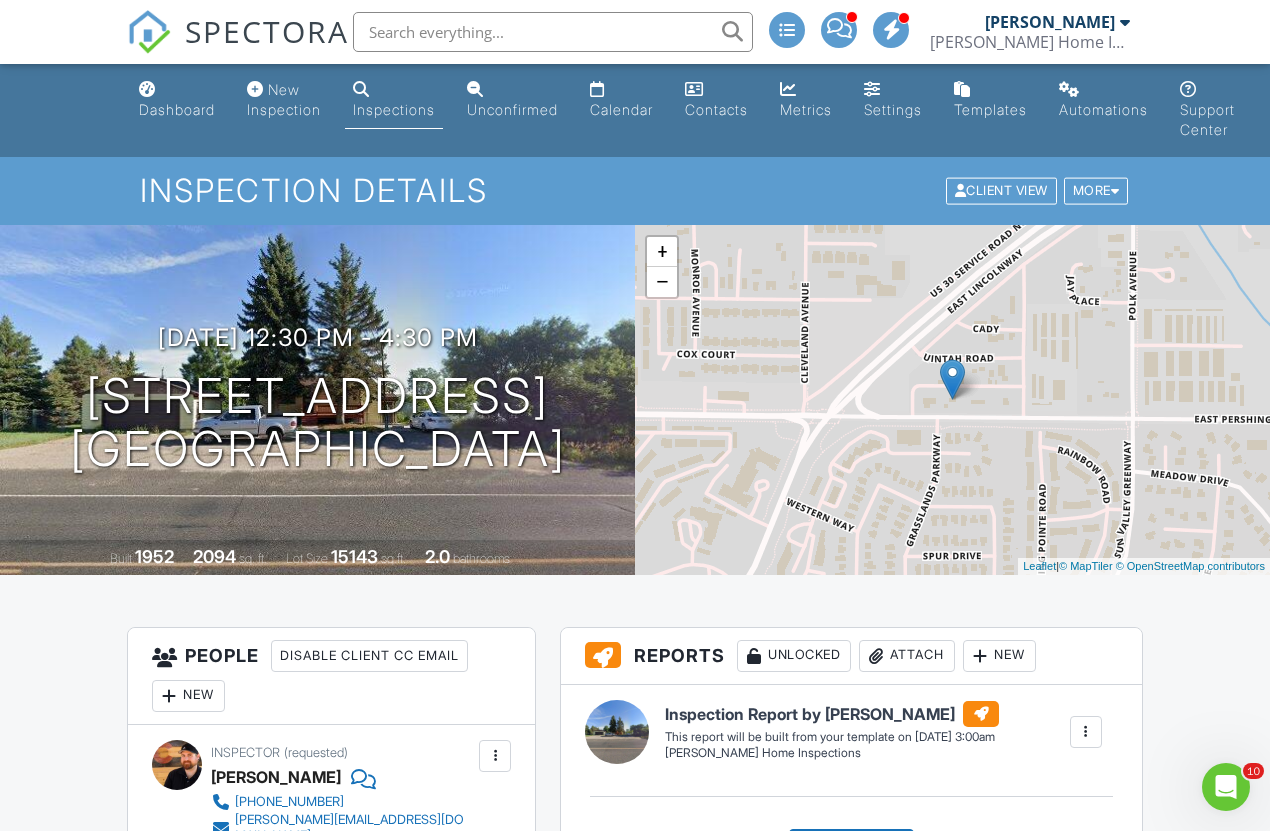 click on "Inspections" at bounding box center [394, 109] 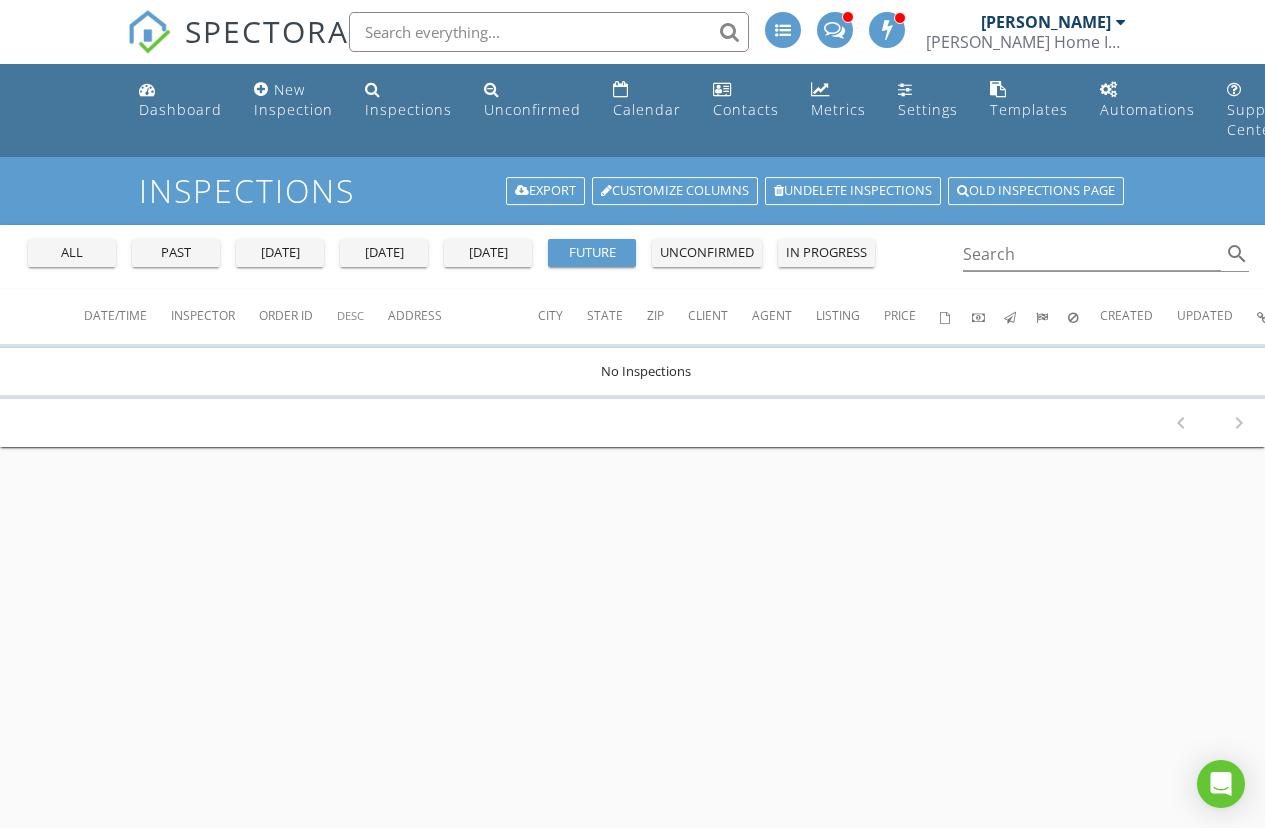 scroll, scrollTop: 0, scrollLeft: 0, axis: both 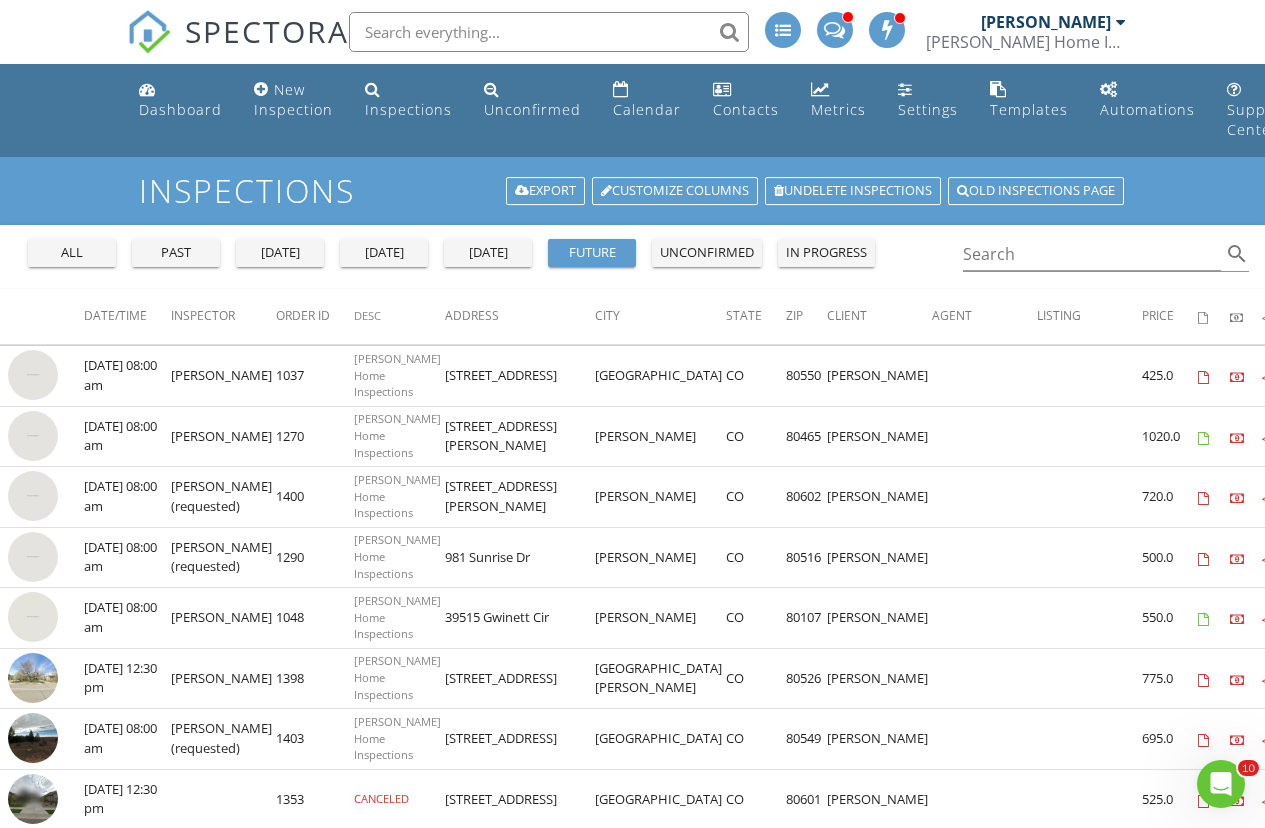 click on "Date/Time" at bounding box center [115, 315] 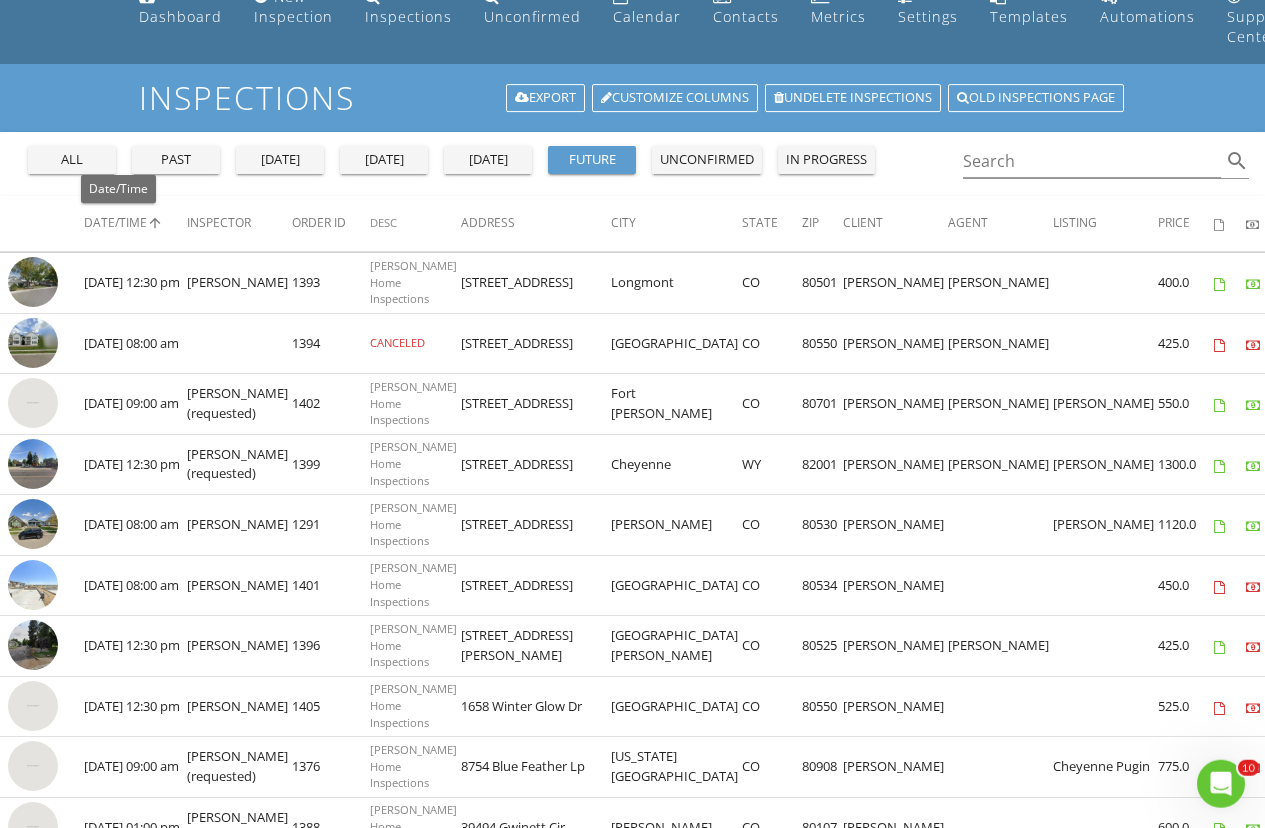 scroll, scrollTop: 124, scrollLeft: 0, axis: vertical 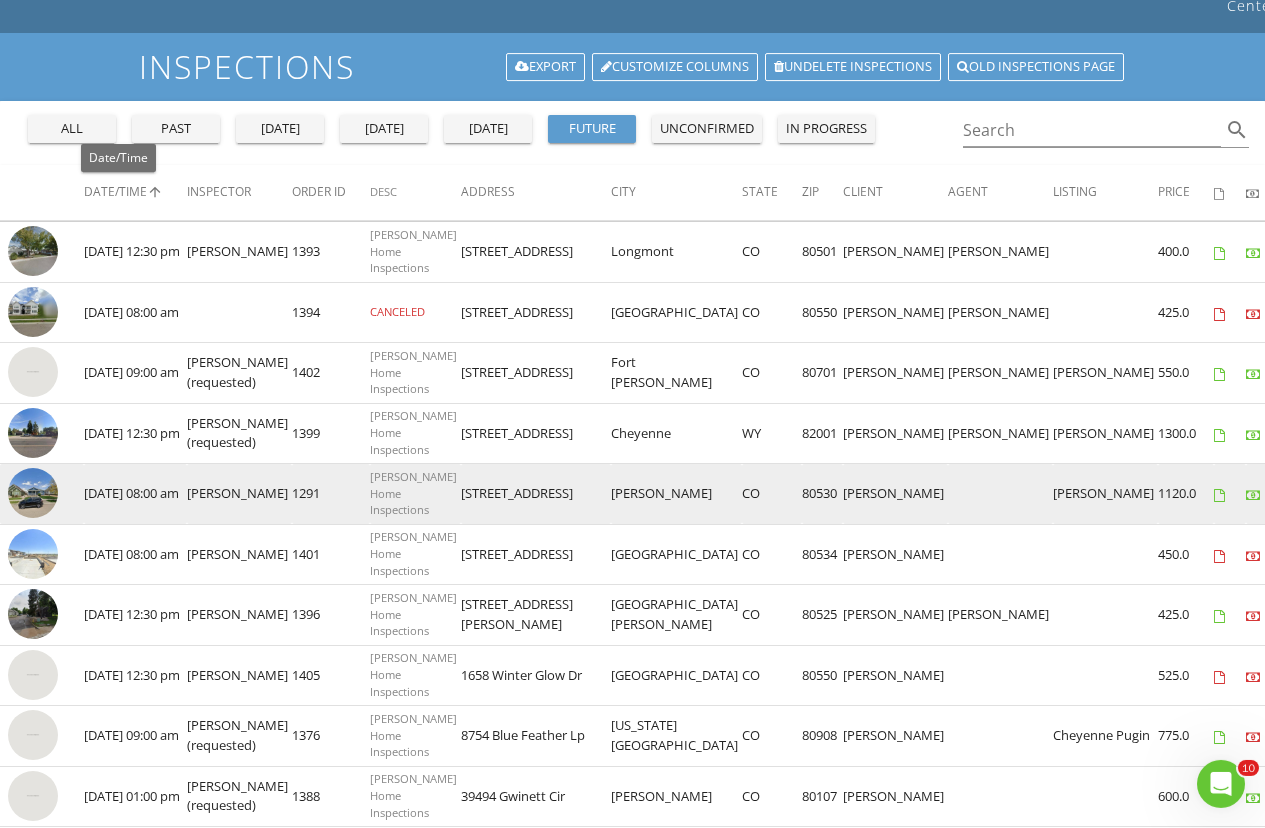 click at bounding box center (33, 493) 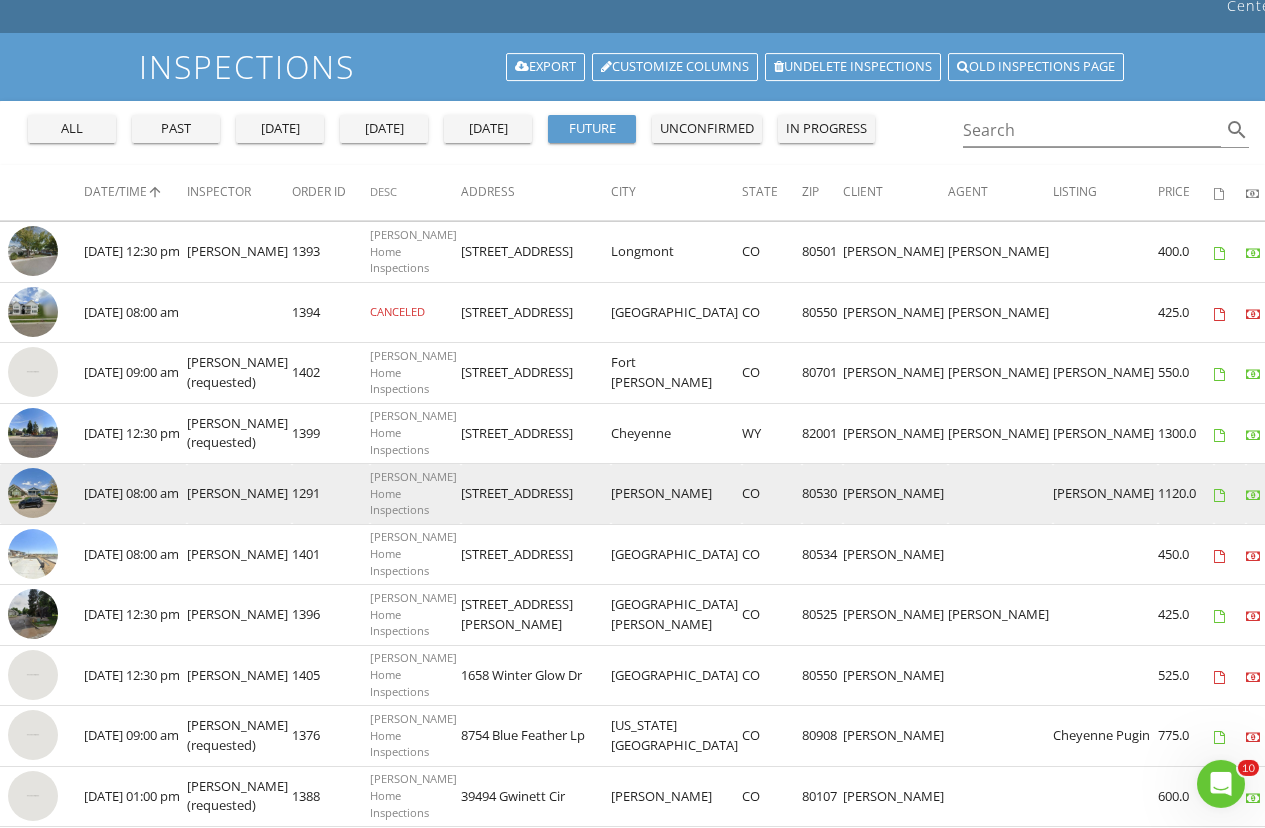scroll, scrollTop: 258, scrollLeft: 0, axis: vertical 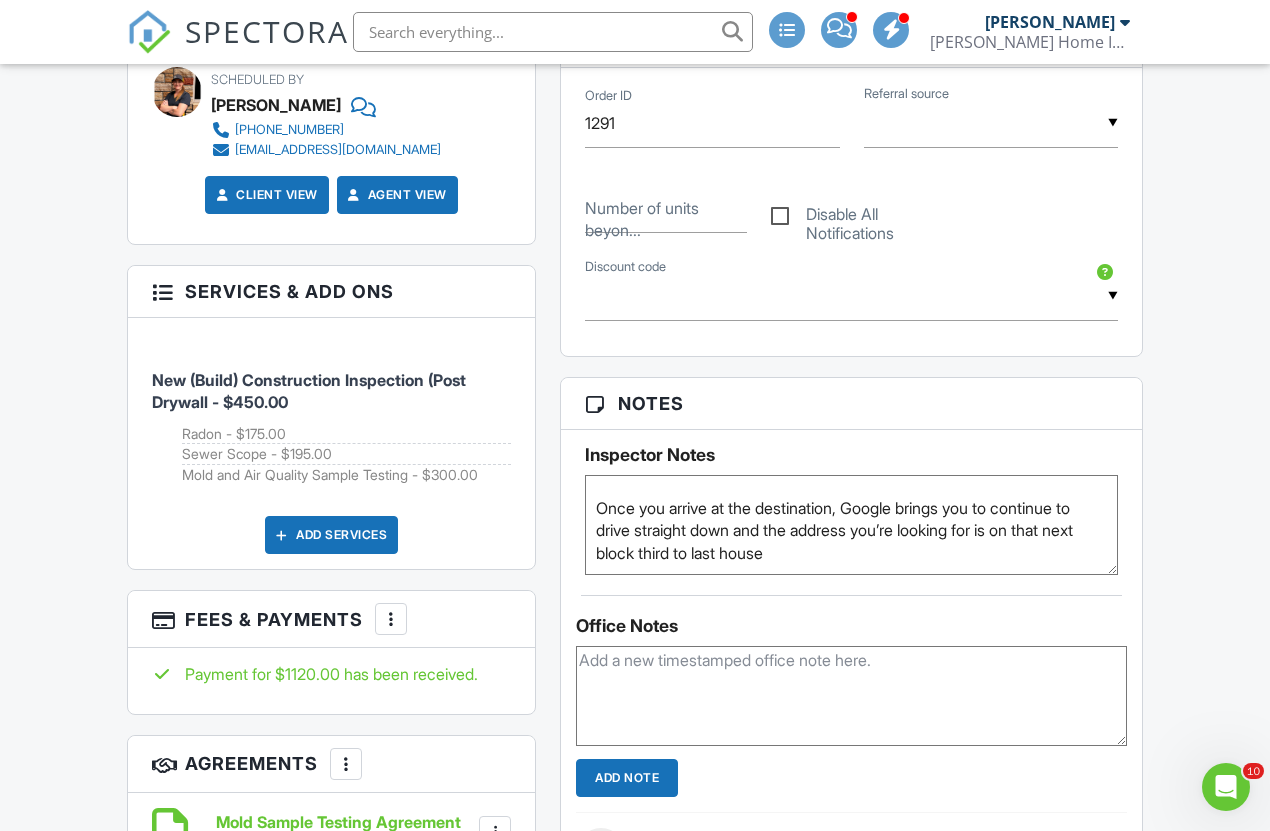 click on "Confirmed by [PERSON_NAME] confirmed for 10:00 day of inspection.
Once you arrive at the destination, Google brings you to continue to drive straight down and the address you’re looking for is on that next block third to last house" at bounding box center [851, 525] 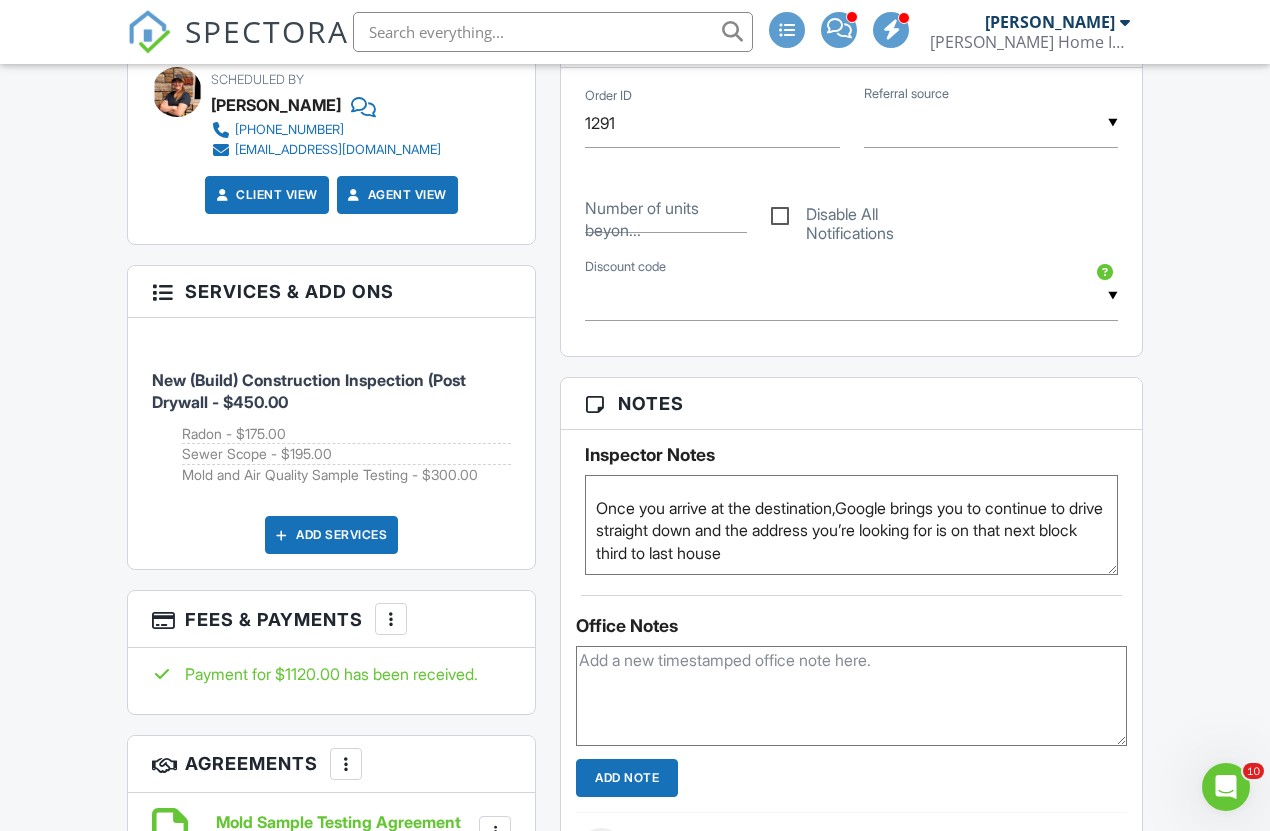 scroll, scrollTop: 75, scrollLeft: 0, axis: vertical 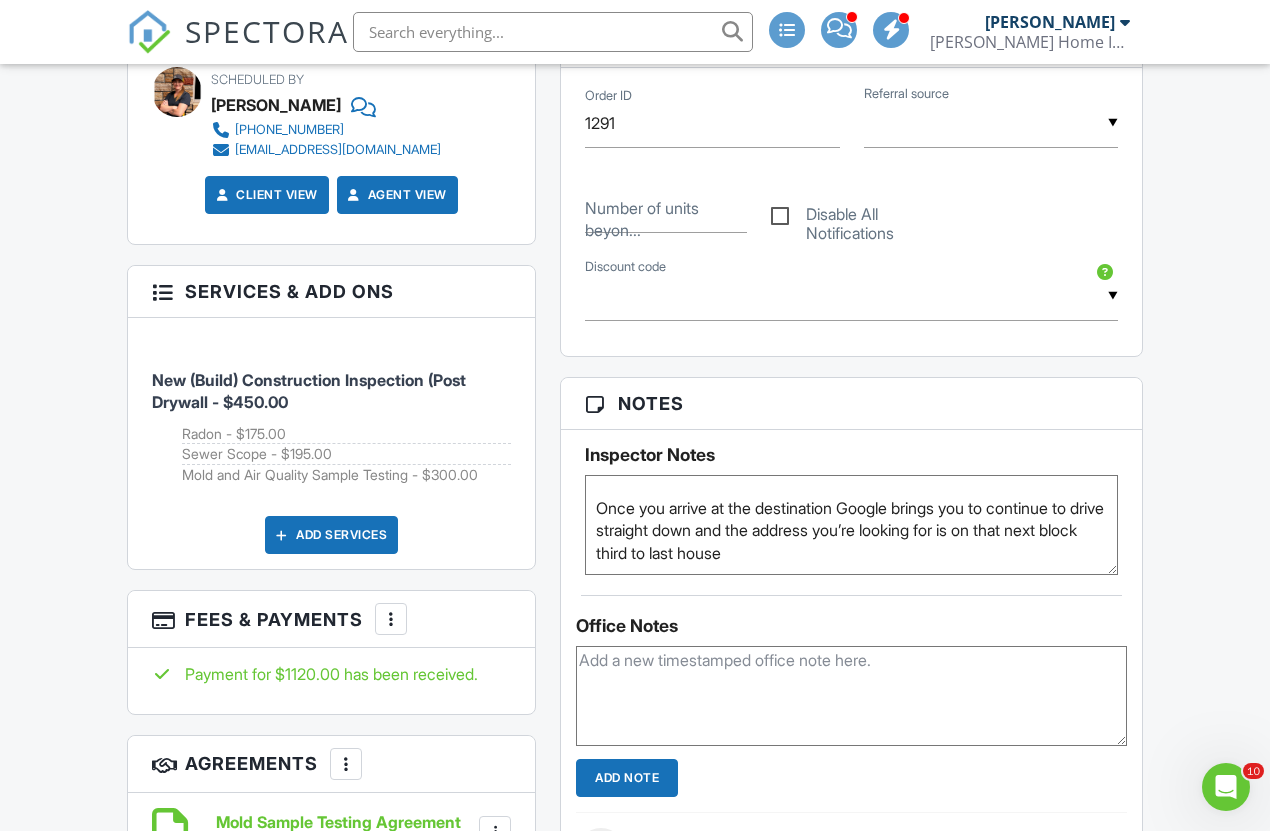 click on "Confirmed by [PERSON_NAME] confirmed for 10:00 day of inspection.
Once you arrive at the destination, Google brings you to continue to drive straight down and the address you’re looking for is on that next block third to last house" at bounding box center (851, 525) 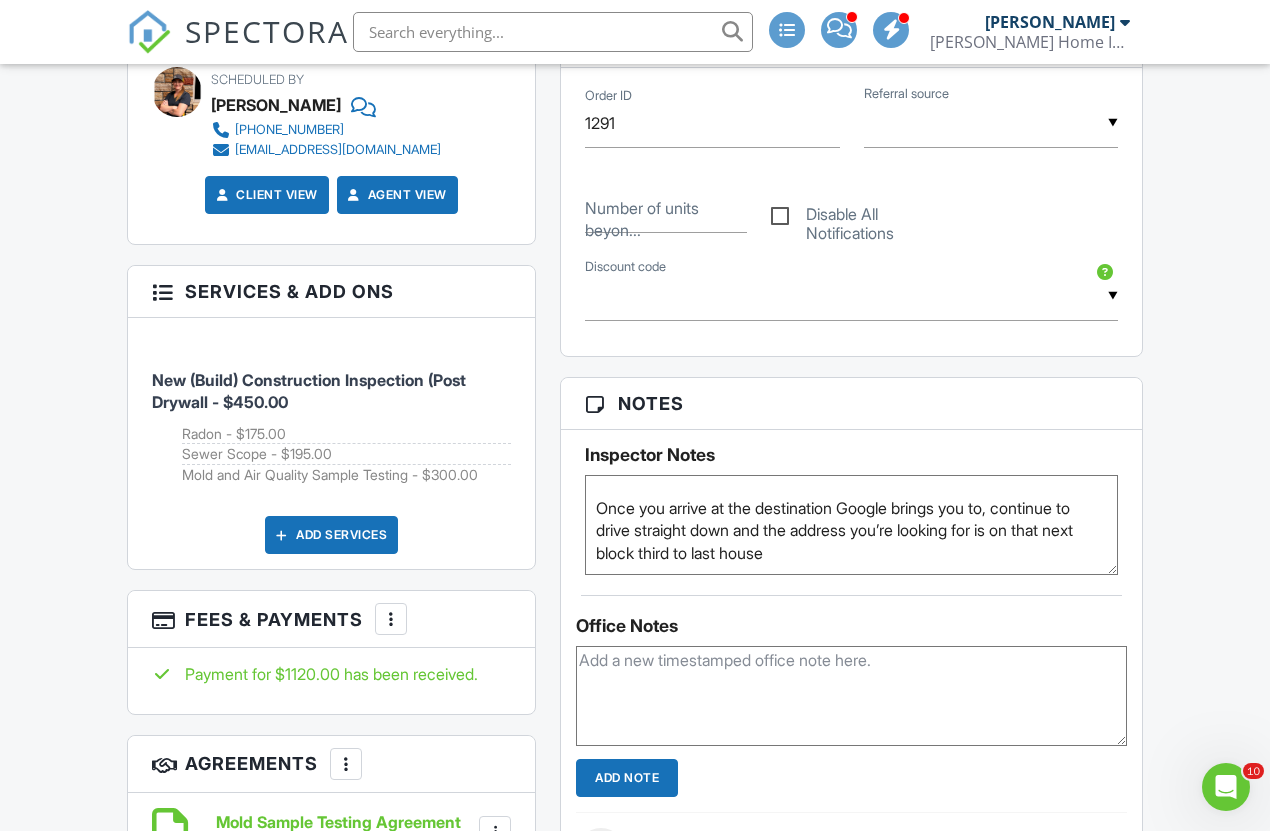 click on "Confirmed by [PERSON_NAME] confirmed for 10:00 day of inspection.
Once you arrive at the destination, Google brings you to continue to drive straight down and the address you’re looking for is on that next block third to last house" at bounding box center (851, 525) 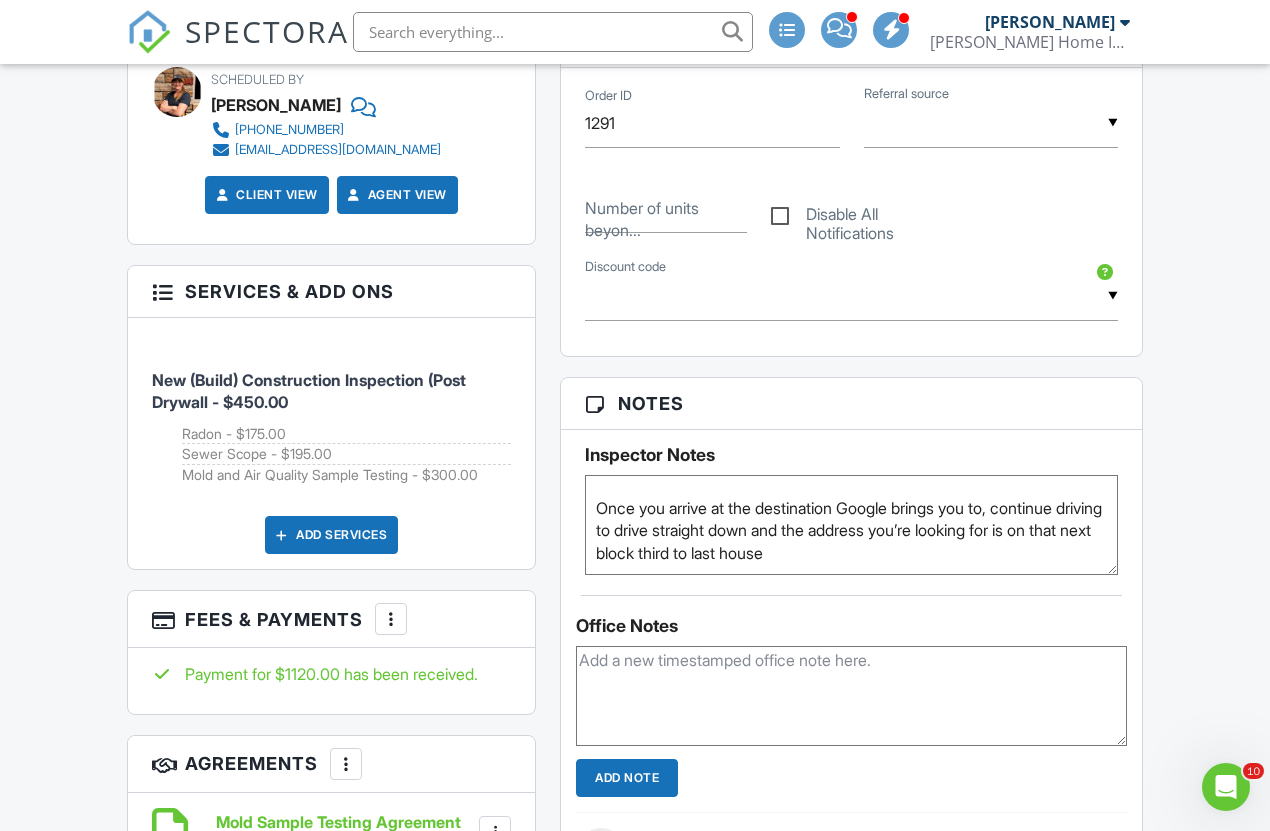 click on "Confirmed by [PERSON_NAME] confirmed for 10:00 day of inspection.
Once you arrive at the destination, Google brings you to continue to drive straight down and the address you’re looking for is on that next block third to last house" at bounding box center [851, 525] 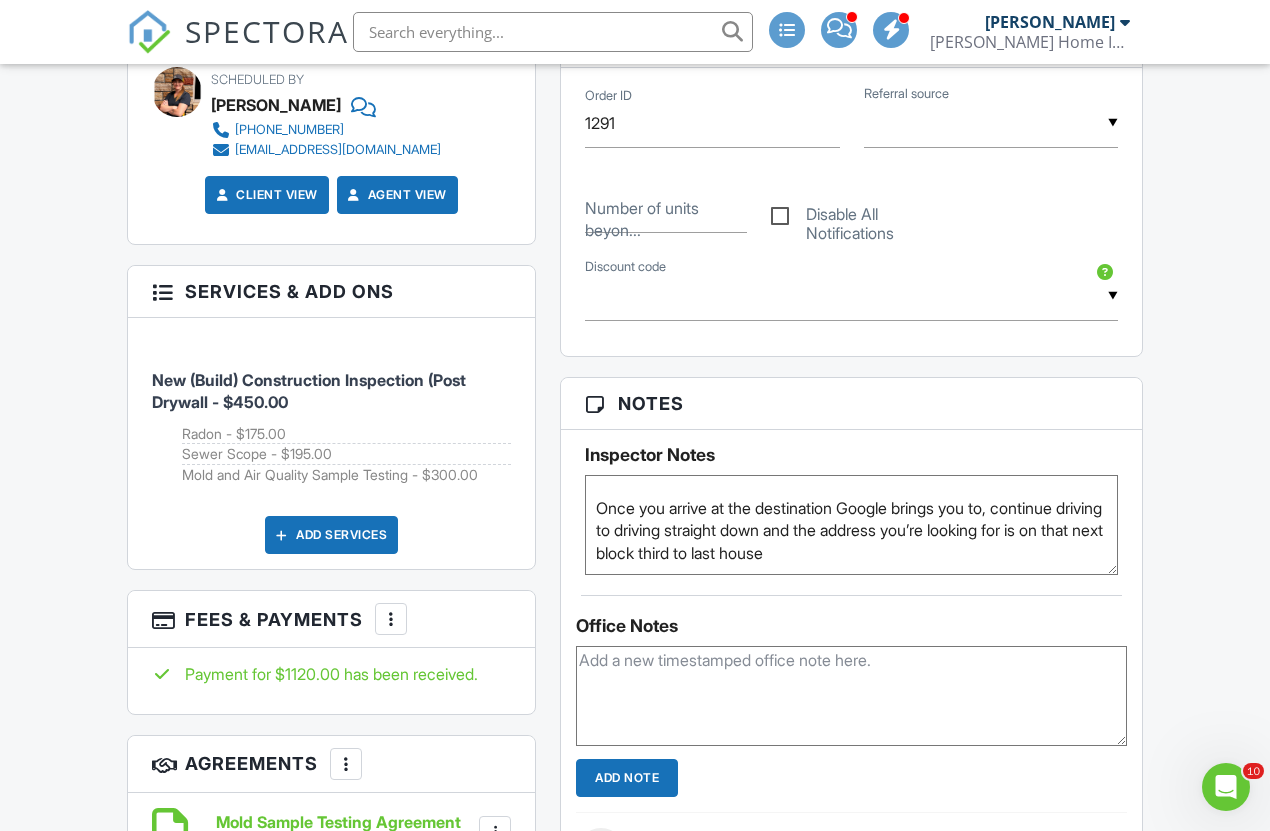 click on "Confirmed by Lisa
Scope confirmed for 10:00 day of inspection.
Once you arrive at the destination, Google brings you to continue to drive straight down and the address you’re looking for is on that next block third to last house" at bounding box center [851, 525] 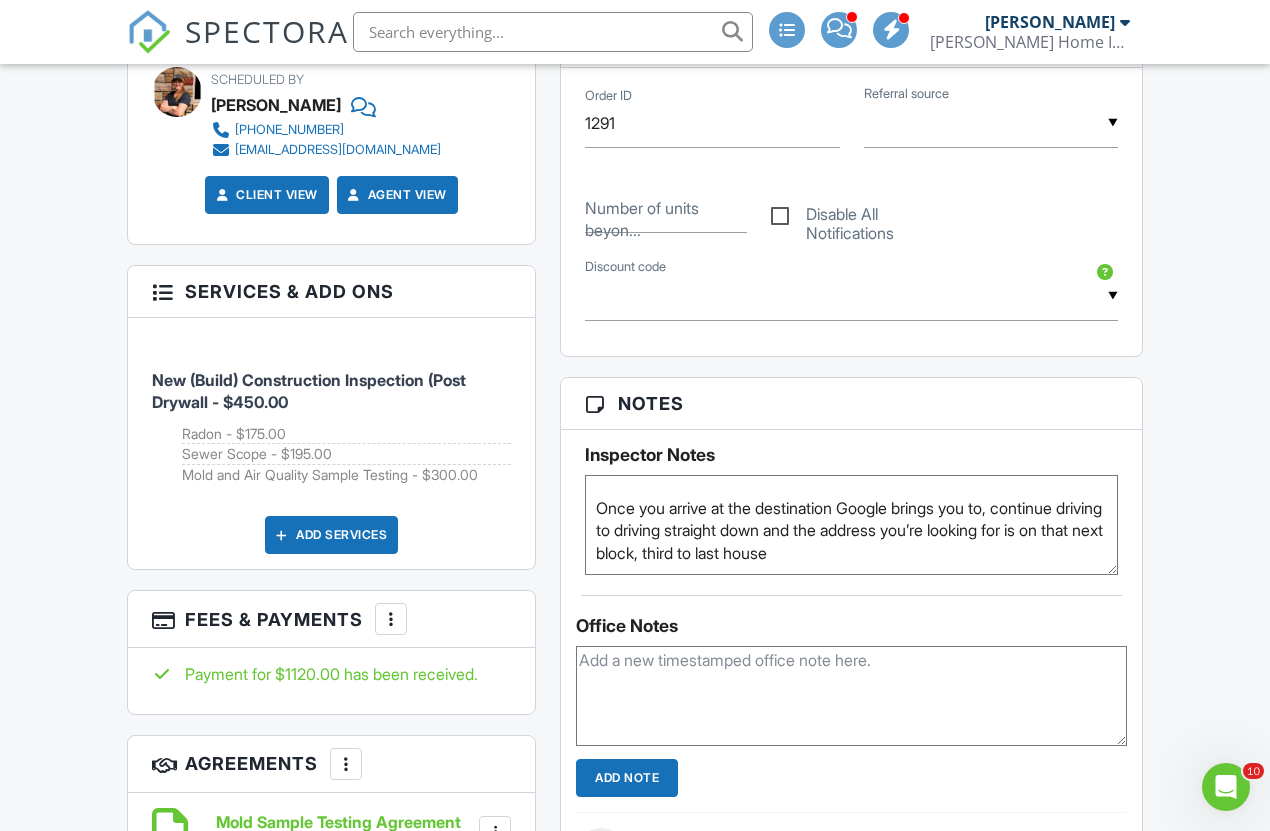 click on "Confirmed by Lisa
Scope confirmed for 10:00 day of inspection.
Once you arrive at the destination, Google brings you to continue to drive straight down and the address you’re looking for is on that next block third to last house" at bounding box center (851, 525) 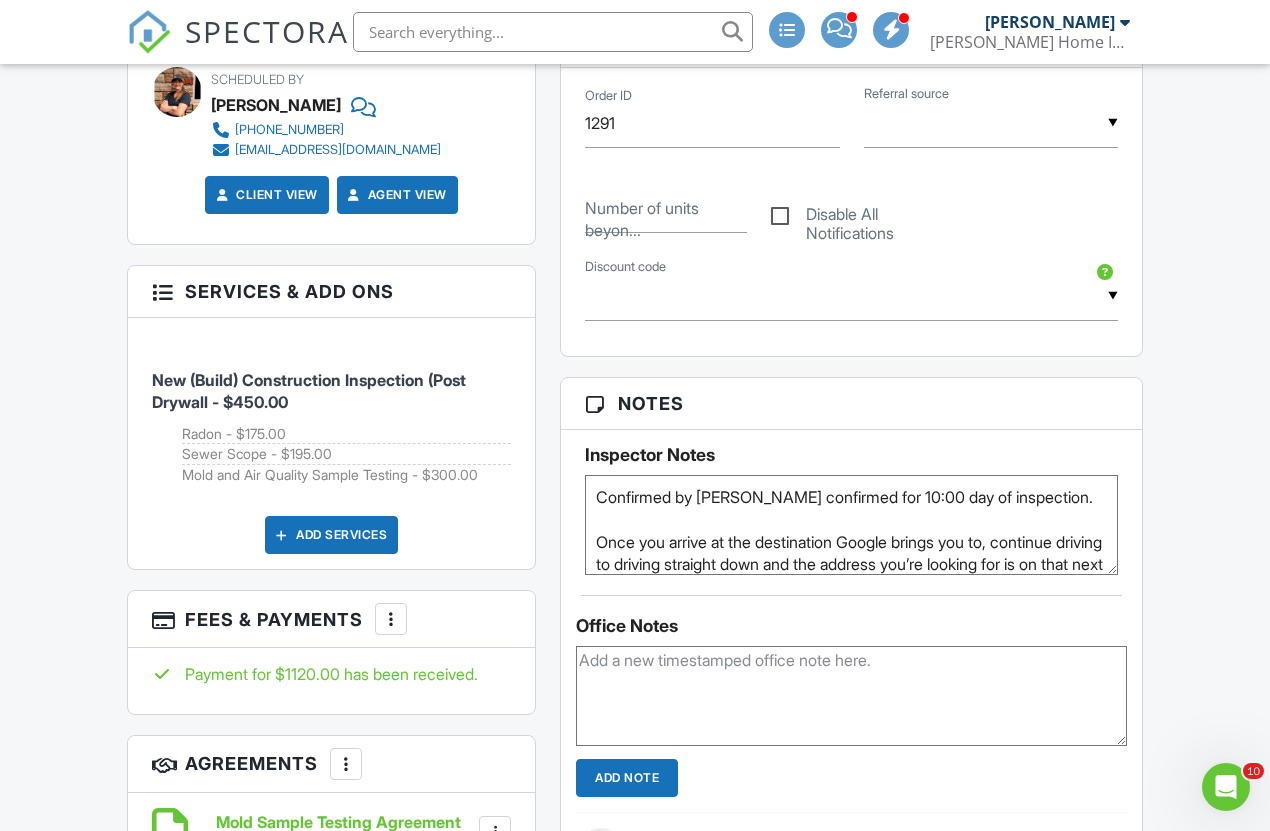 scroll, scrollTop: 0, scrollLeft: 0, axis: both 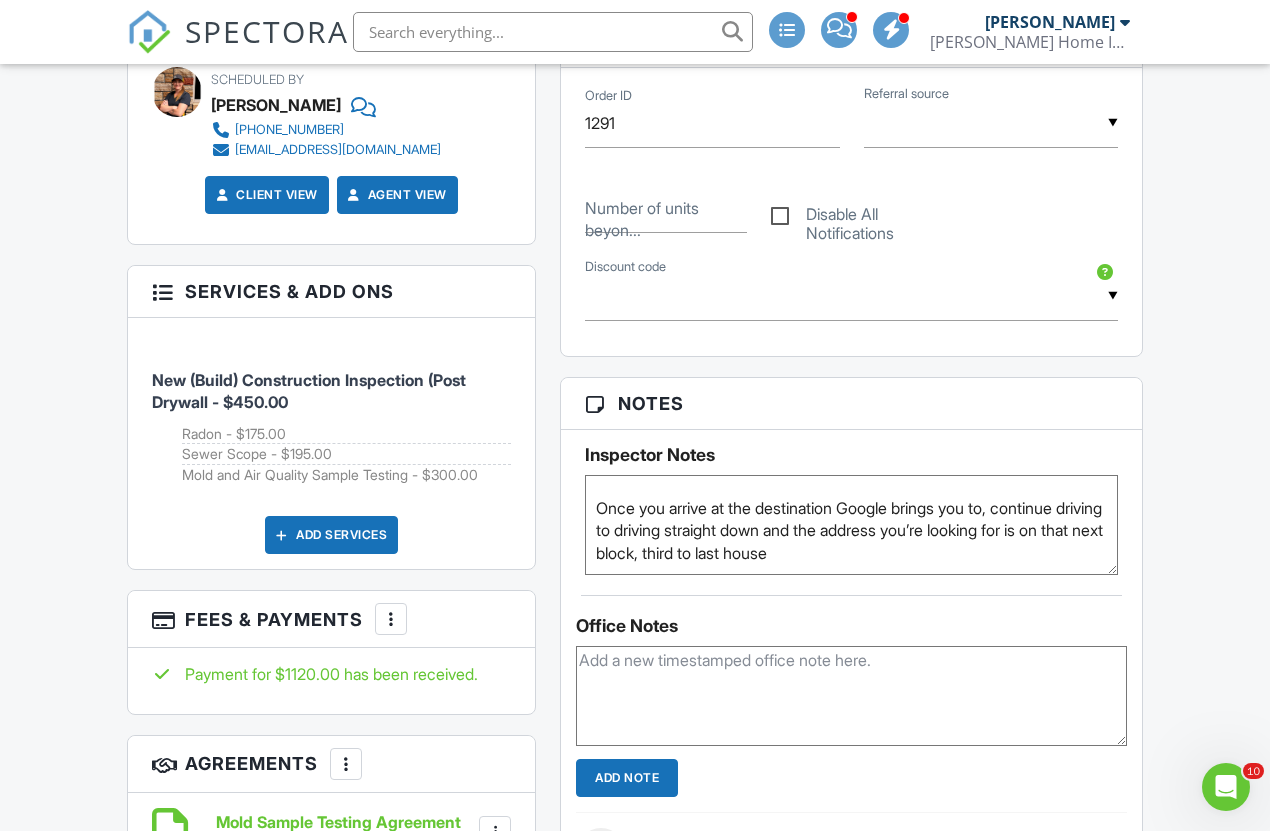 click on "Confirmed by Lisa
Scope confirmed for 10:00 day of inspection.
Once you arrive at the destination, Google brings you to continue to drive straight down and the address you’re looking for is on that next block third to last house" at bounding box center (851, 525) 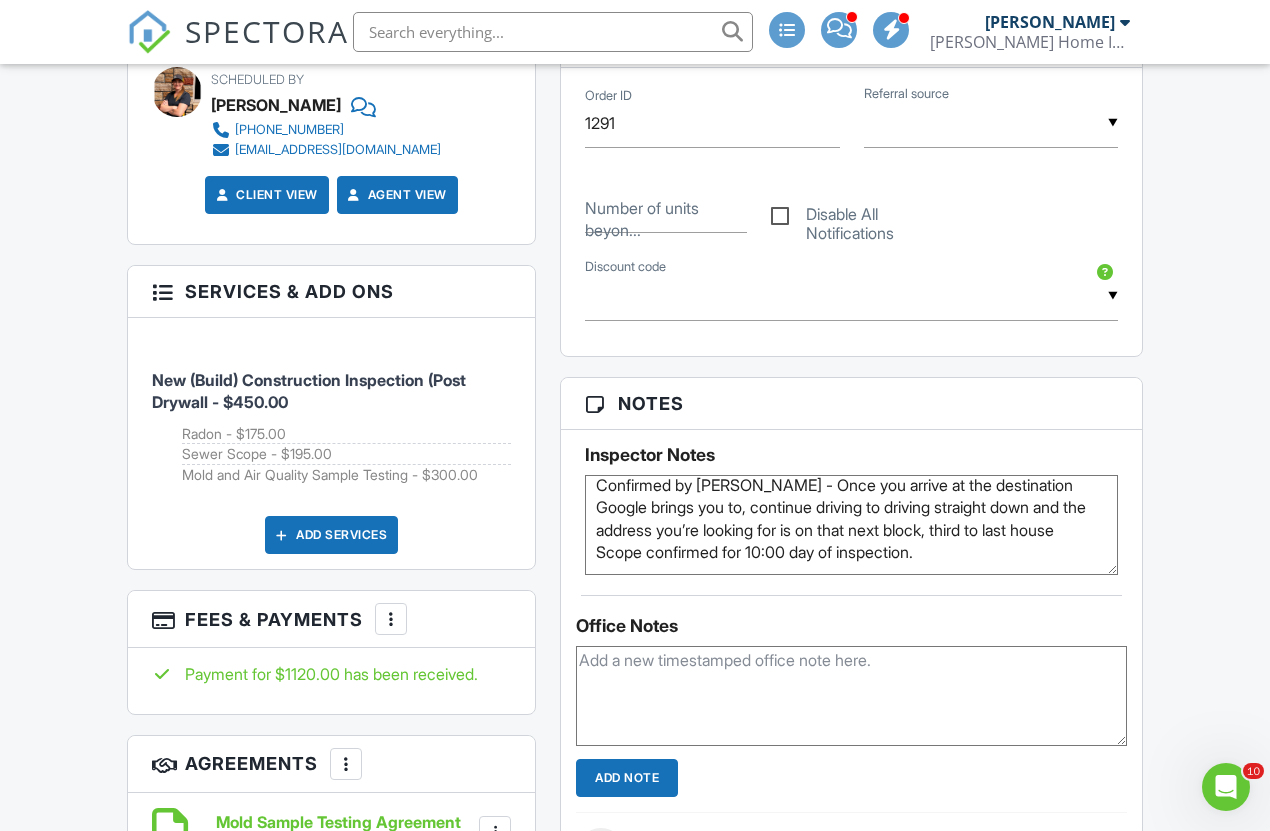 scroll, scrollTop: 54, scrollLeft: 0, axis: vertical 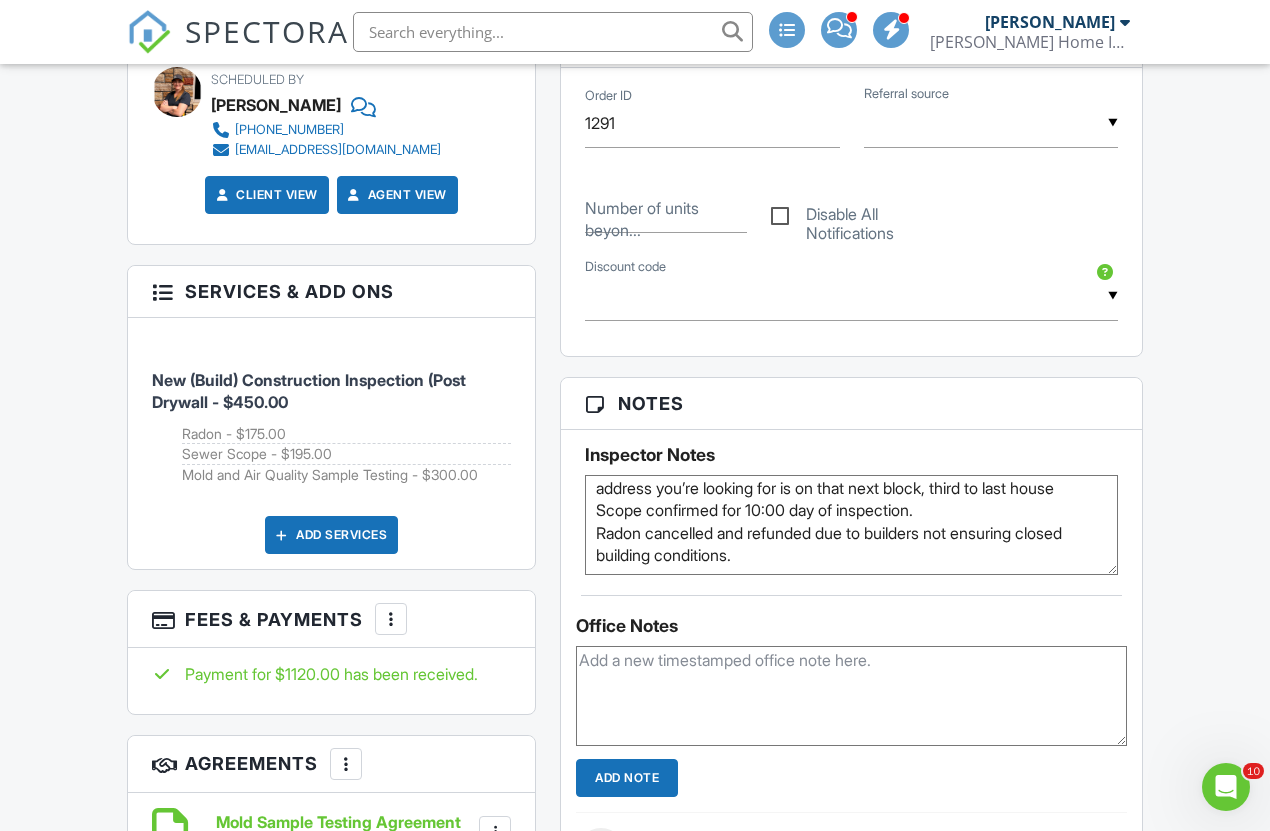 type on "Confirmed by Lisa - Once you arrive at the destination Google brings you to, continue driving to driving straight down and the address you’re looking for is on that next block, third to last house
Scope confirmed for 10:00 day of inspection.
Radon cancelled and refunded due to builders not ensuring closed building conditions." 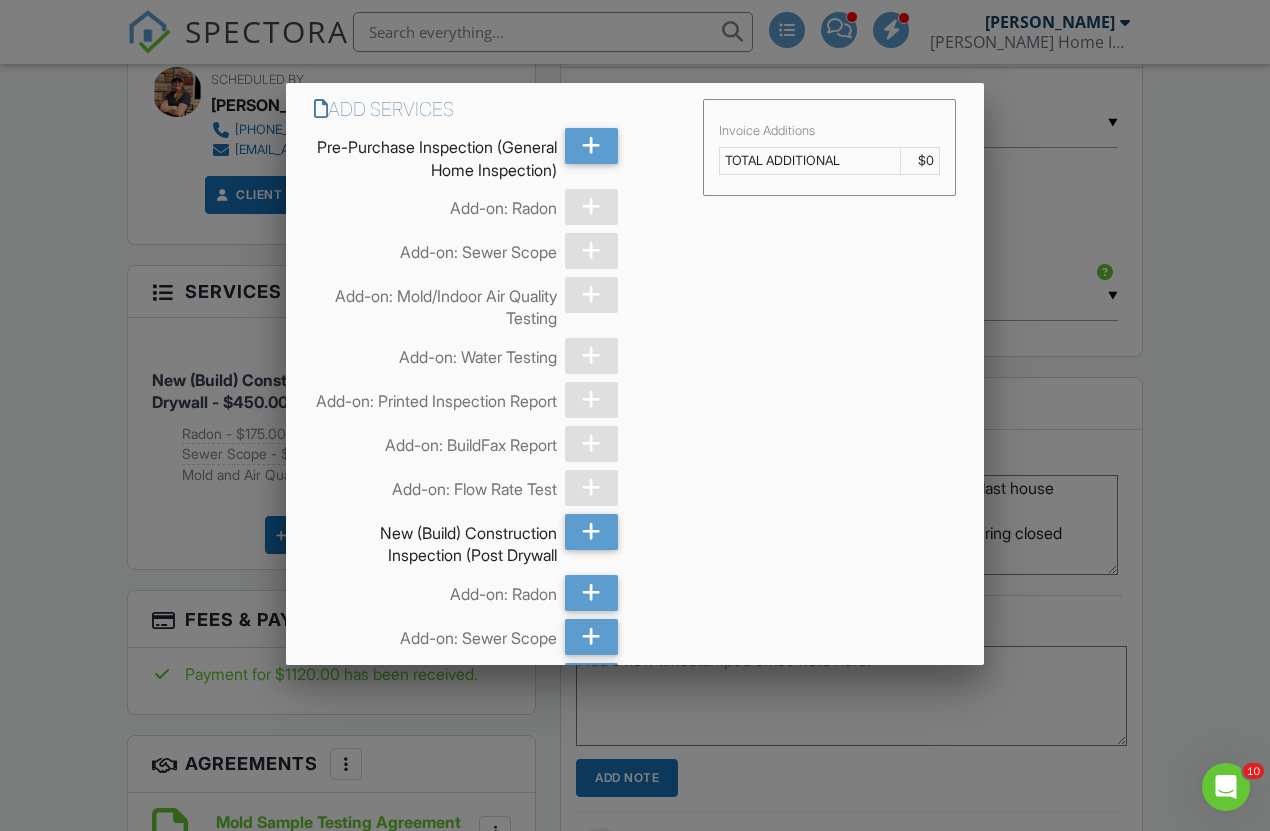 click at bounding box center [635, 419] 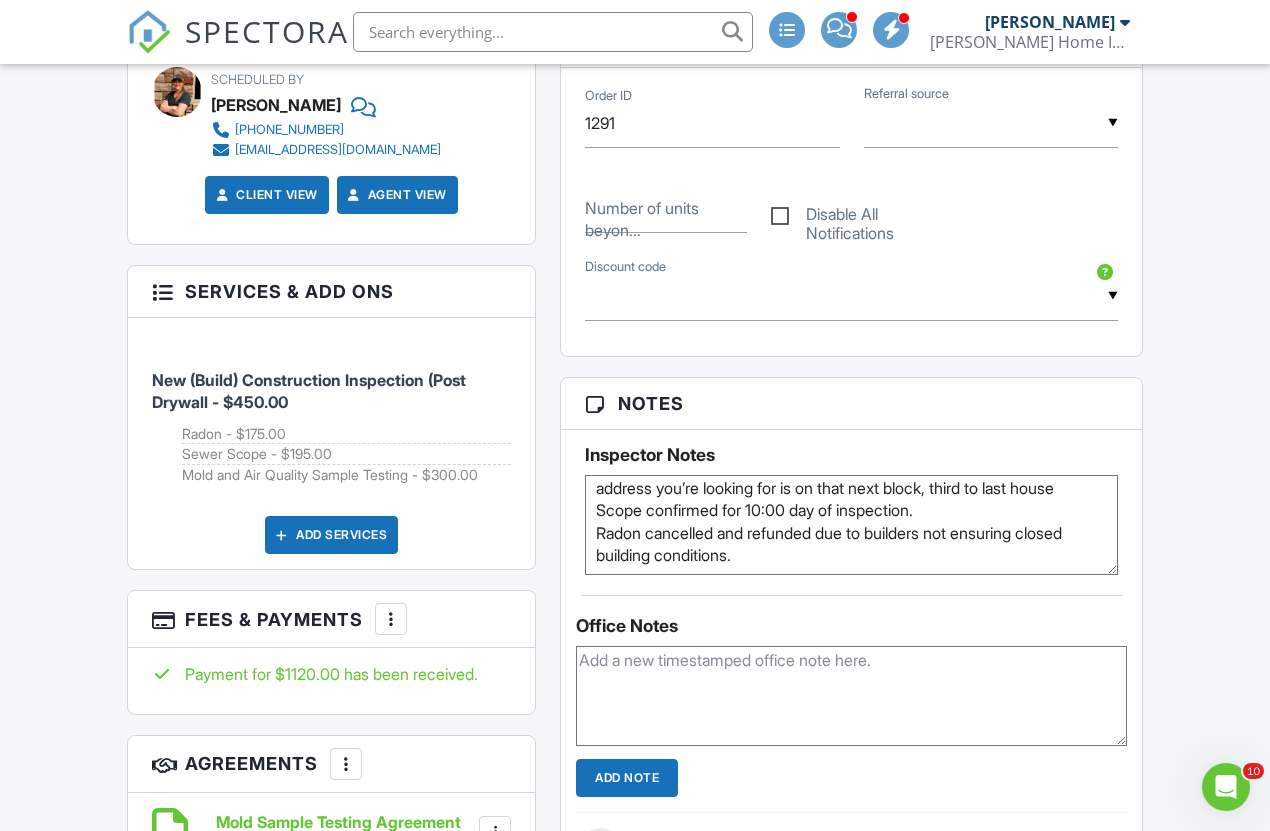 click at bounding box center (391, 619) 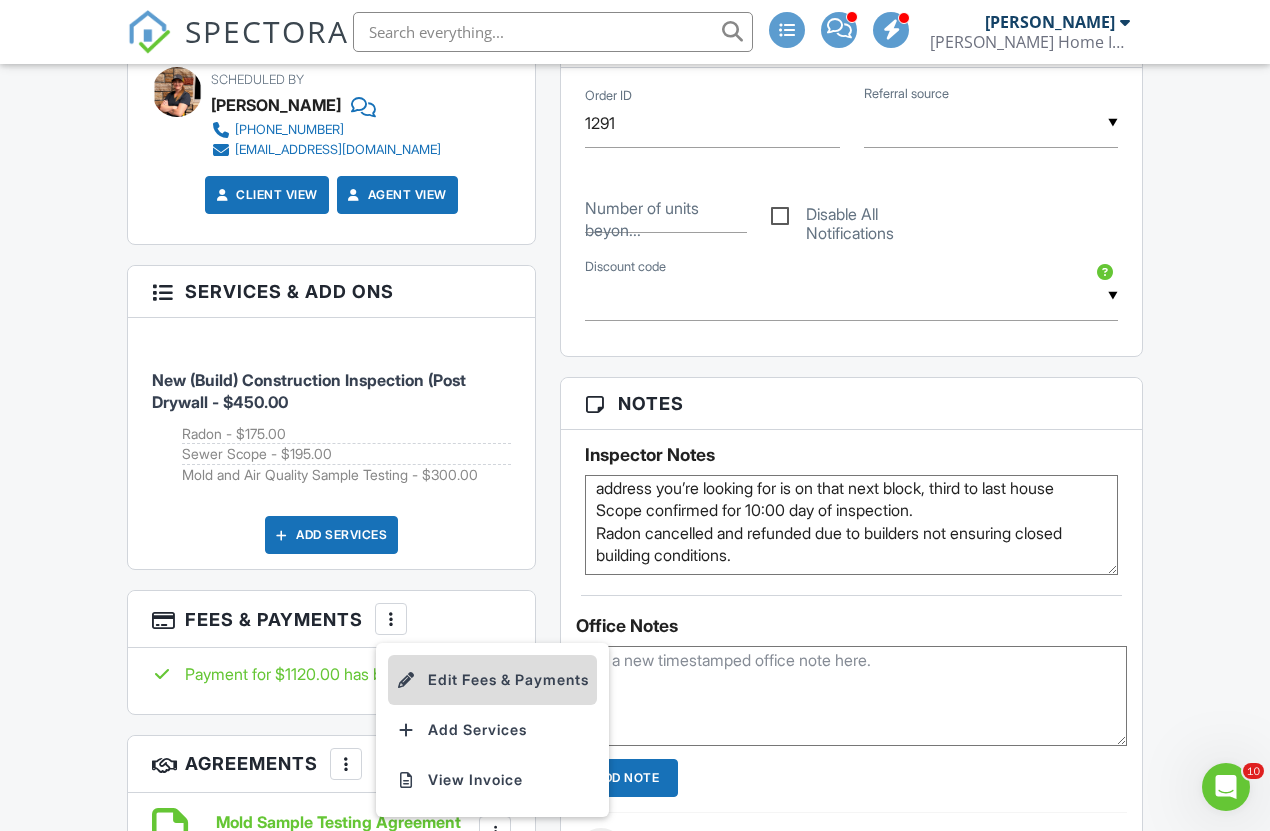 click on "Edit Fees & Payments" at bounding box center [492, 680] 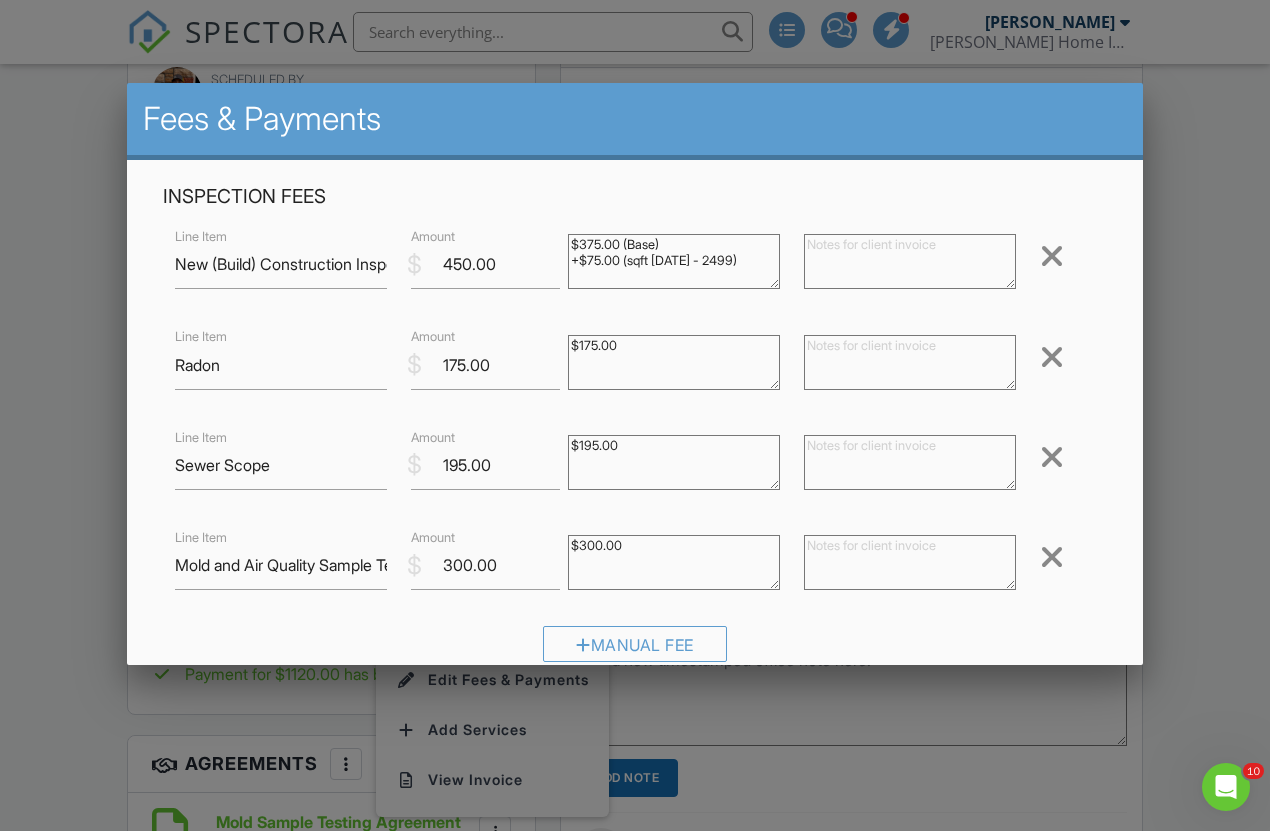 click at bounding box center [1052, 357] 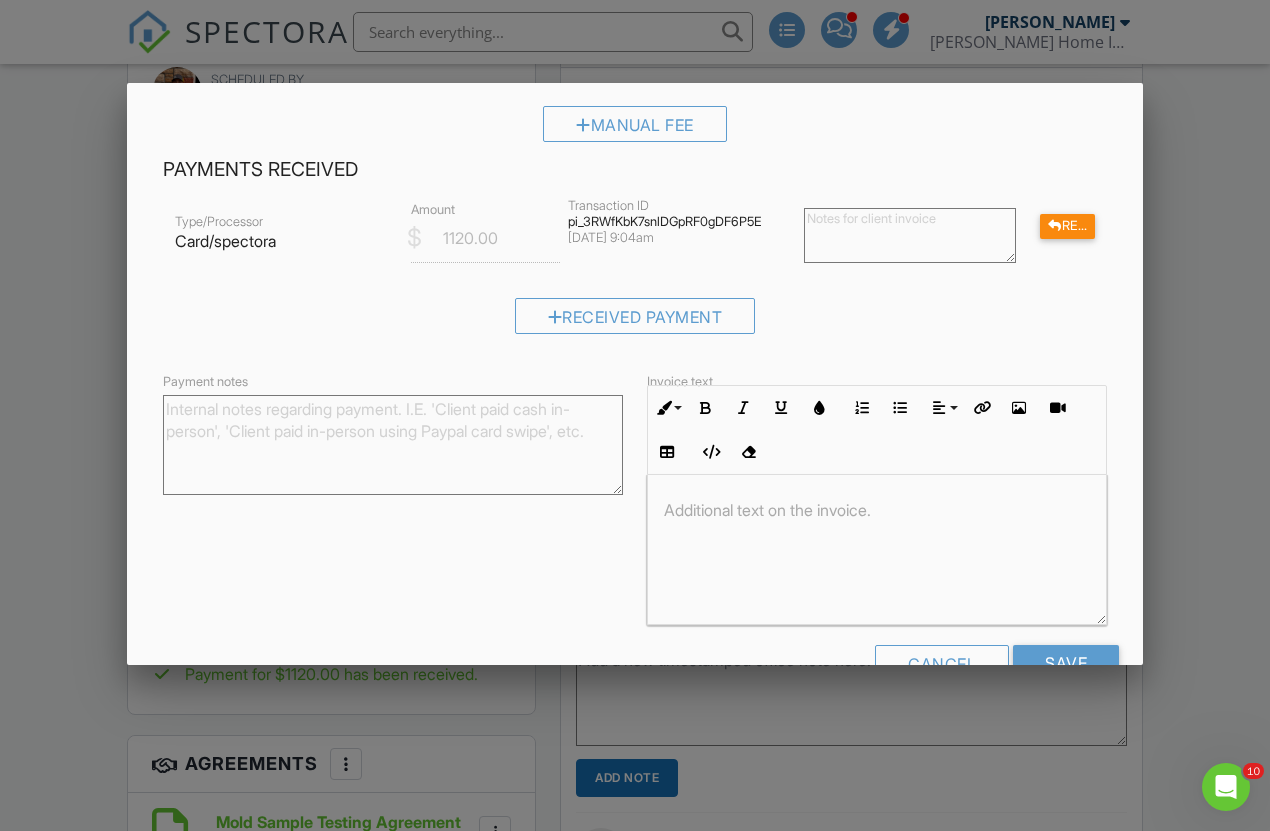 scroll, scrollTop: 418, scrollLeft: 0, axis: vertical 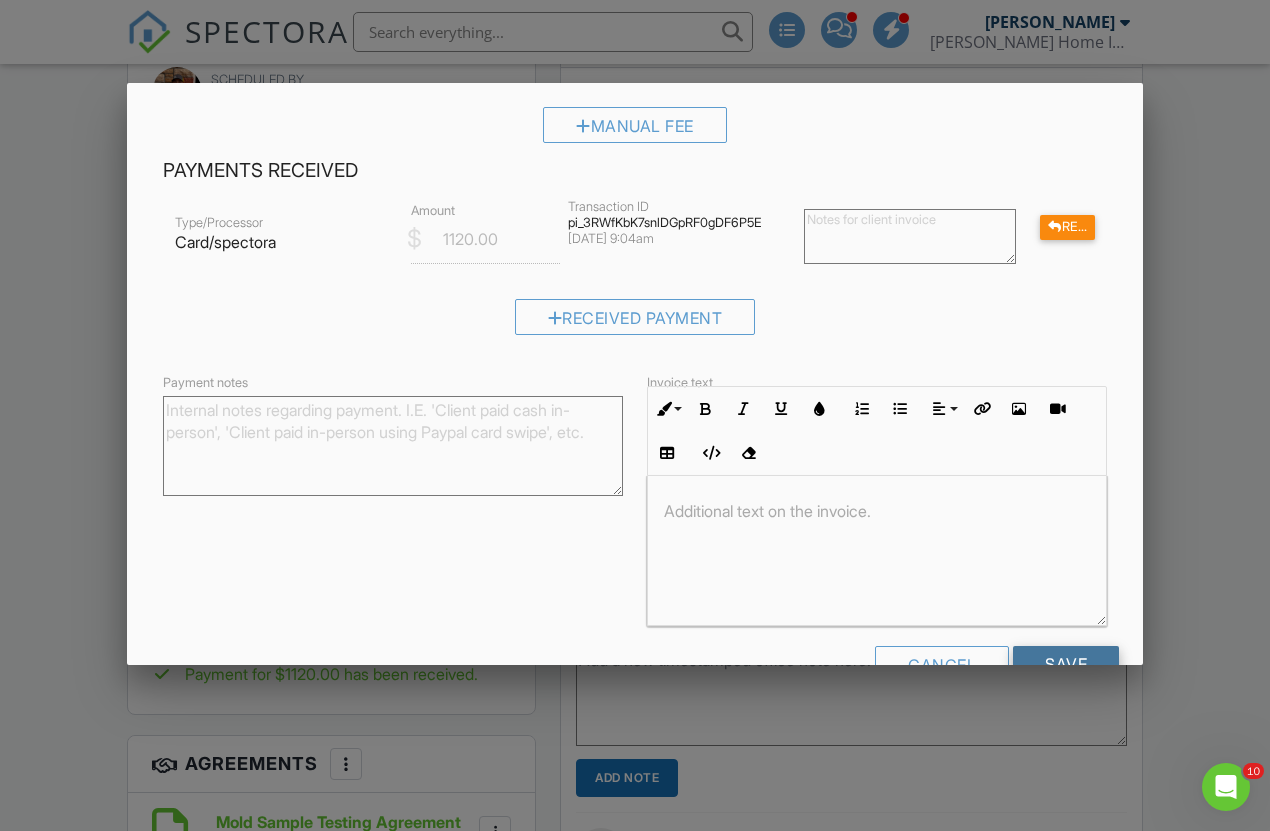 click on "Save" at bounding box center [1066, 664] 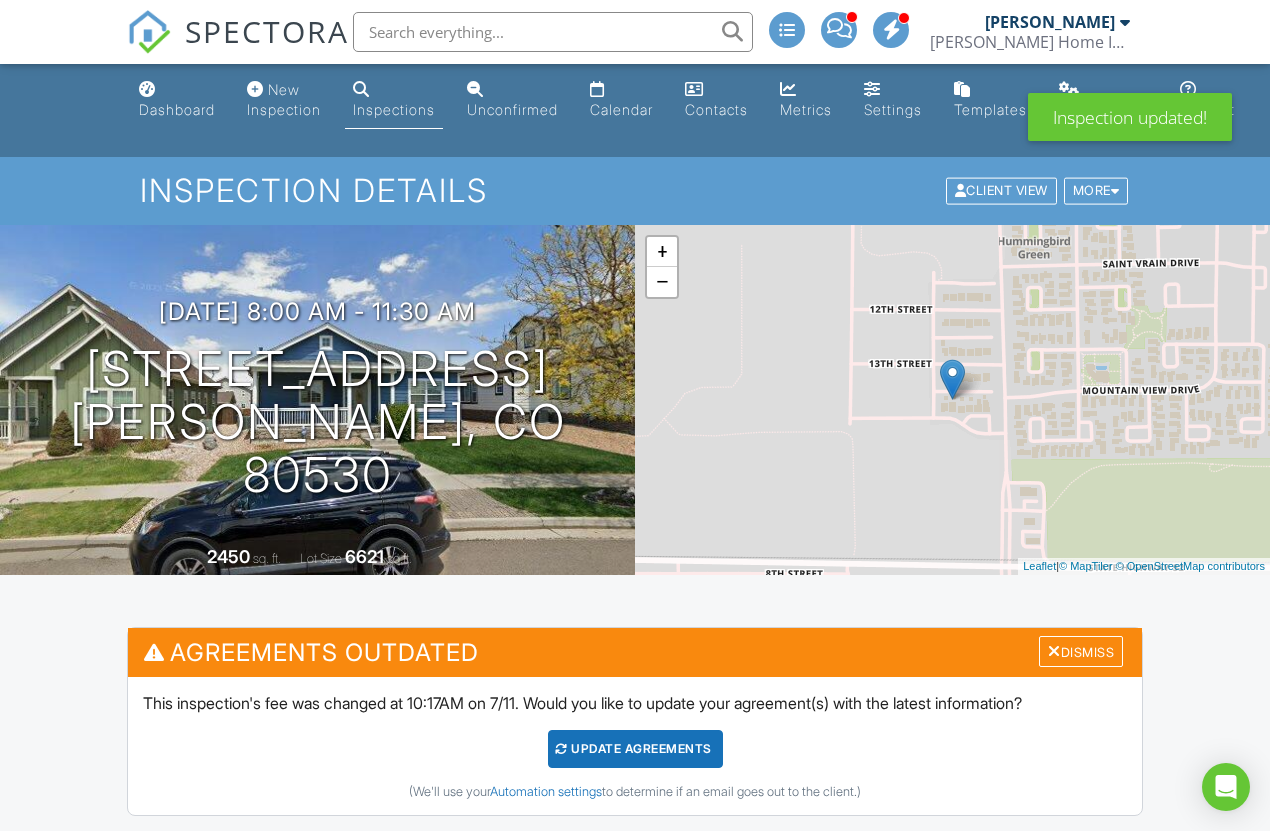 scroll, scrollTop: 400, scrollLeft: 0, axis: vertical 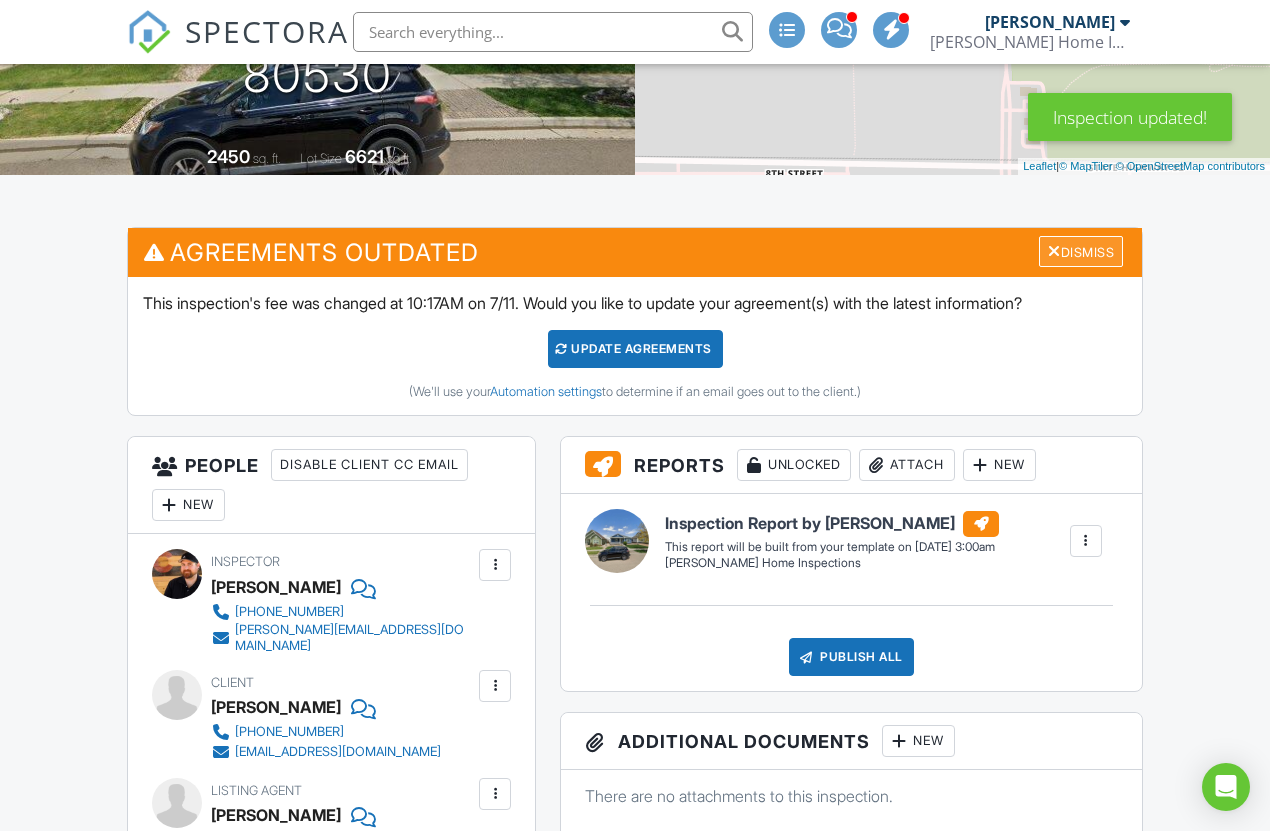 click on "Dismiss" at bounding box center [1081, 251] 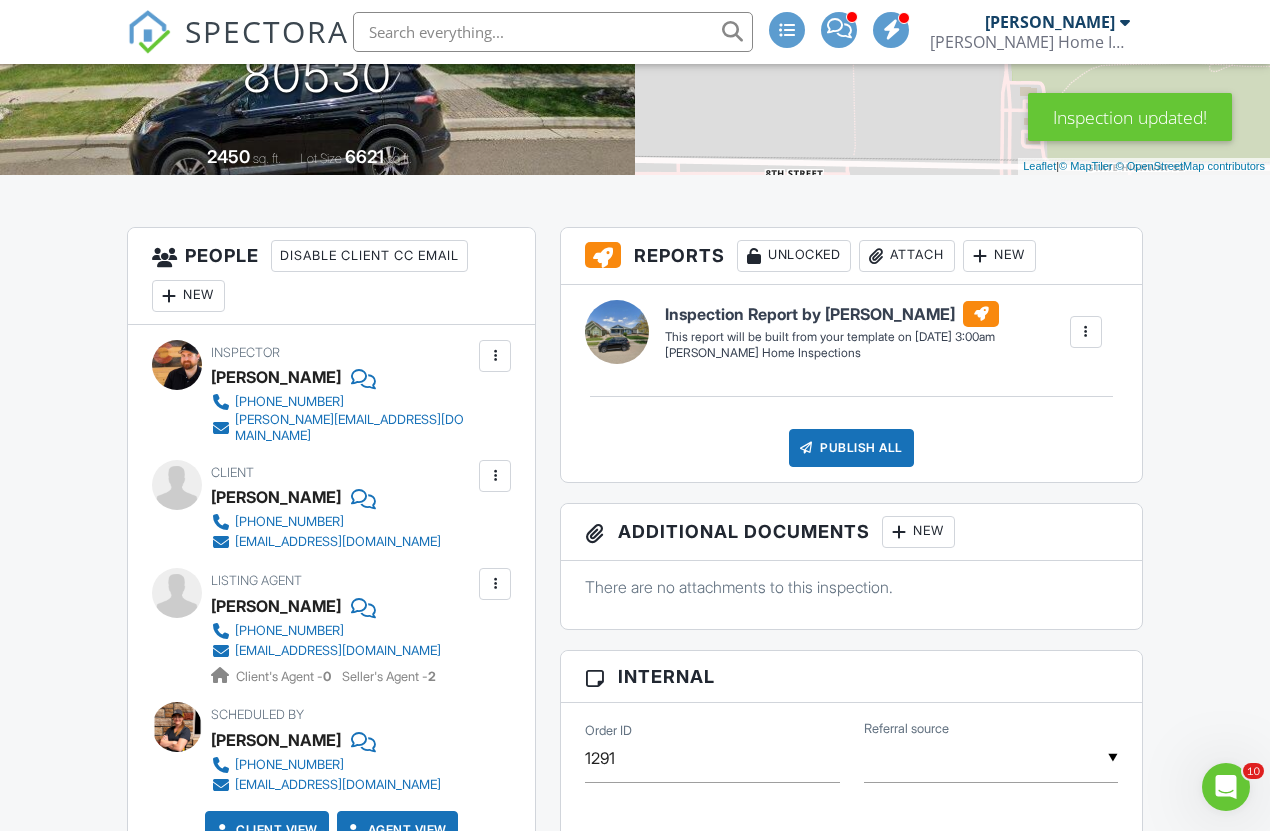 scroll, scrollTop: 400, scrollLeft: 0, axis: vertical 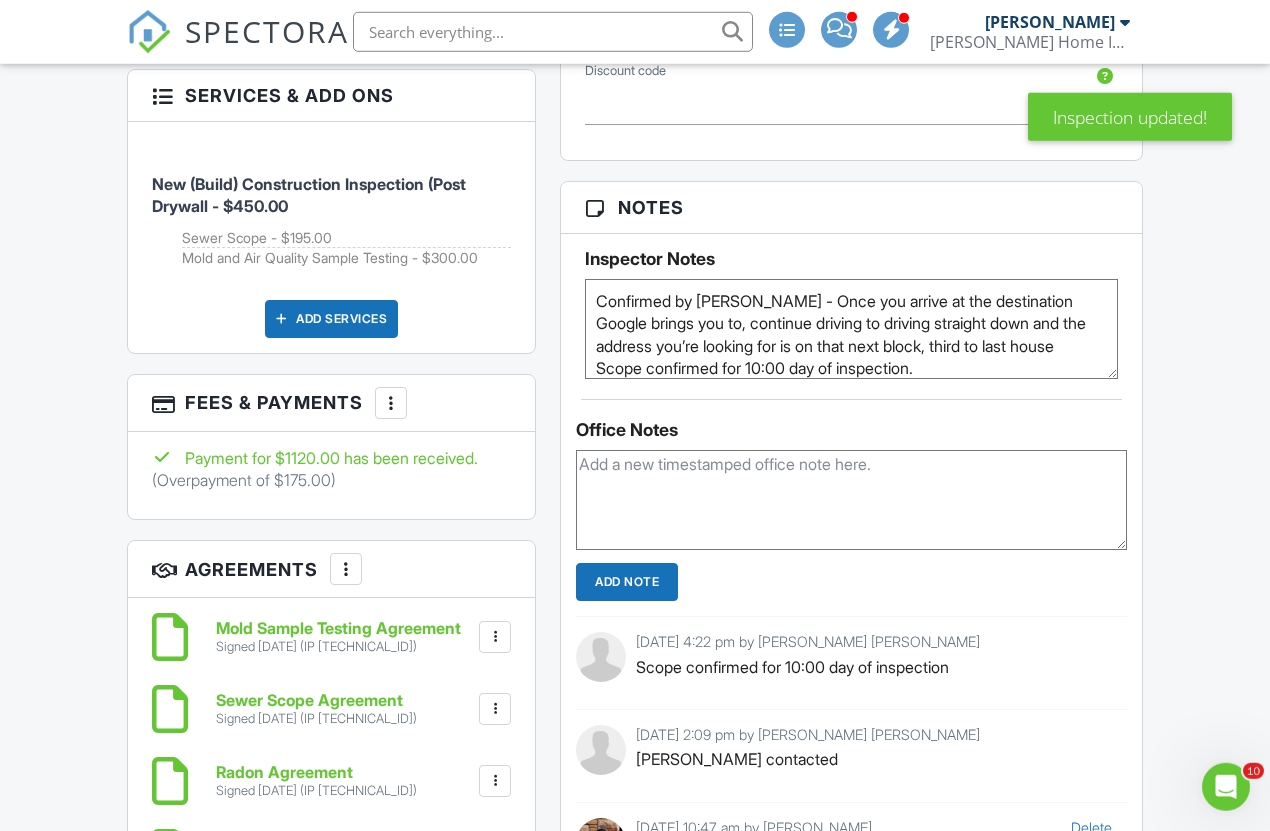 click on "More" at bounding box center (391, 403) 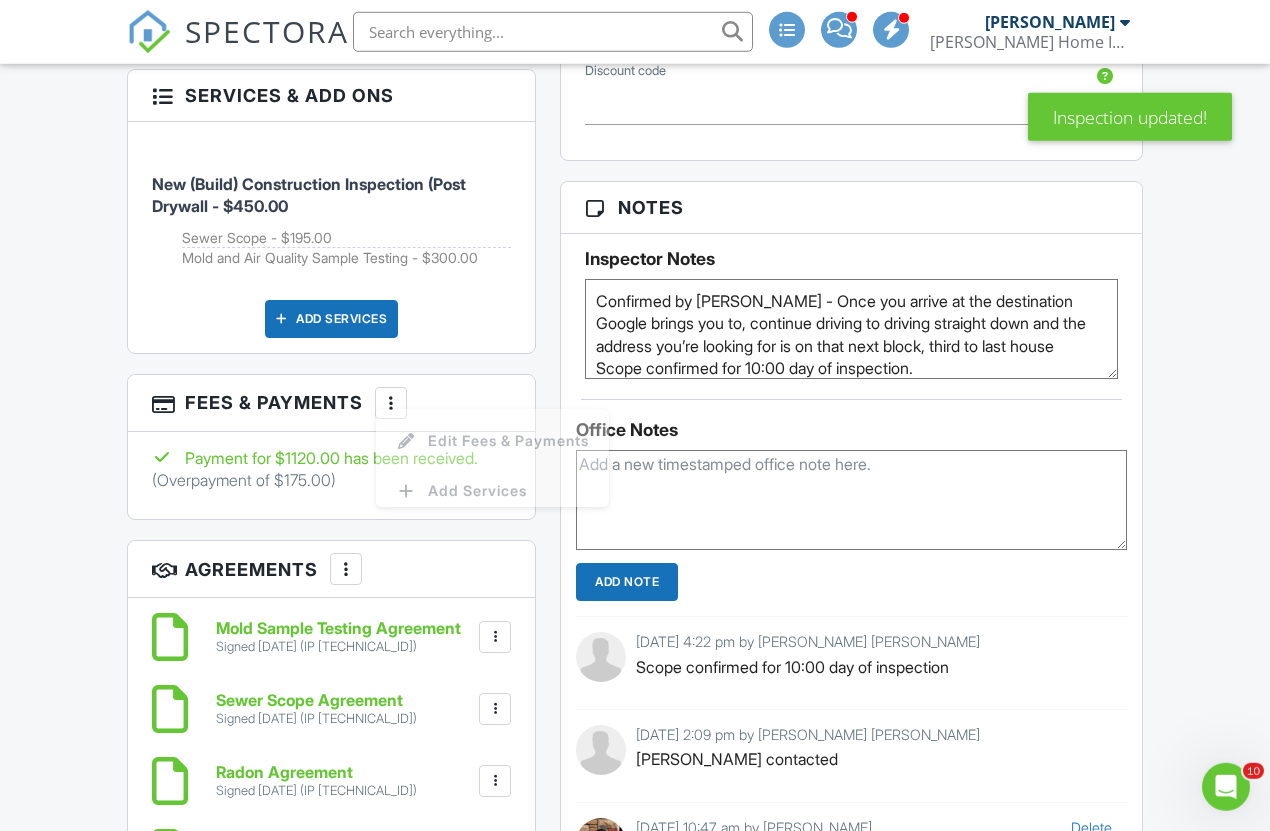 scroll, scrollTop: 1232, scrollLeft: 0, axis: vertical 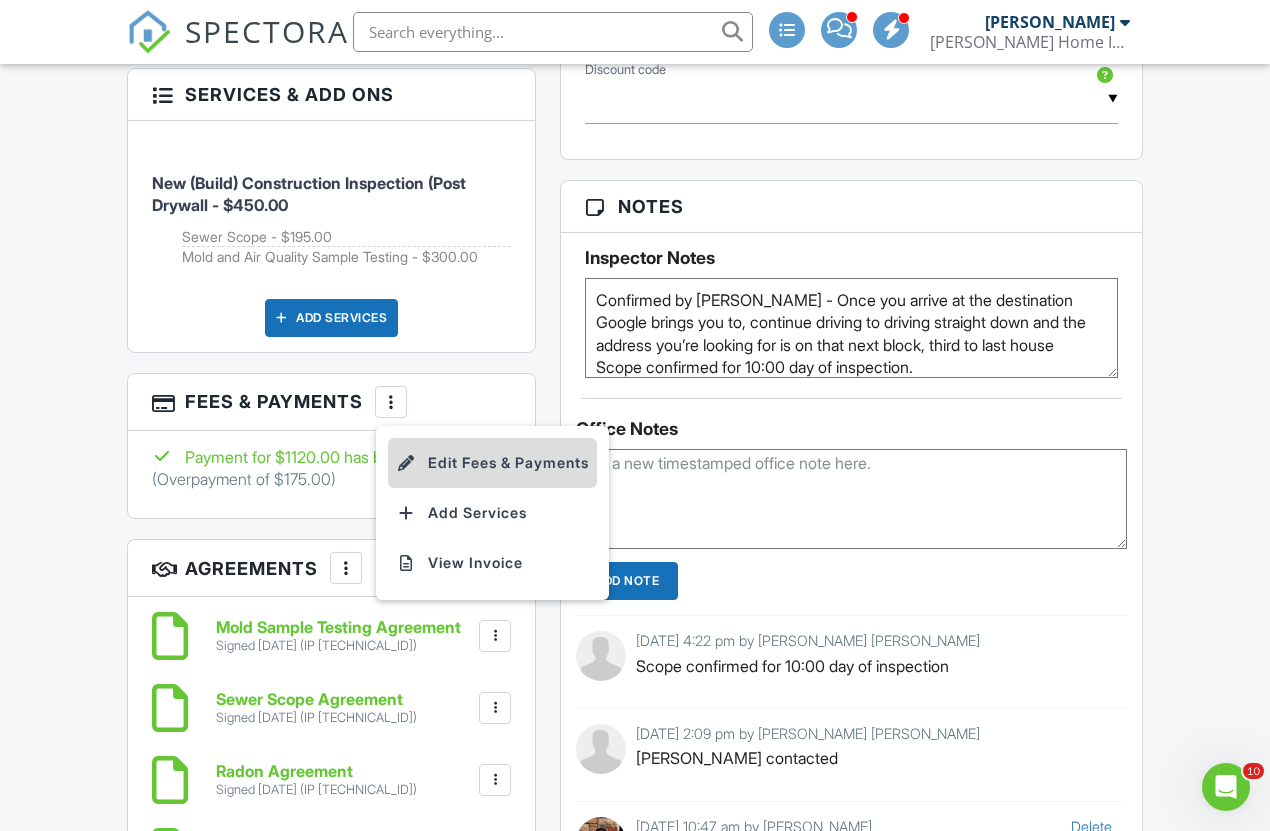 click on "Edit Fees & Payments" at bounding box center (492, 463) 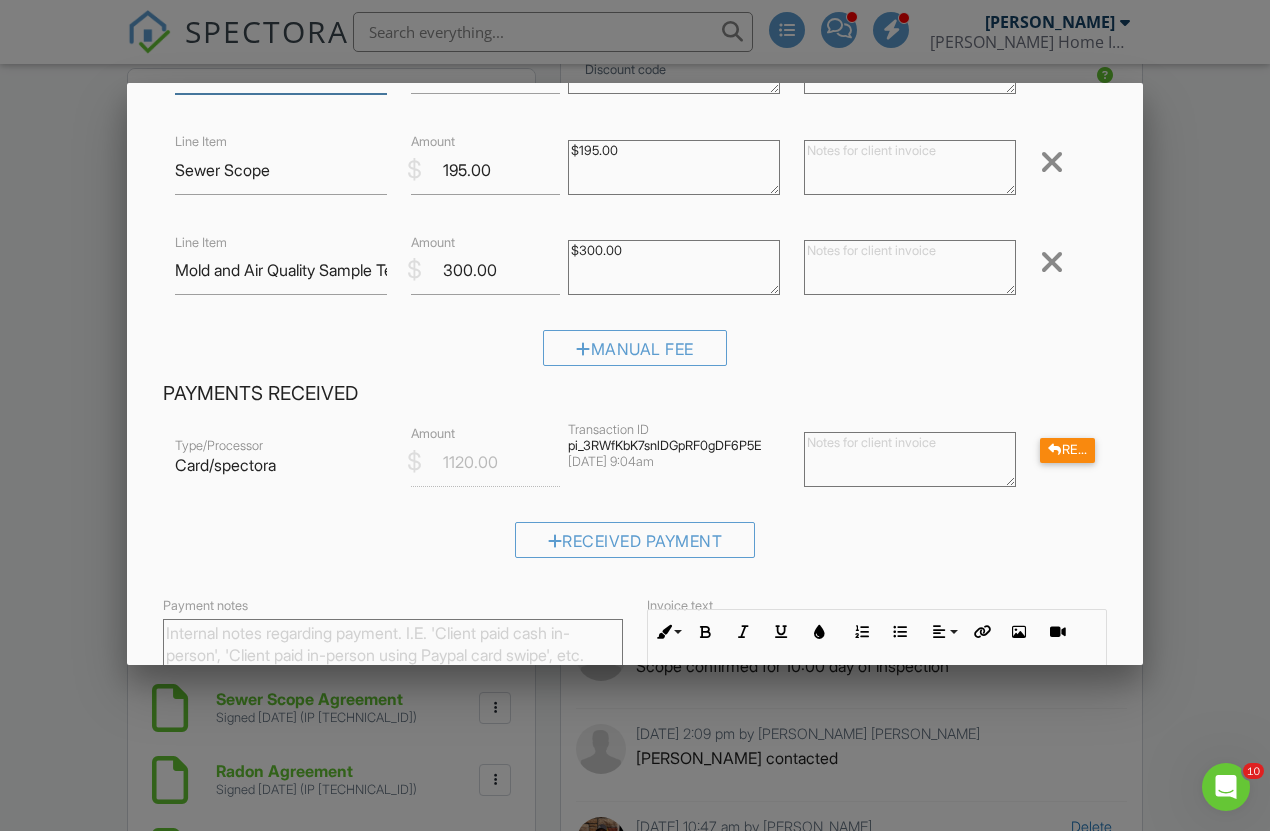 scroll, scrollTop: 203, scrollLeft: 0, axis: vertical 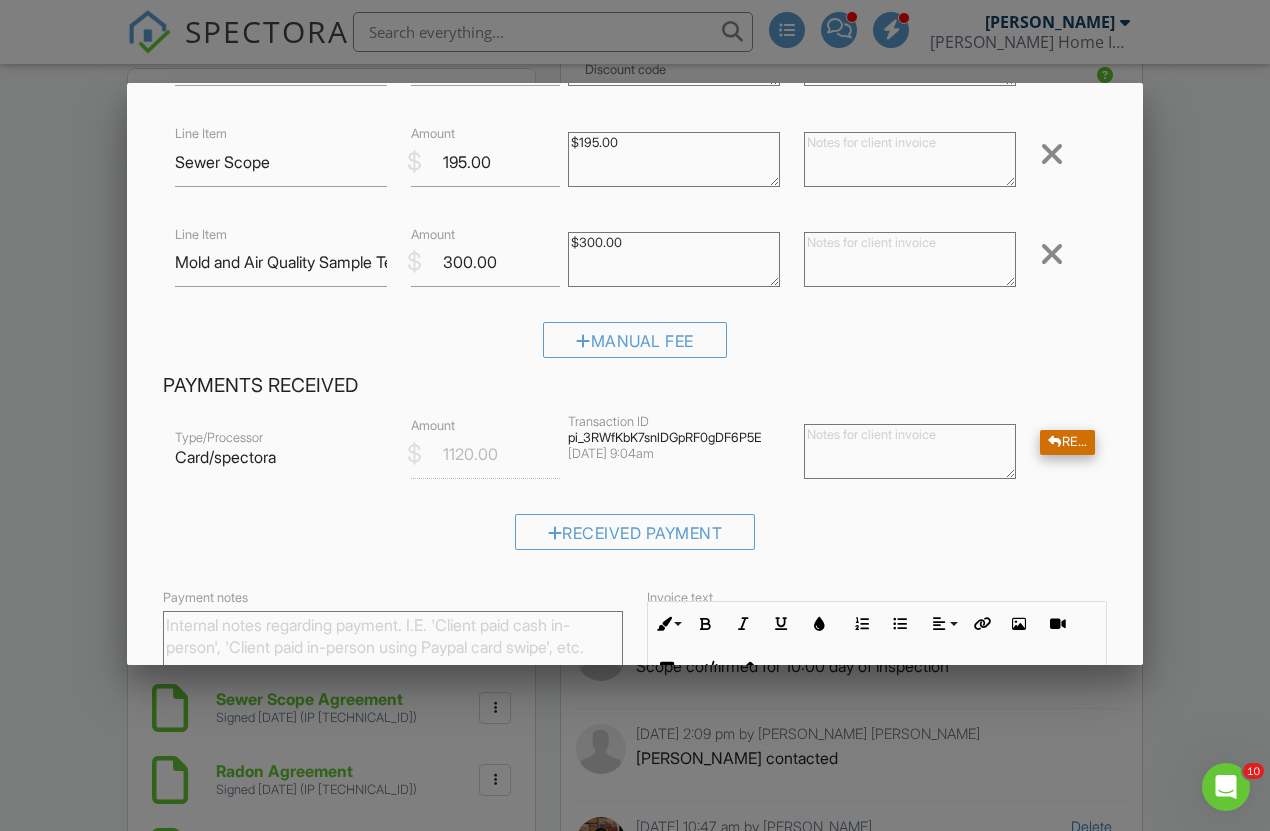 click on "Refund" at bounding box center (1067, 442) 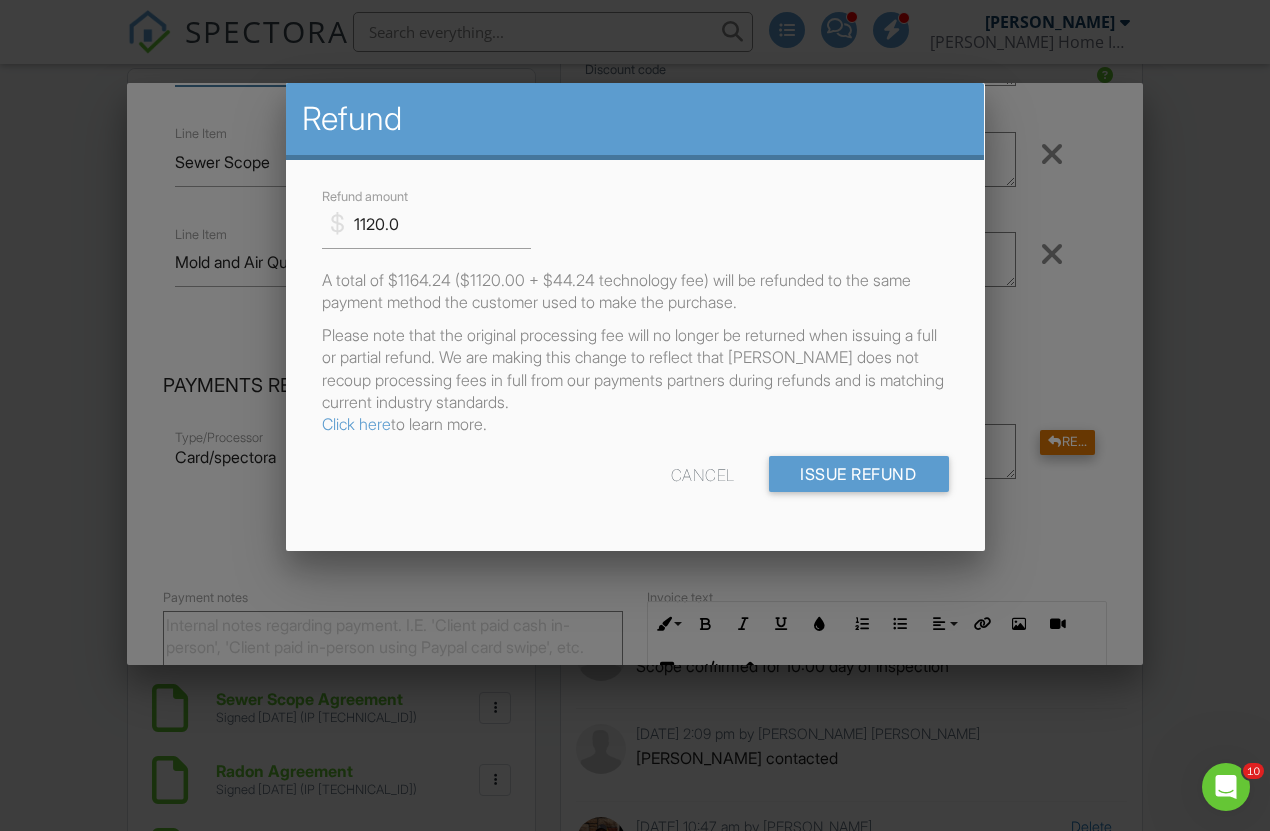 scroll, scrollTop: 0, scrollLeft: 0, axis: both 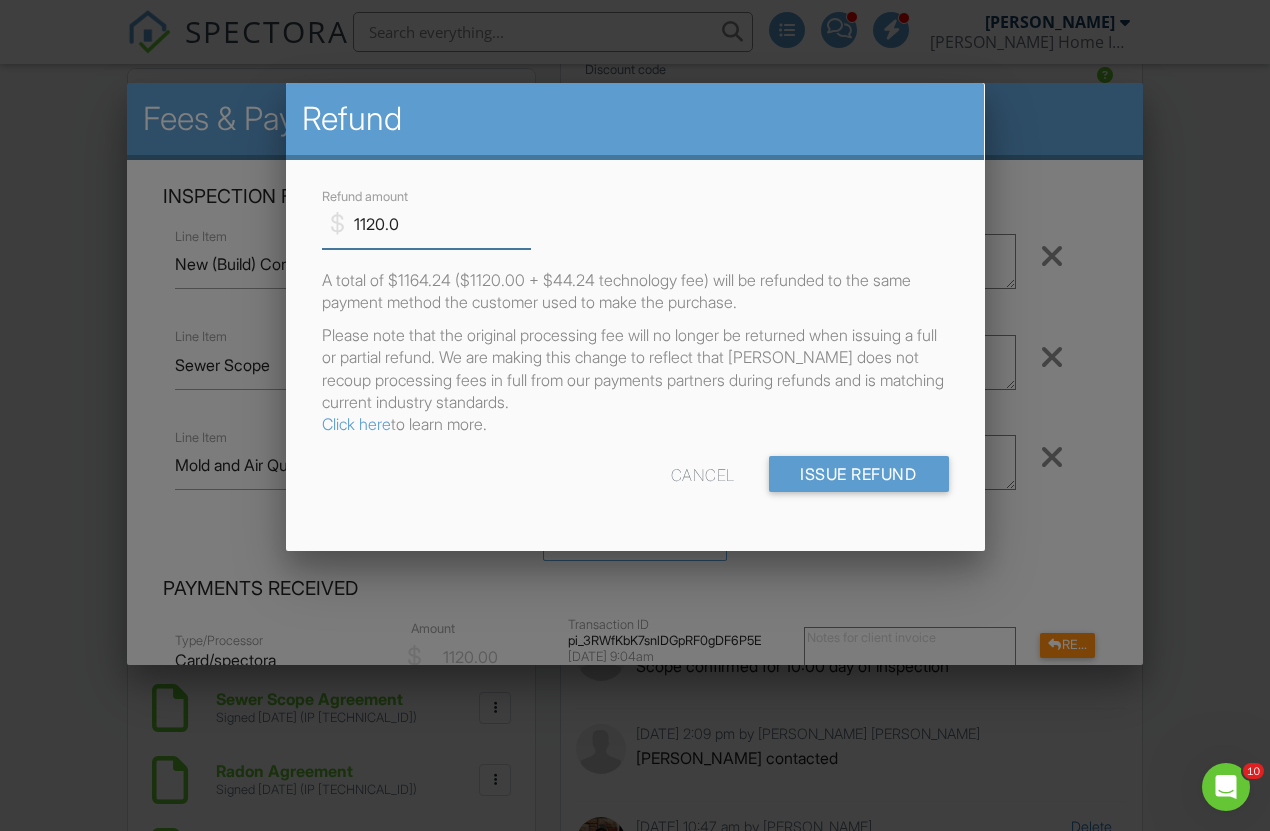 click on "1120.0" at bounding box center (426, 224) 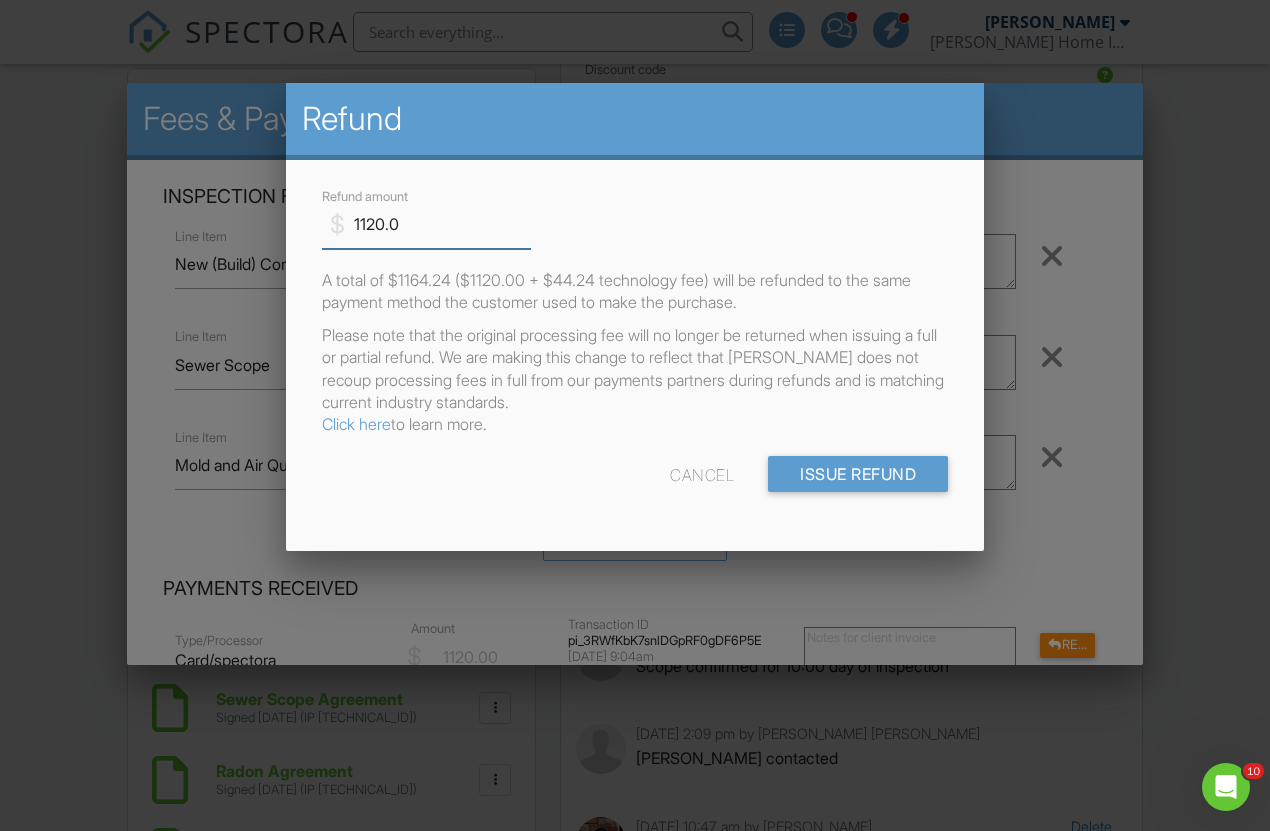click on "1120.0" at bounding box center (426, 224) 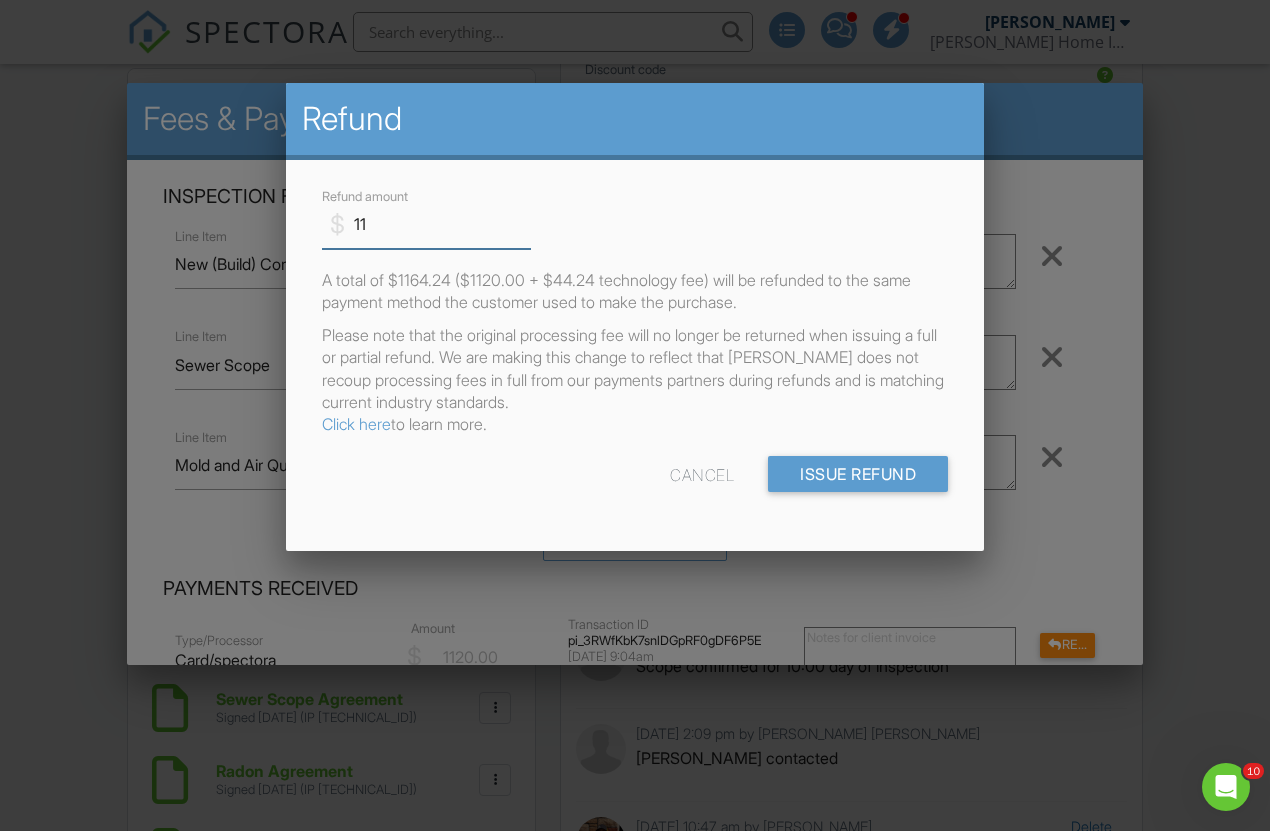 type on "1" 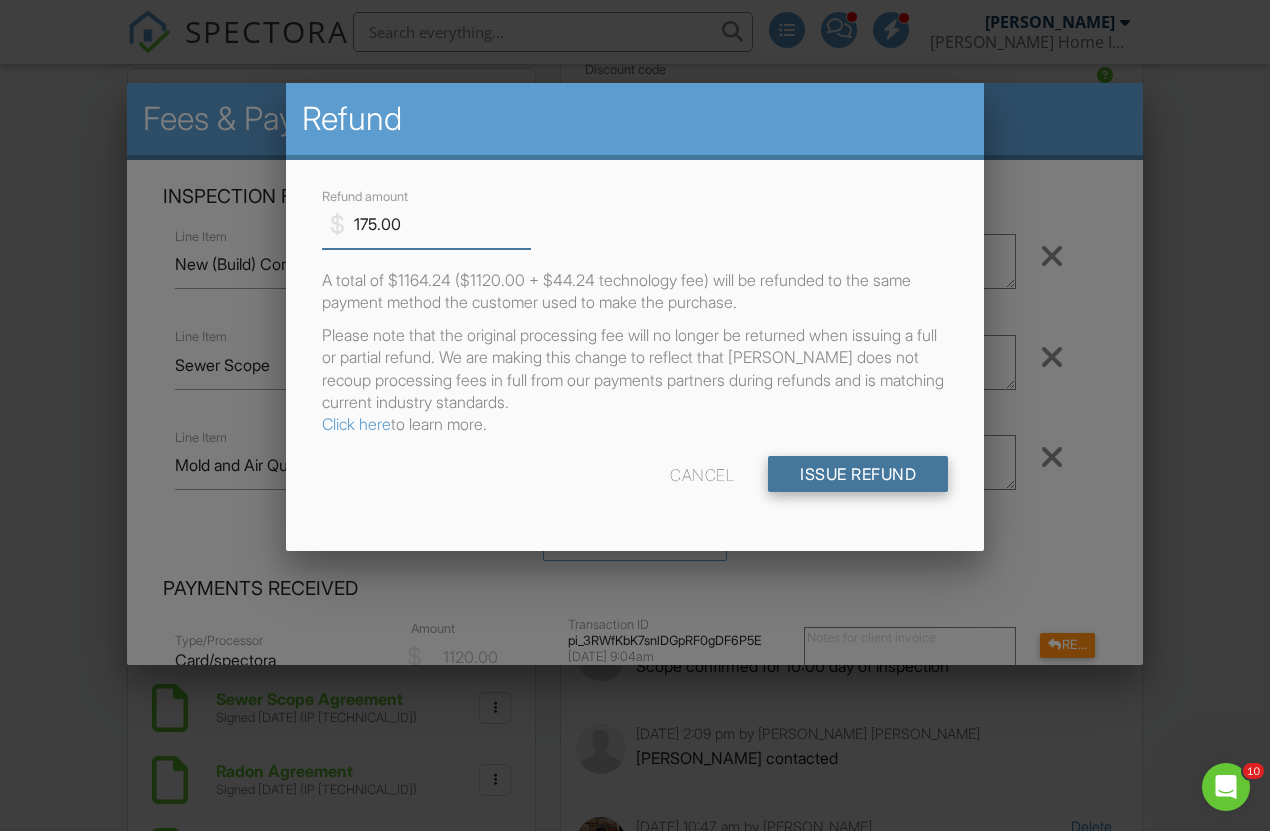 type on "175.00" 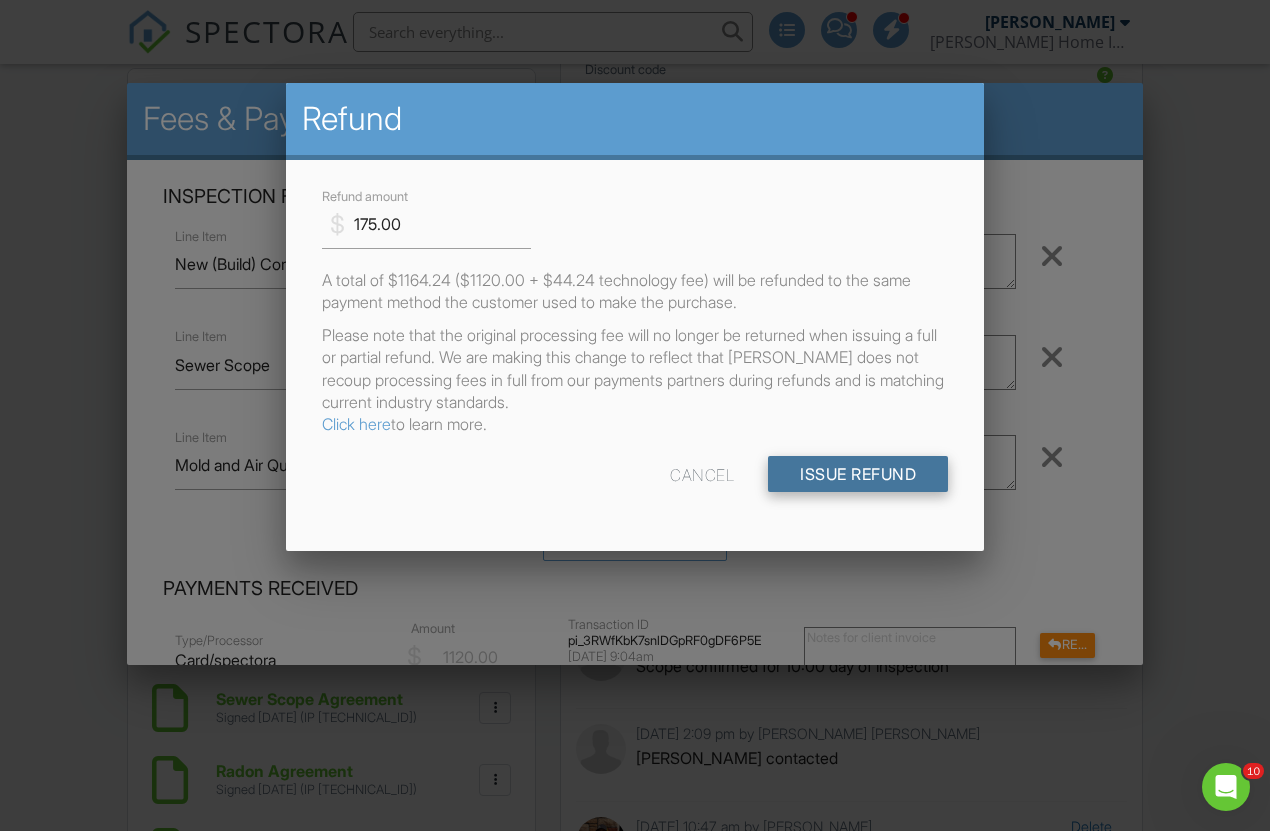 click on "Issue Refund" at bounding box center [858, 474] 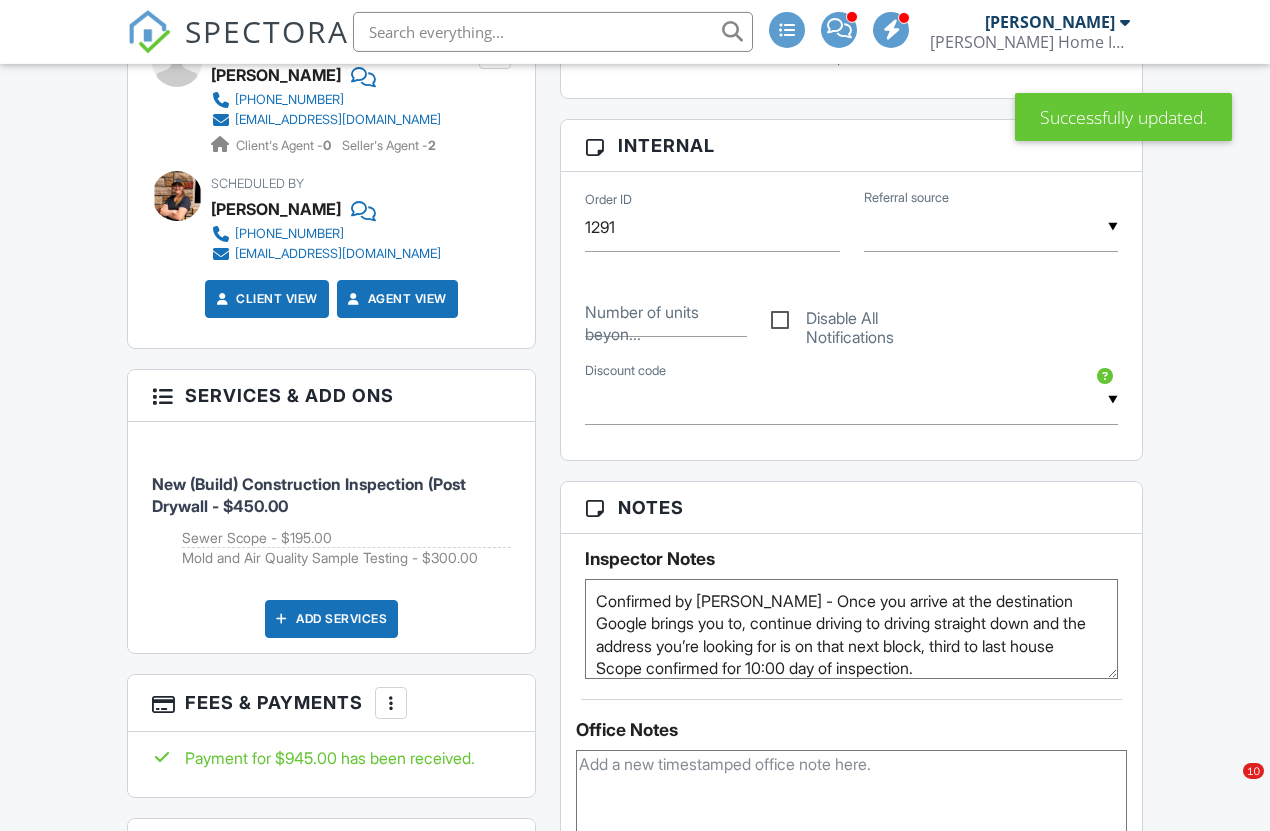 scroll, scrollTop: 976, scrollLeft: 0, axis: vertical 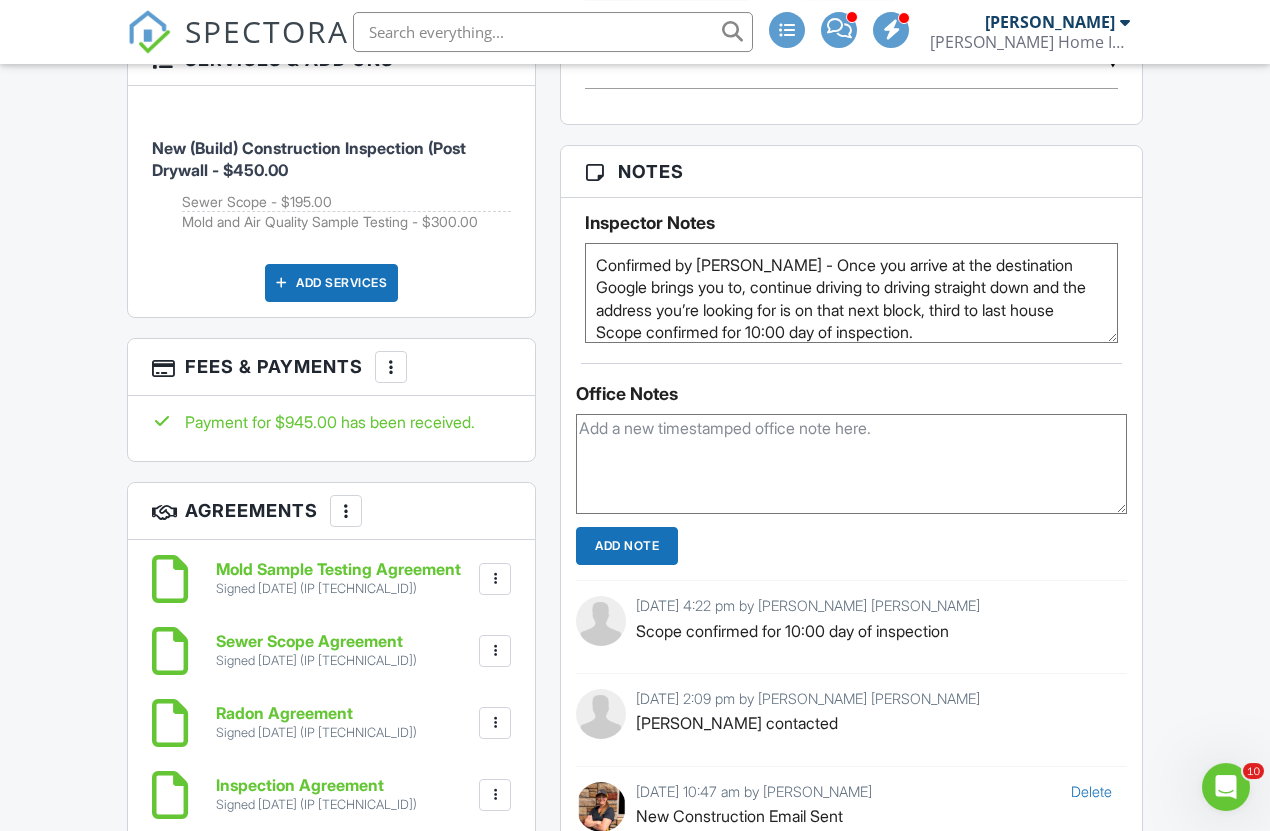 click on "Confirmed by Lisa - Once you arrive at the destination Google brings you to, continue driving to driving straight down and the address you’re looking for is on that next block, third to last house
Scope confirmed for 10:00 day of inspection.
Radon cancelled and refunded due to builders not ensuring closed building conditions." at bounding box center [851, 293] 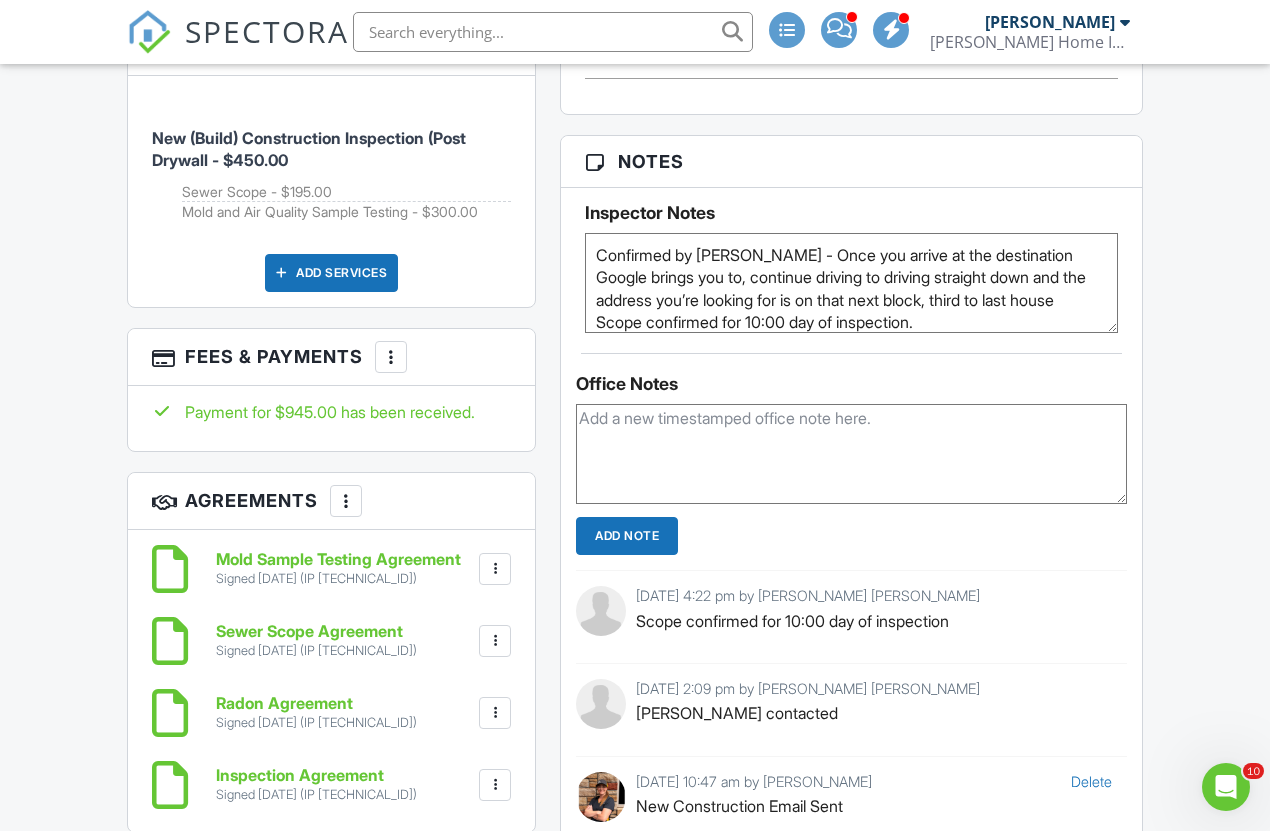 click on "Confirmed by Lisa - Once you arrive at the destination Google brings you to, continue driving to driving straight down and the address you’re looking for is on that next block, third to last house
Scope confirmed for 10:00 day of inspection.
Radon cancelled and refunded due to builders not ensuring closed building conditions." at bounding box center (851, 283) 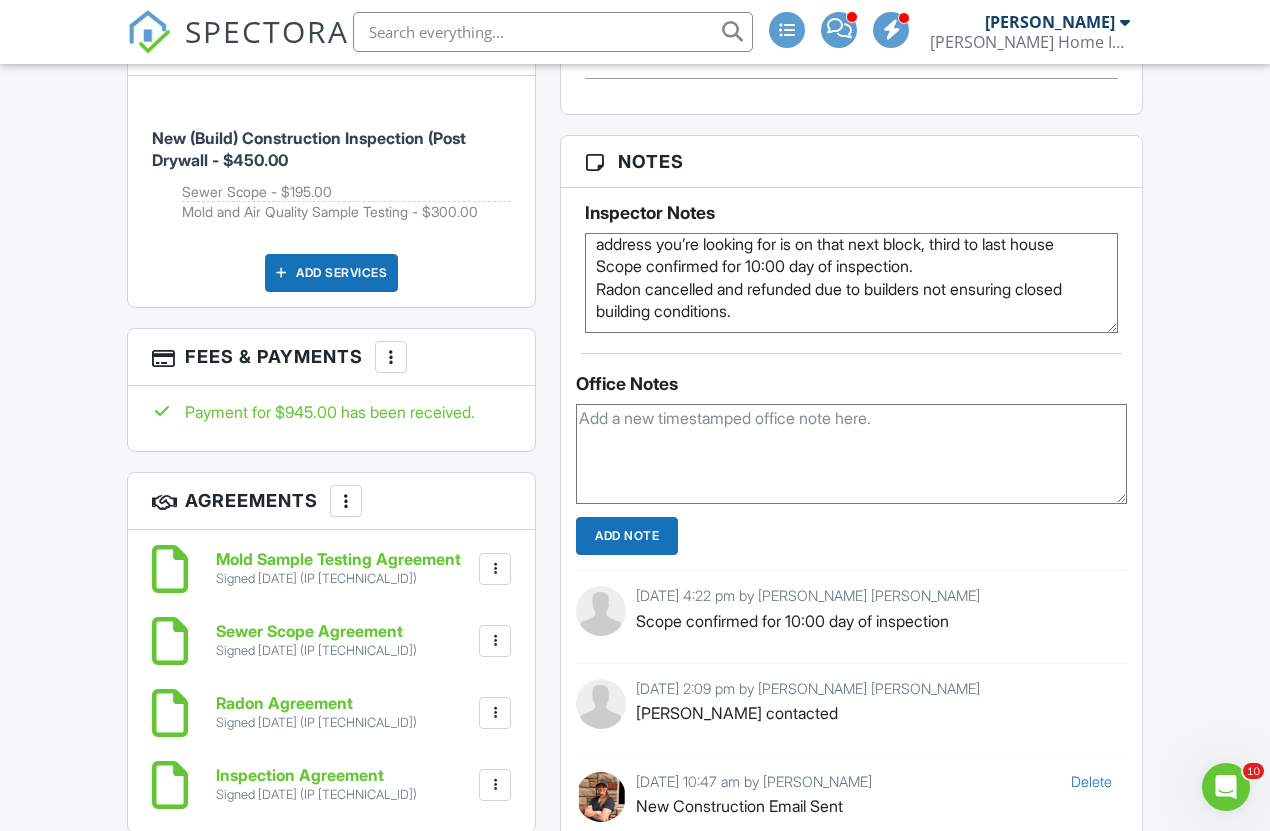 scroll, scrollTop: 76, scrollLeft: 0, axis: vertical 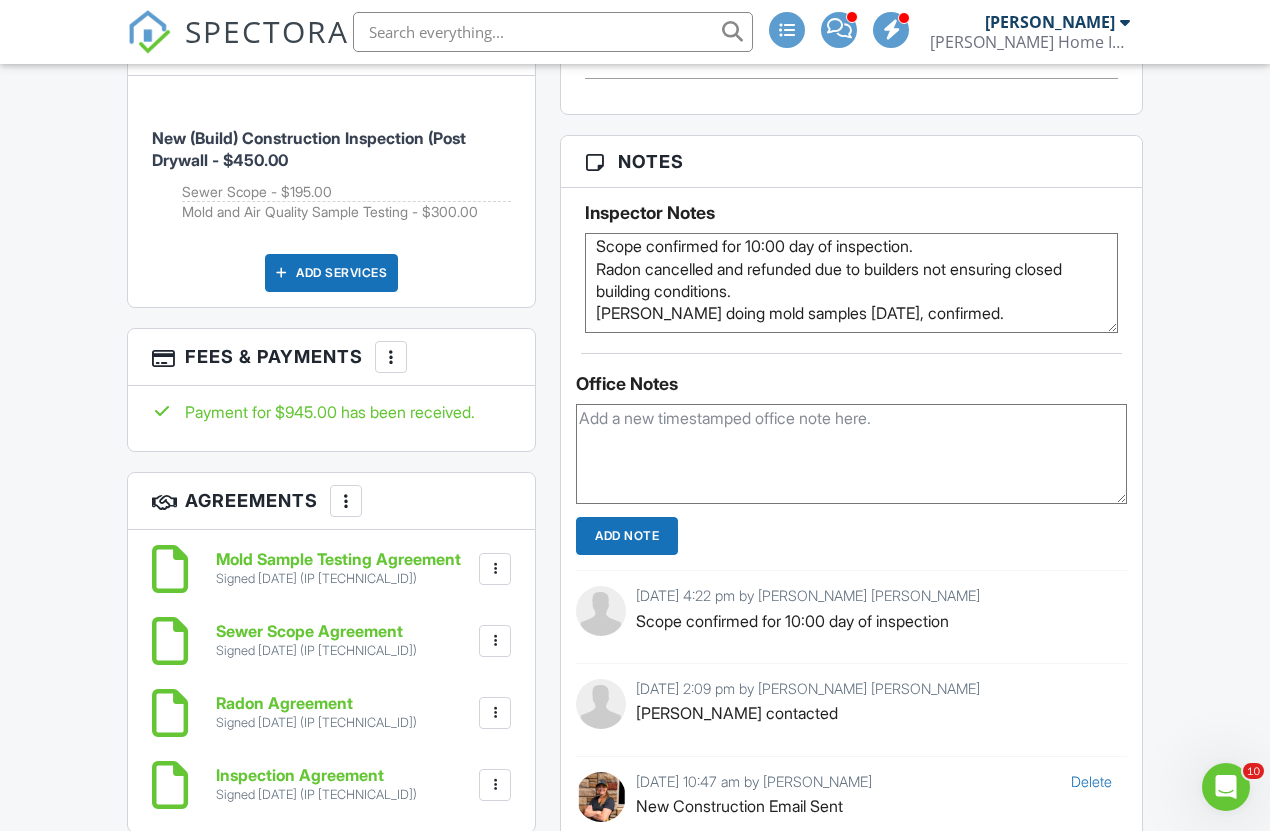 type on "Confirmed by Lisa - Once you arrive at the destination Google brings you to, continue driving to driving straight down and the address you’re looking for is on that next block, third to last house
Scope confirmed for 10:00 day of inspection.
Radon cancelled and refunded due to builders not ensuring closed building conditions.
Matt doing mold samples Friday, confirmed." 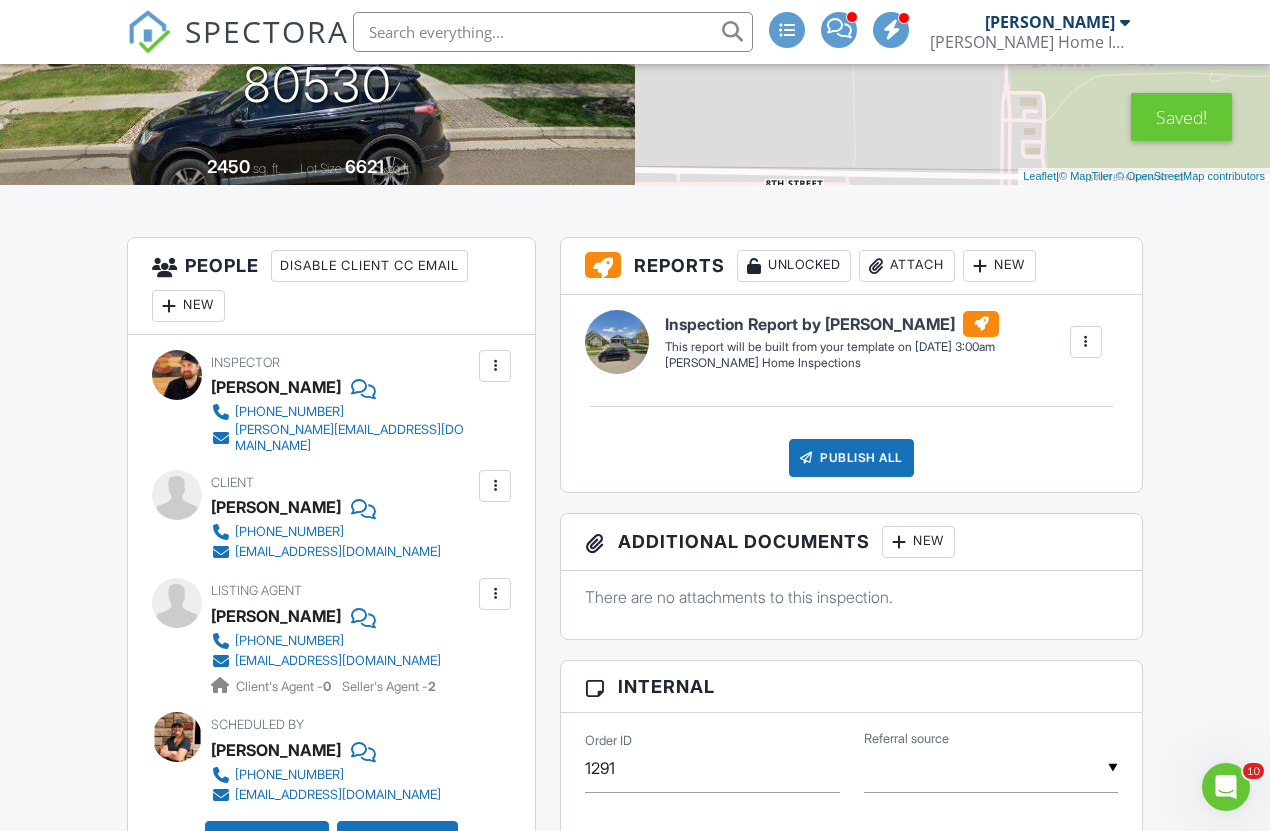 scroll, scrollTop: 0, scrollLeft: 0, axis: both 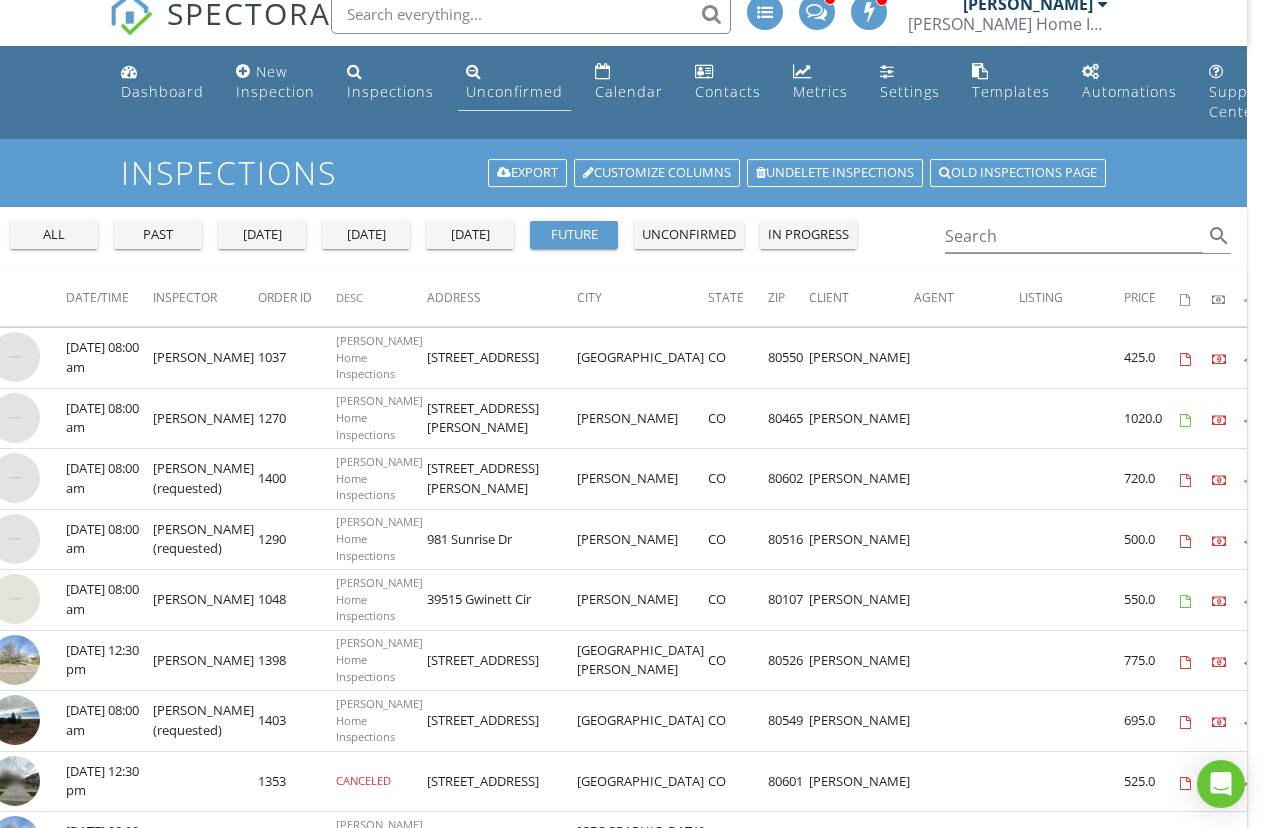 click on "Unconfirmed" at bounding box center (514, 91) 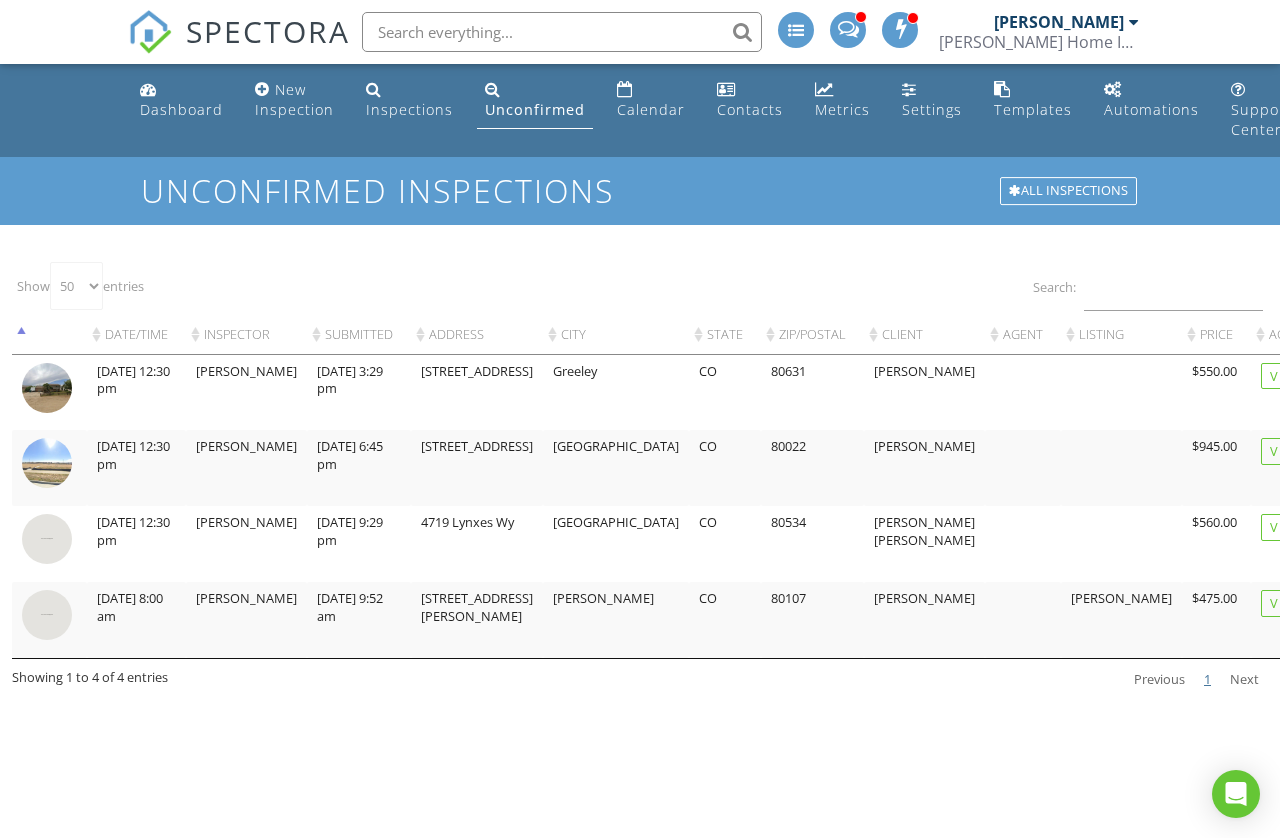 select on "50" 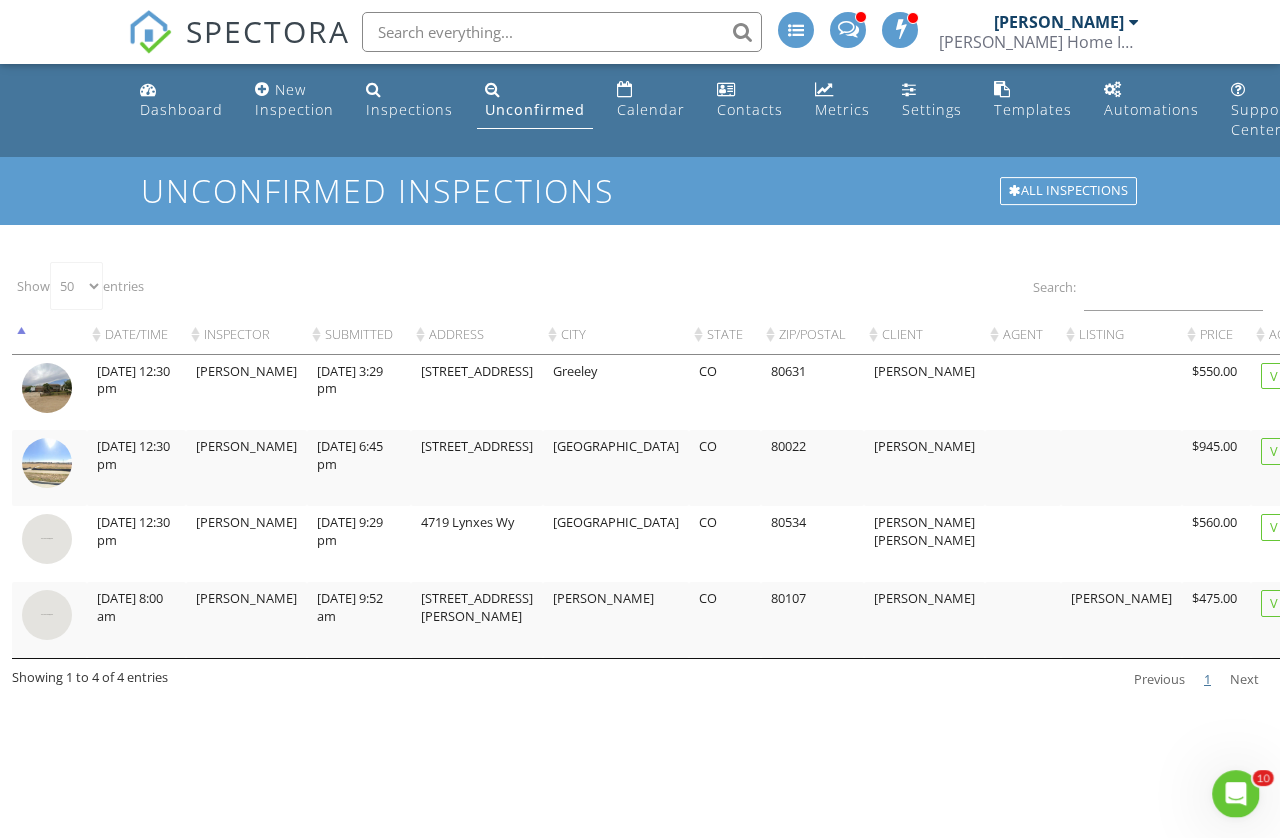 scroll, scrollTop: 0, scrollLeft: 0, axis: both 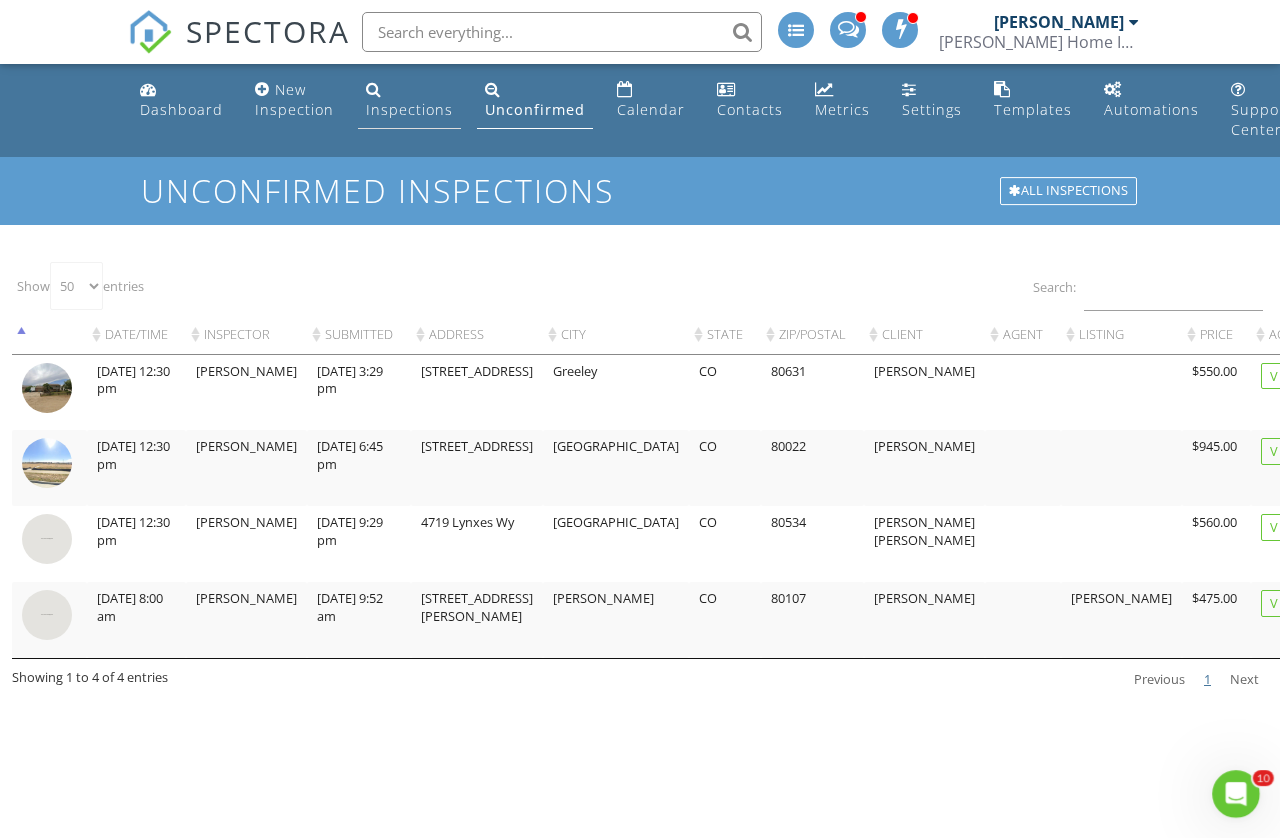click on "Inspections" at bounding box center [409, 109] 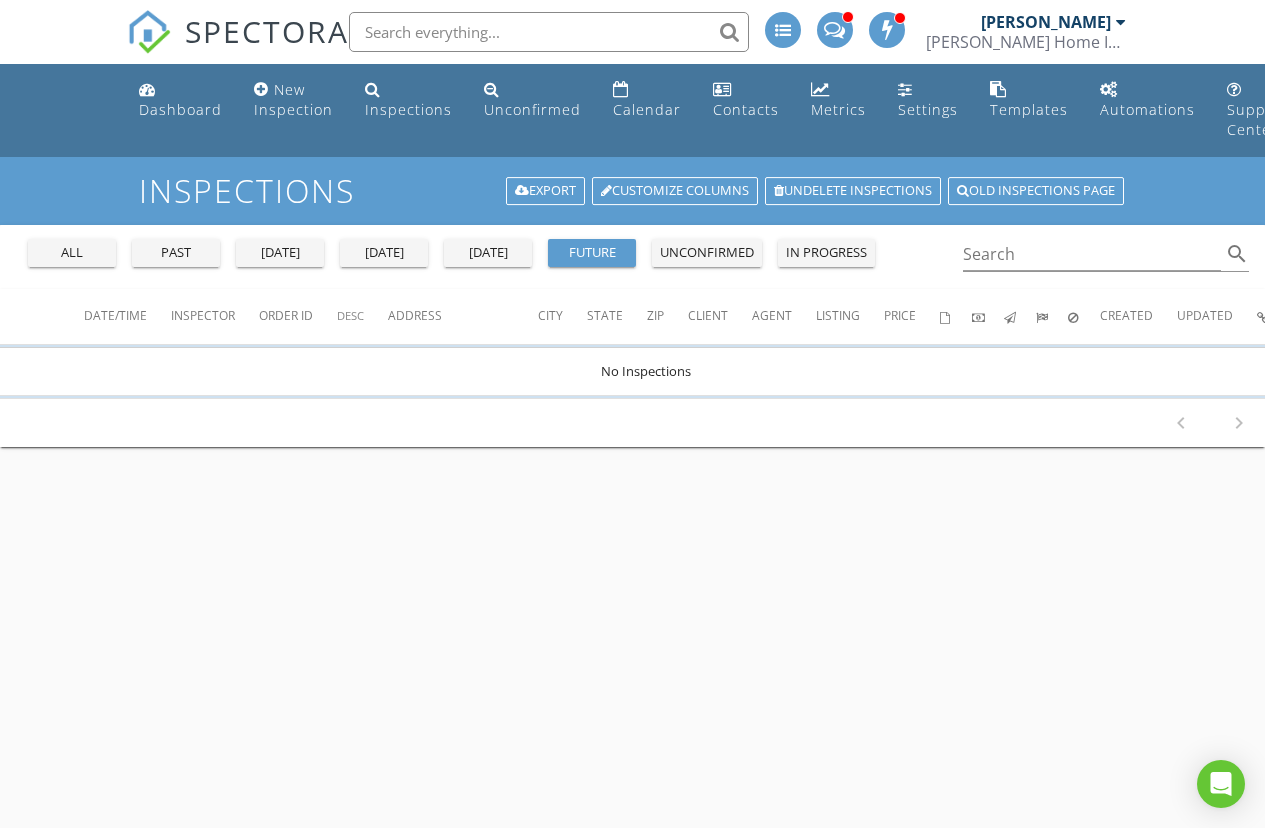 scroll, scrollTop: 0, scrollLeft: 0, axis: both 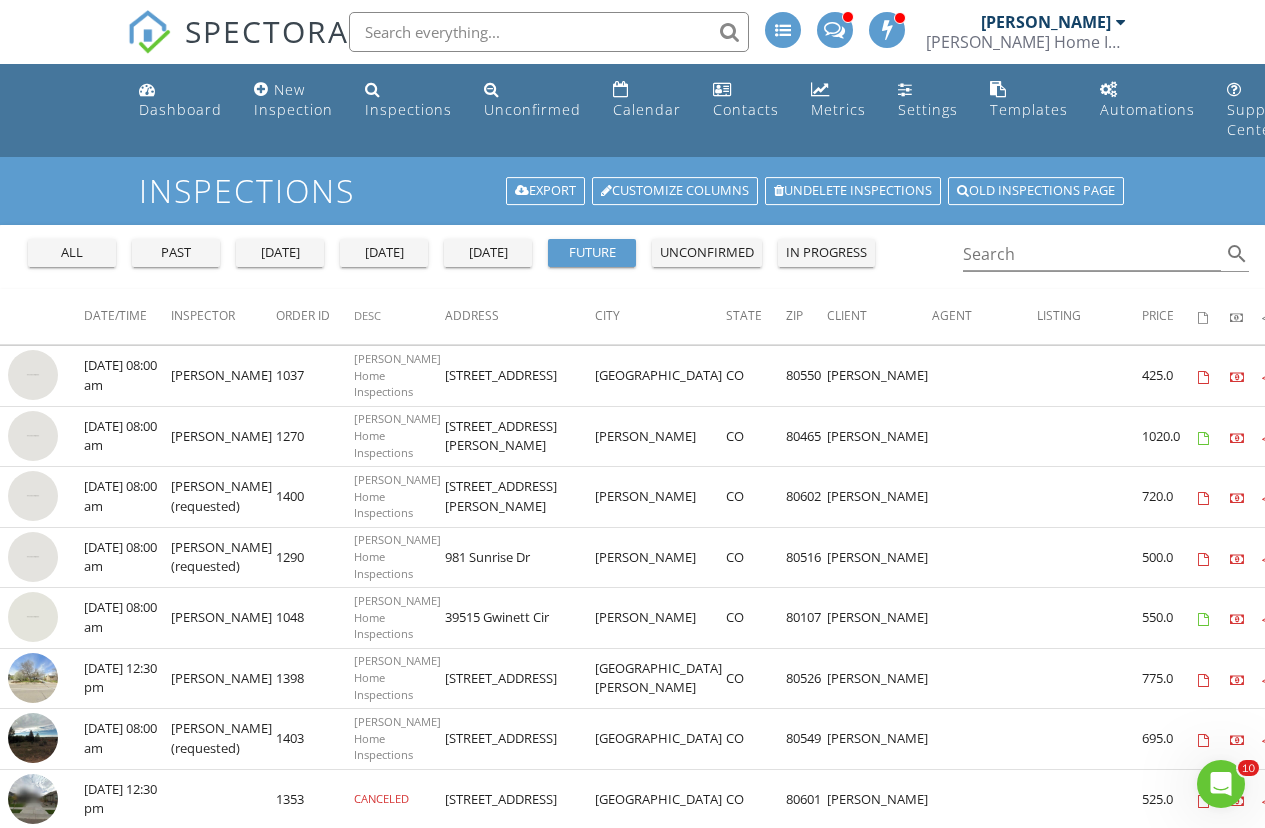 click on "Date/Time" at bounding box center [115, 315] 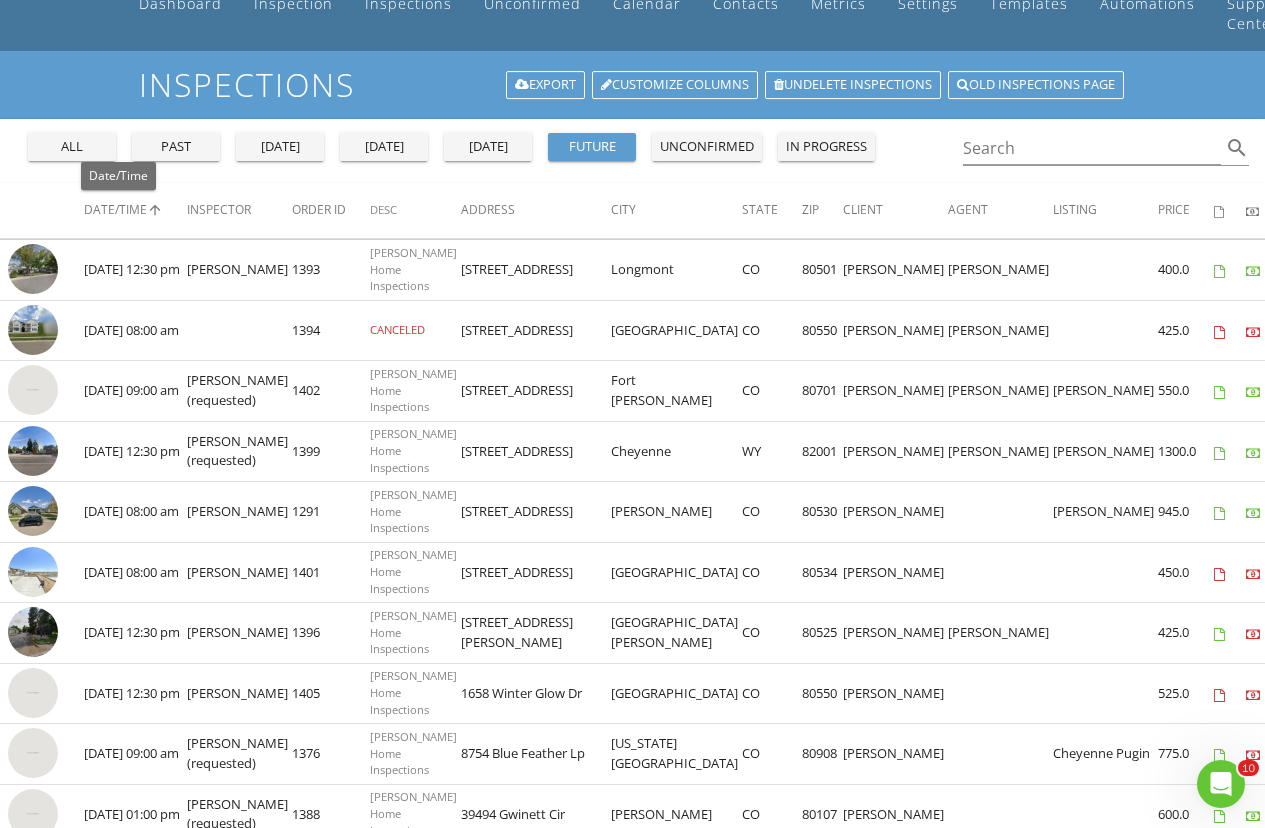 scroll, scrollTop: 108, scrollLeft: 0, axis: vertical 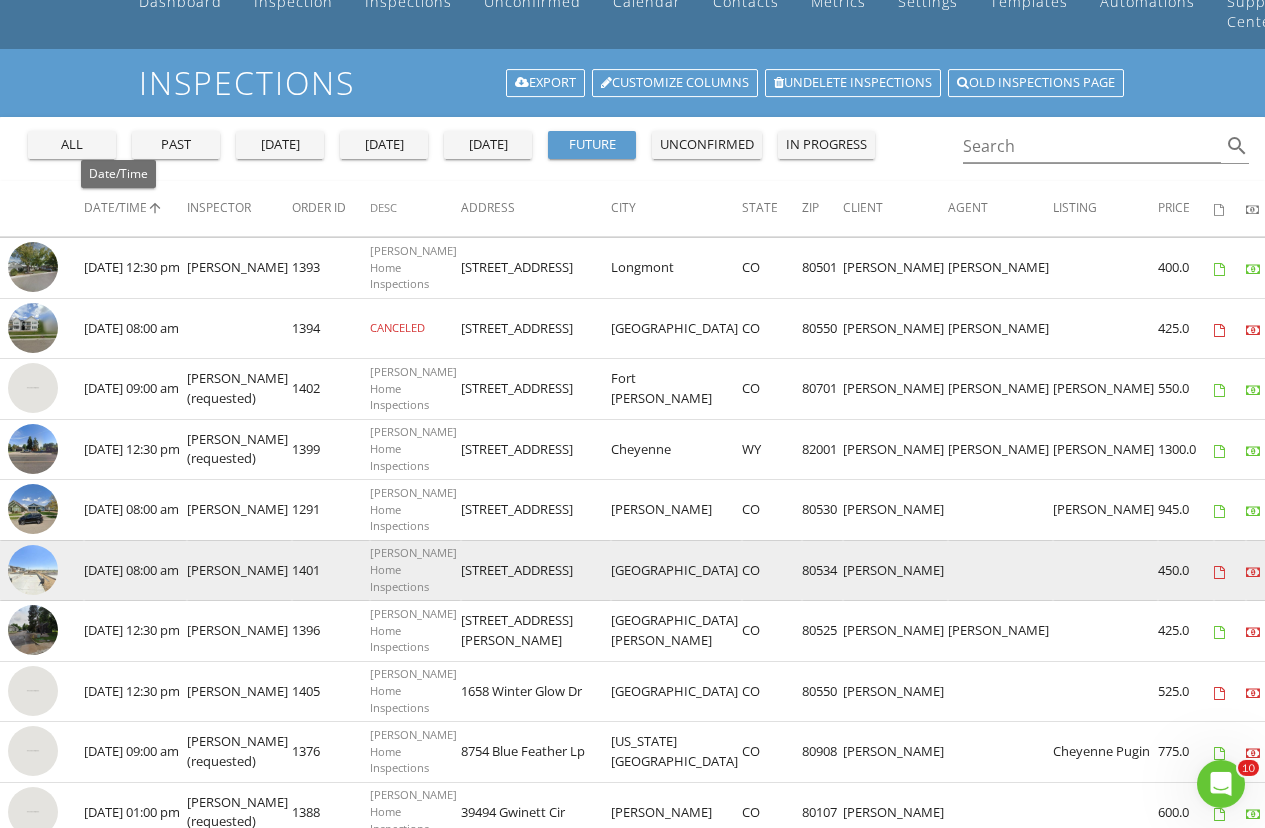 click at bounding box center [33, 570] 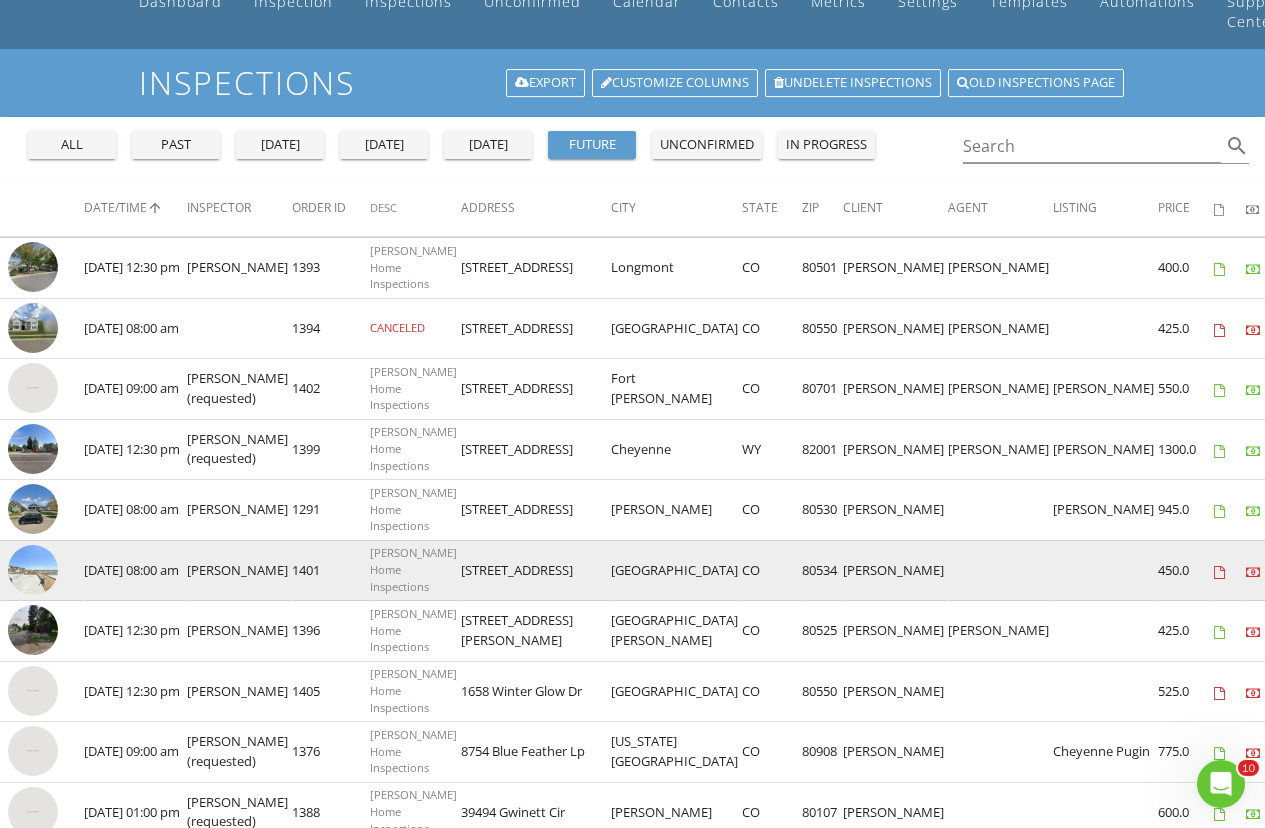 scroll, scrollTop: 244, scrollLeft: 0, axis: vertical 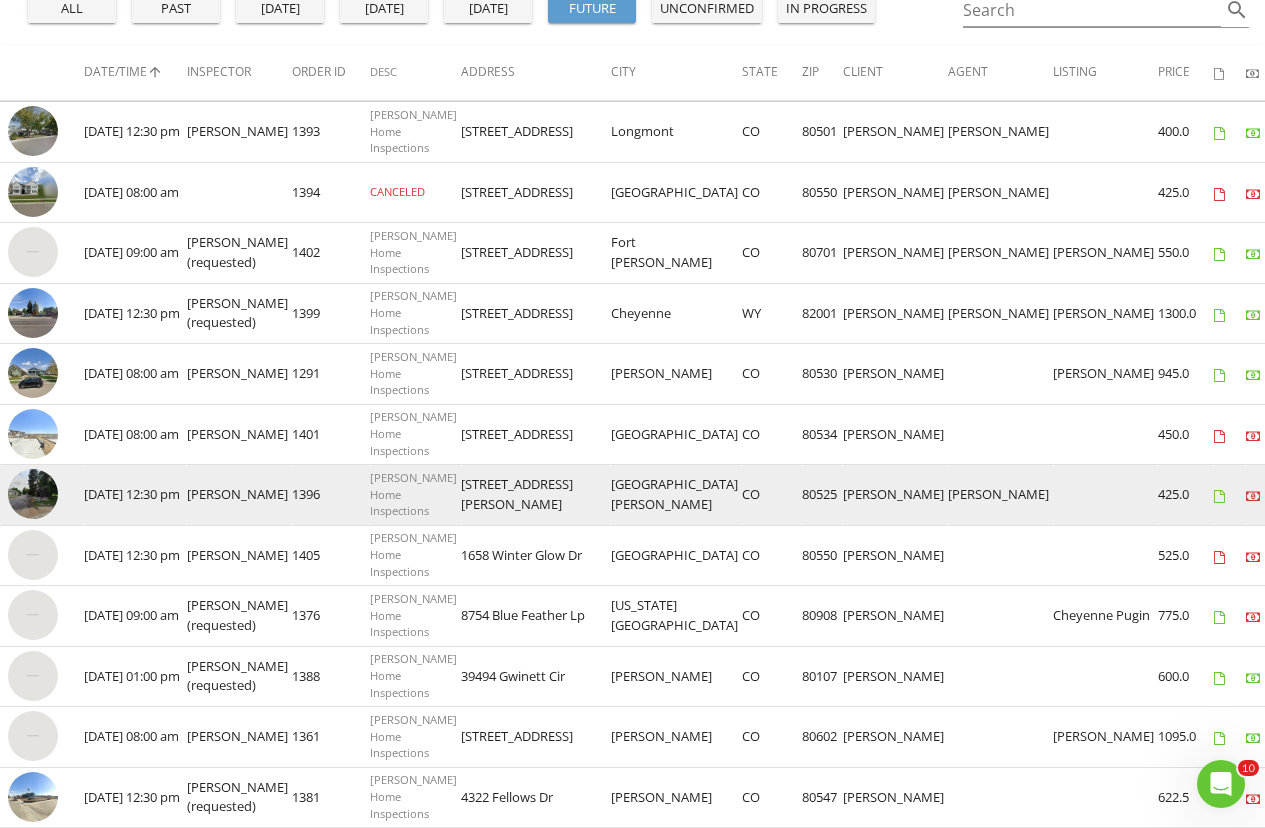 click at bounding box center (33, 494) 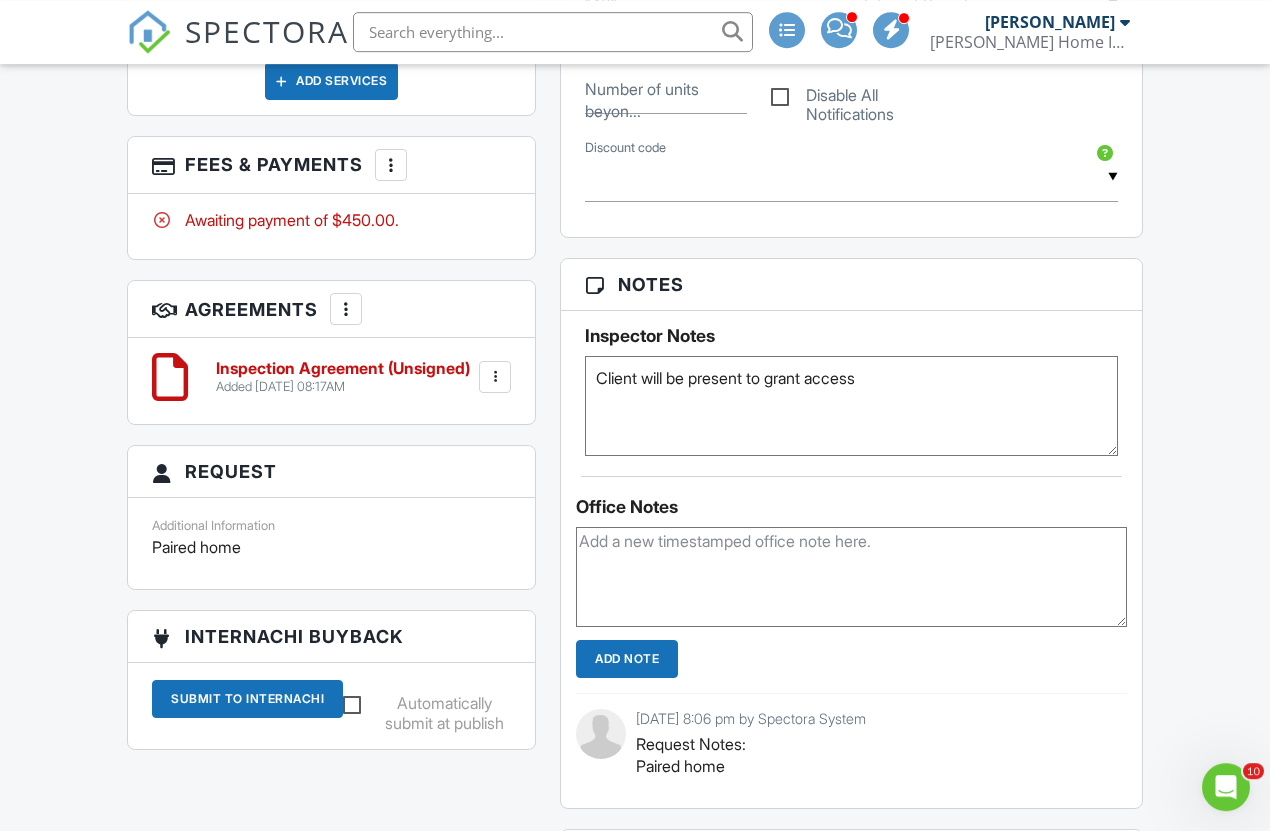 scroll, scrollTop: 1168, scrollLeft: 0, axis: vertical 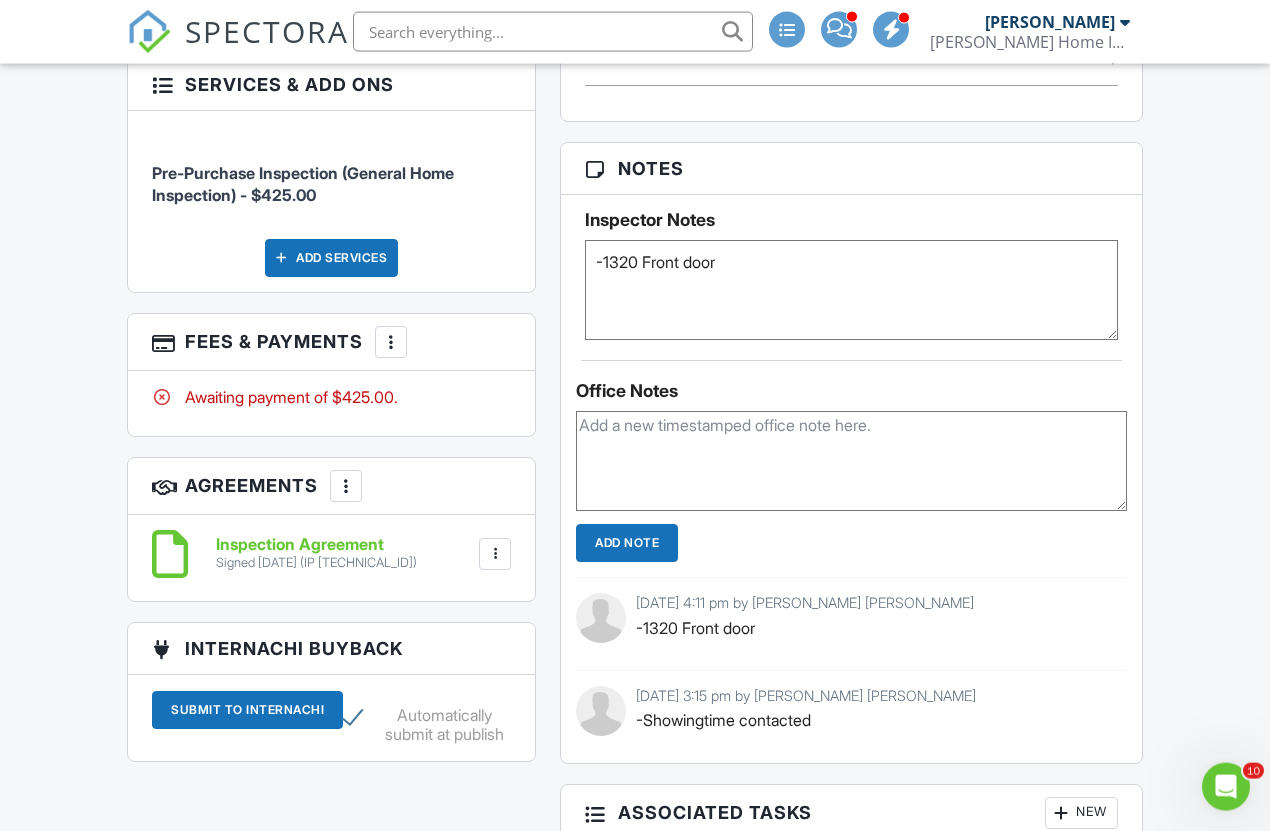 click on "-1320 Front door" at bounding box center [851, 290] 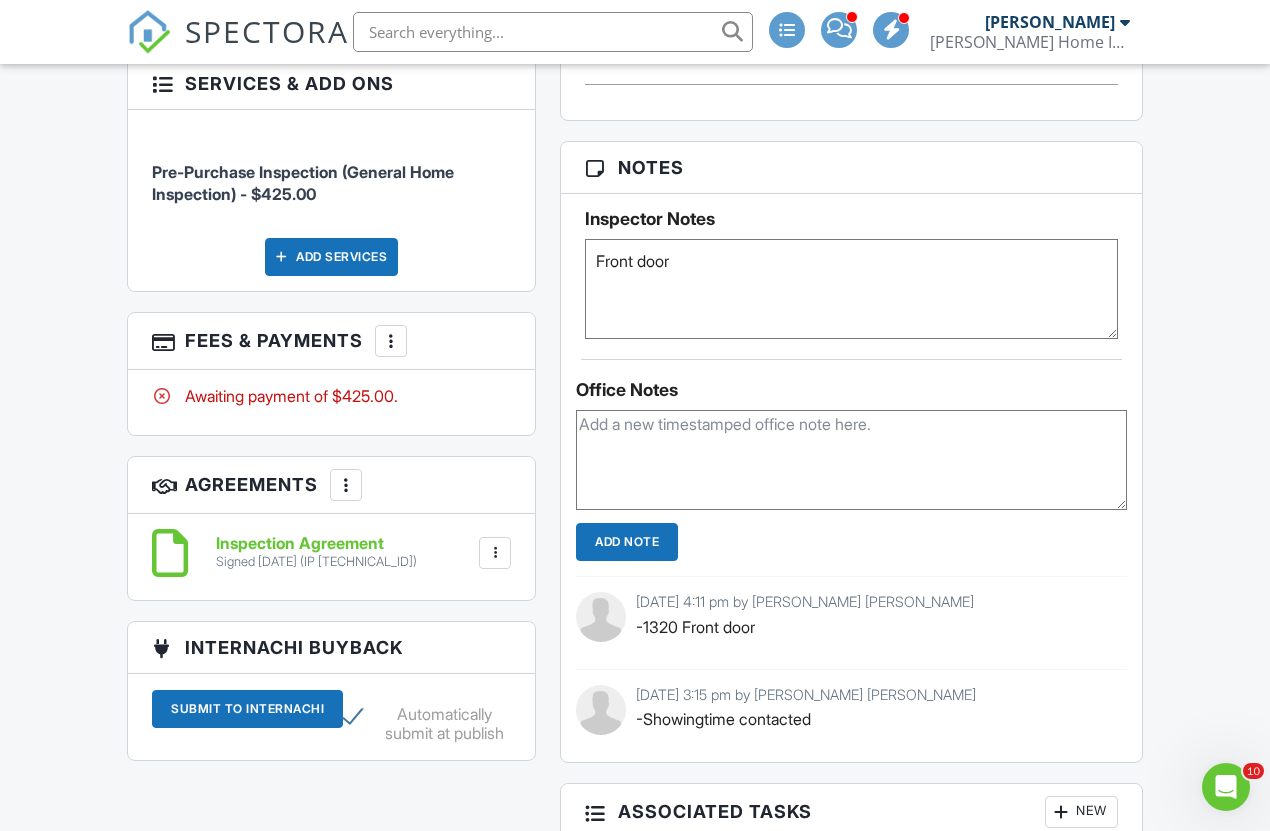 click on "-1320 Front door" at bounding box center [851, 289] 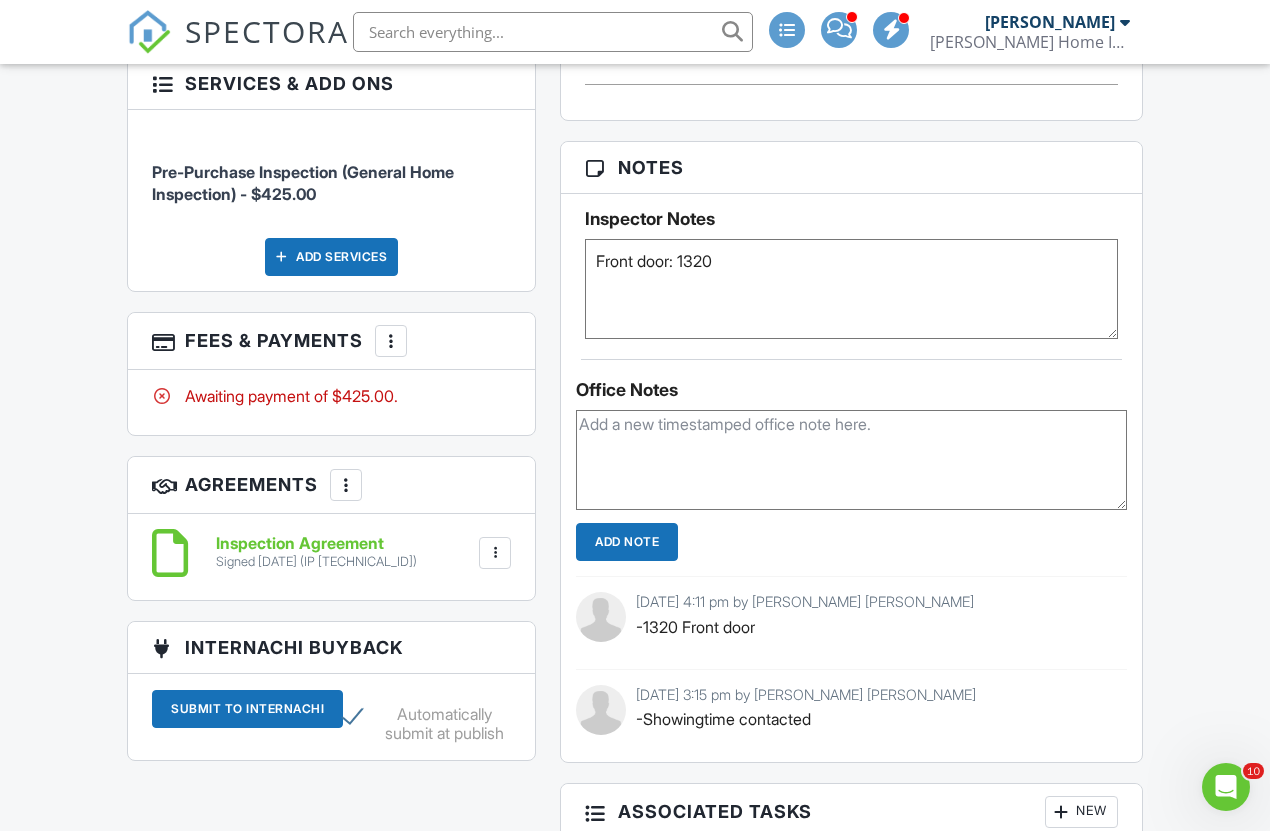 type on "Front door: 1320" 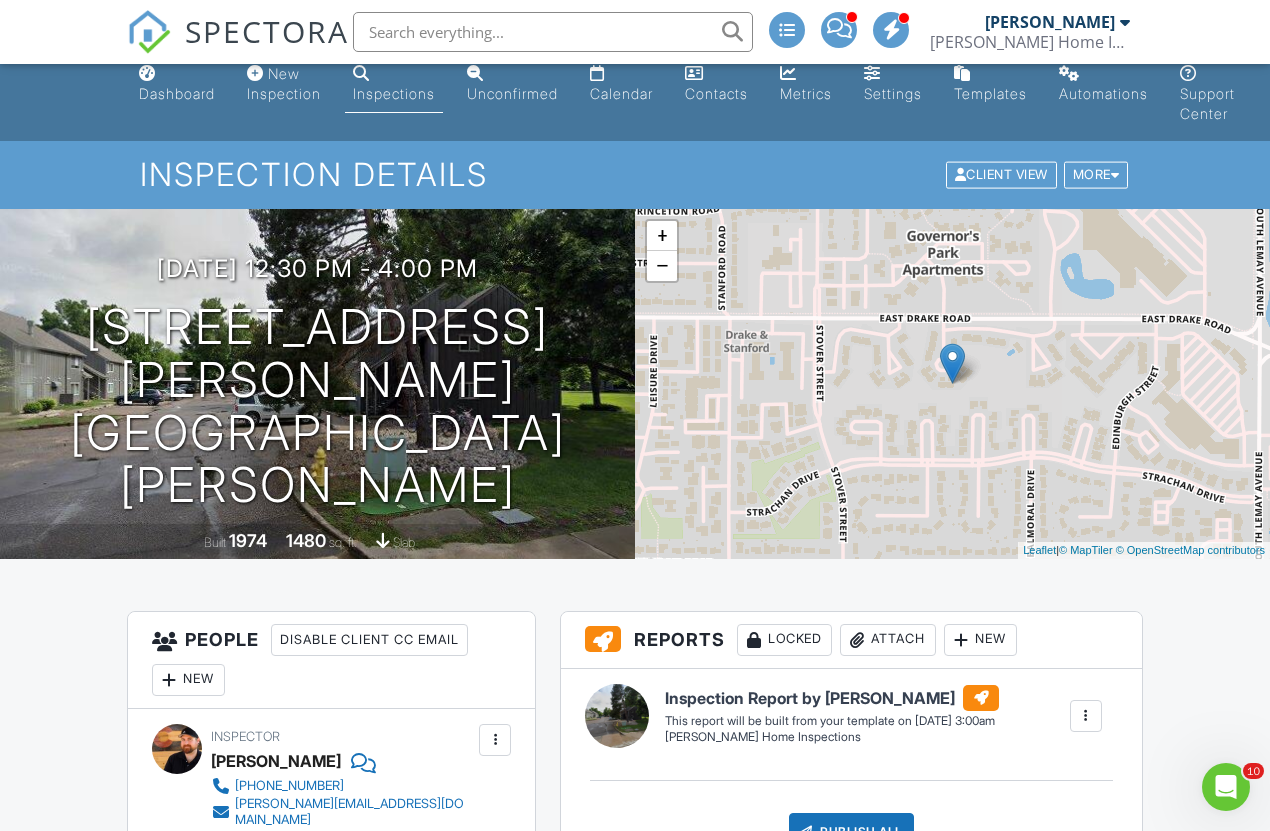 scroll, scrollTop: 0, scrollLeft: 0, axis: both 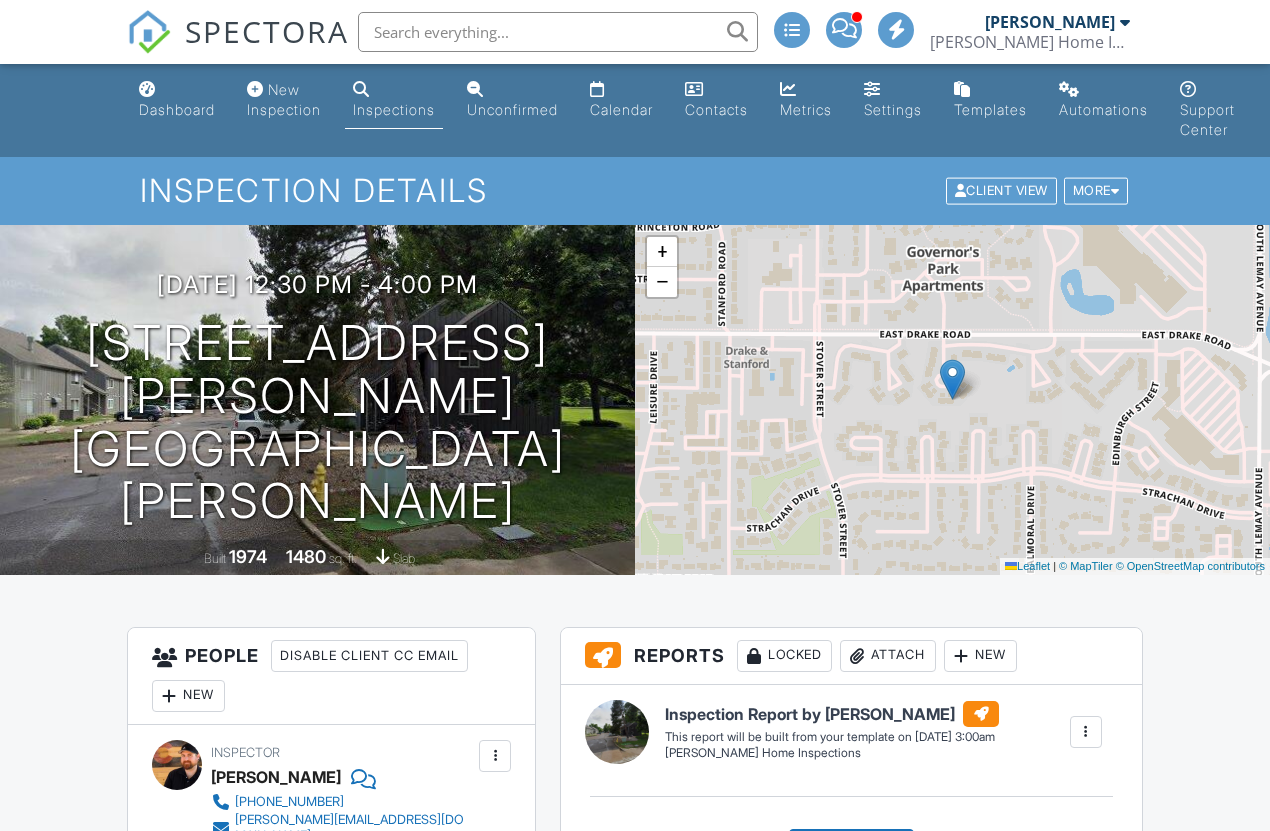 click on "New" at bounding box center [188, 696] 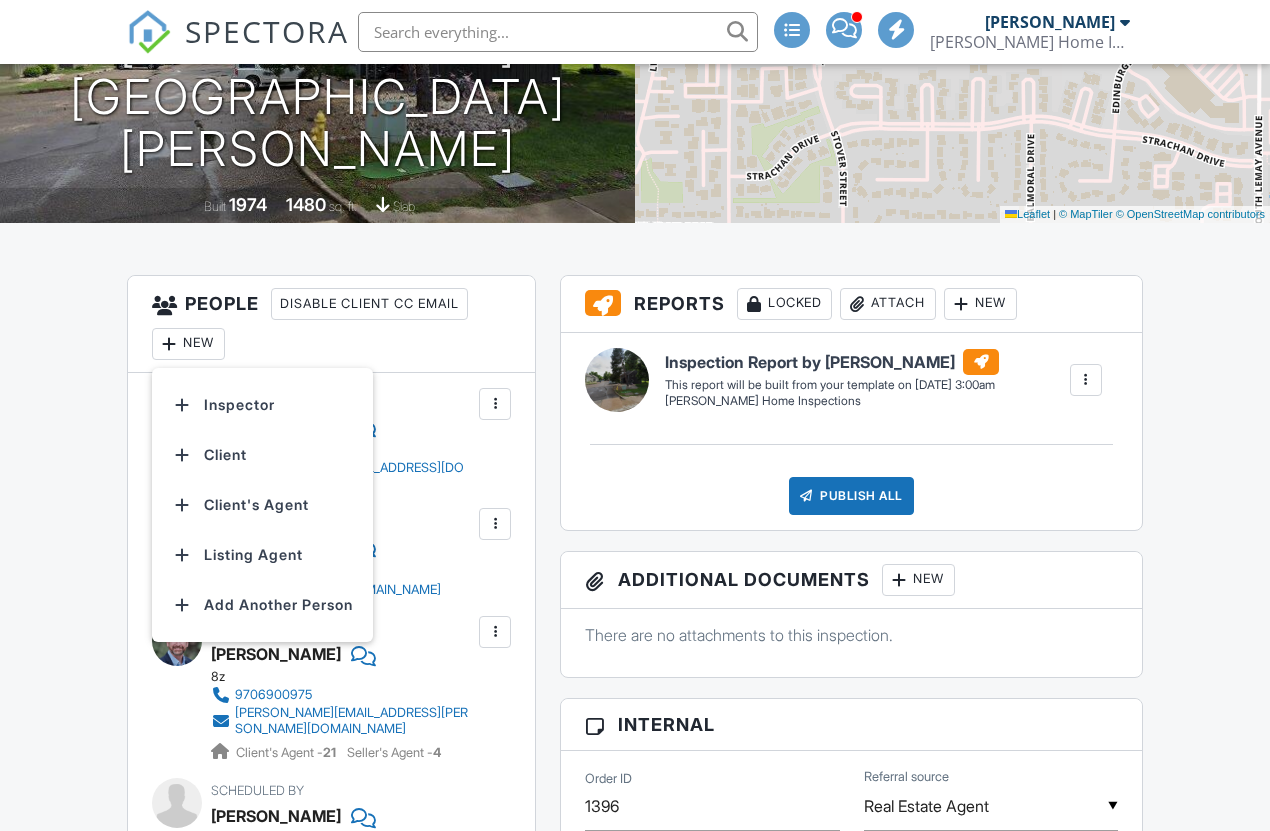 scroll, scrollTop: 352, scrollLeft: 0, axis: vertical 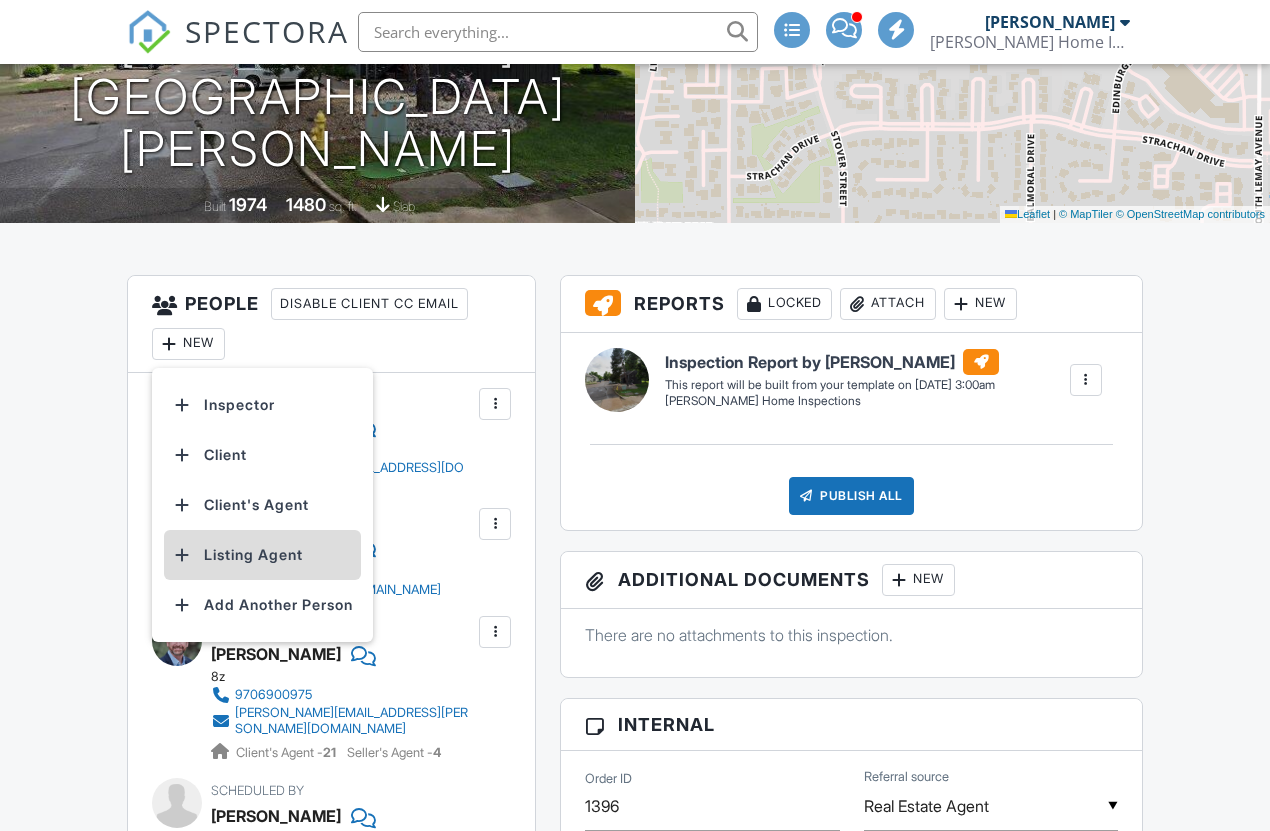 click on "Listing Agent" at bounding box center [262, 555] 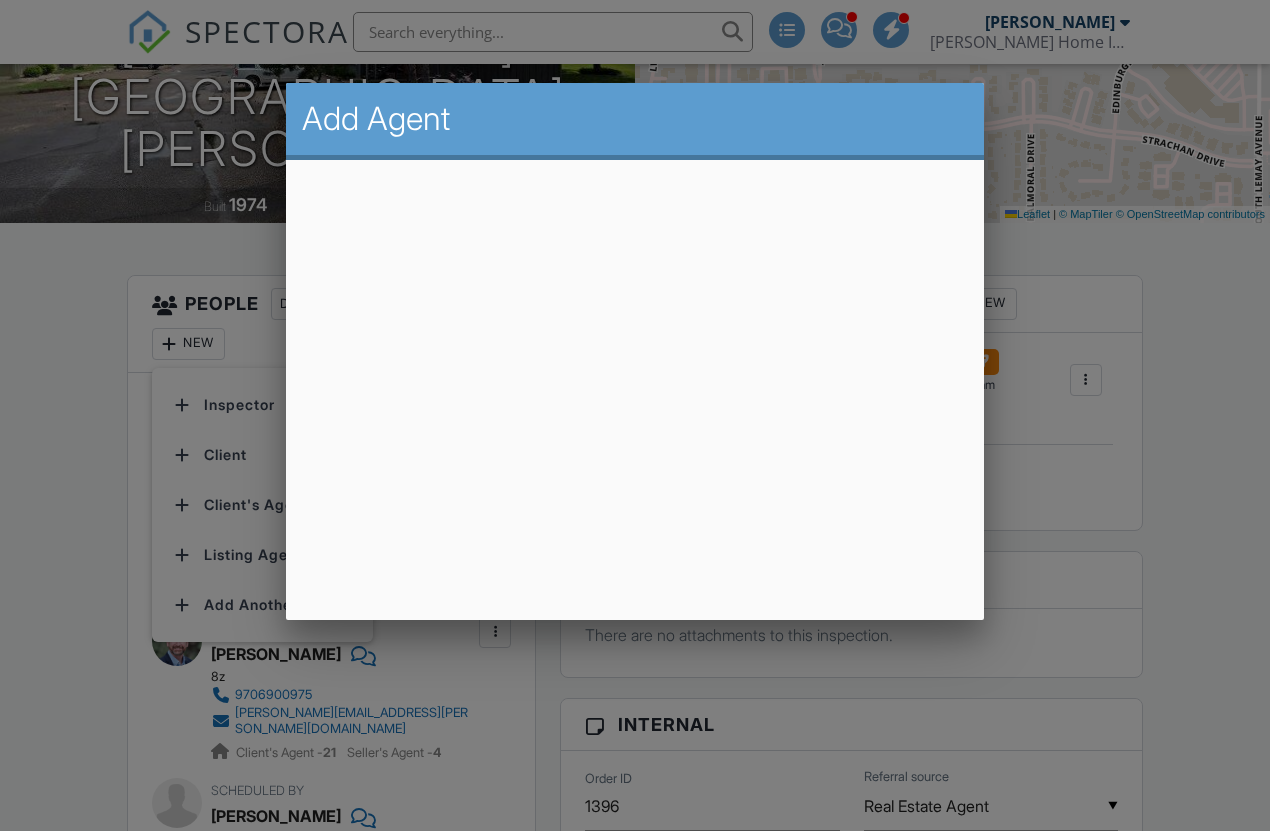 click at bounding box center (635, 419) 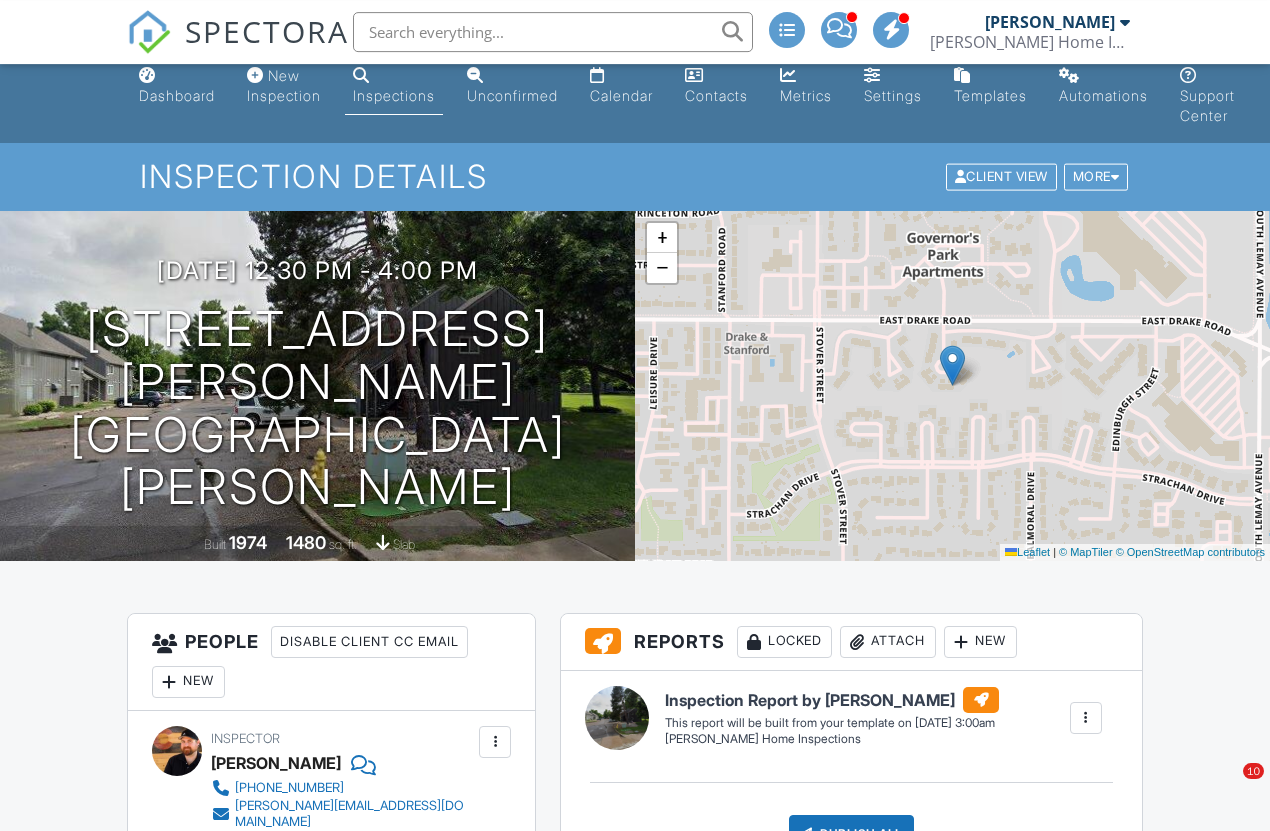 scroll, scrollTop: 0, scrollLeft: 0, axis: both 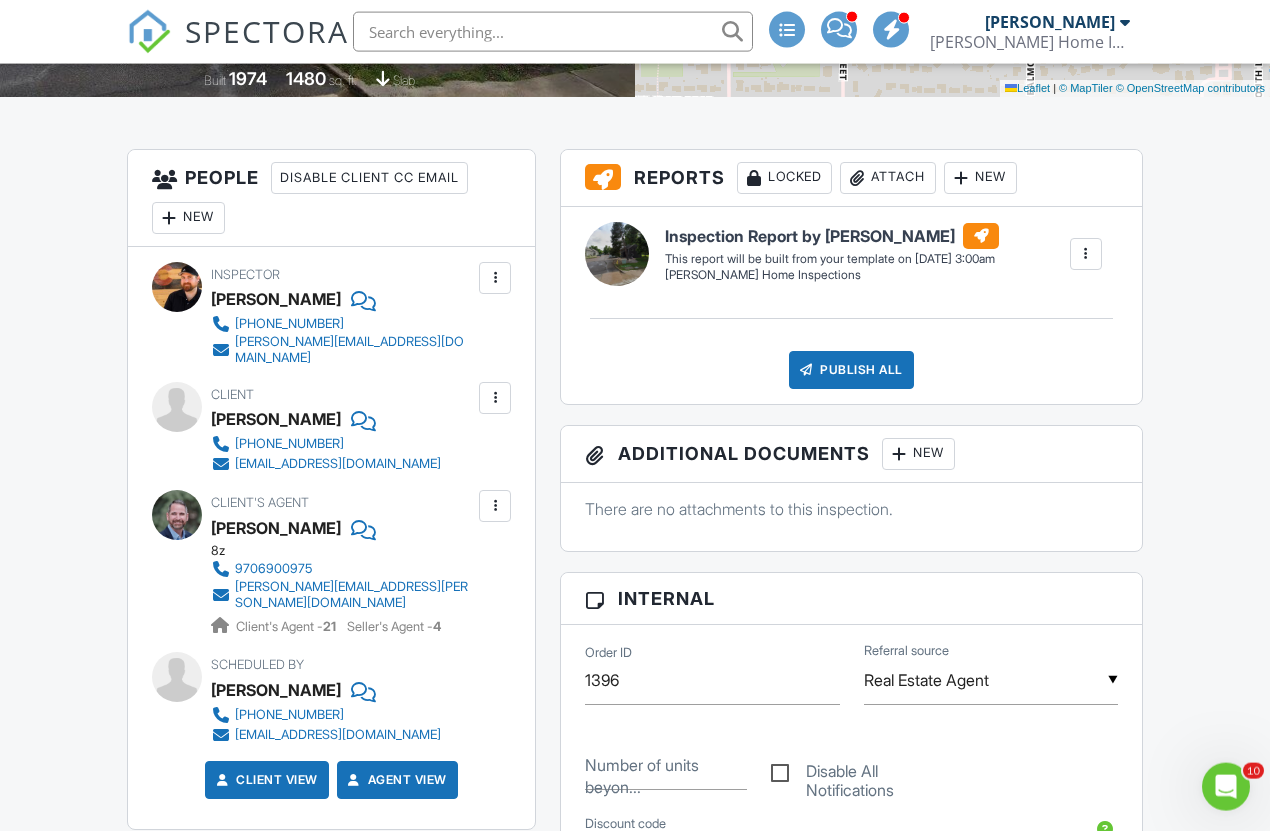 click on "New" at bounding box center [188, 218] 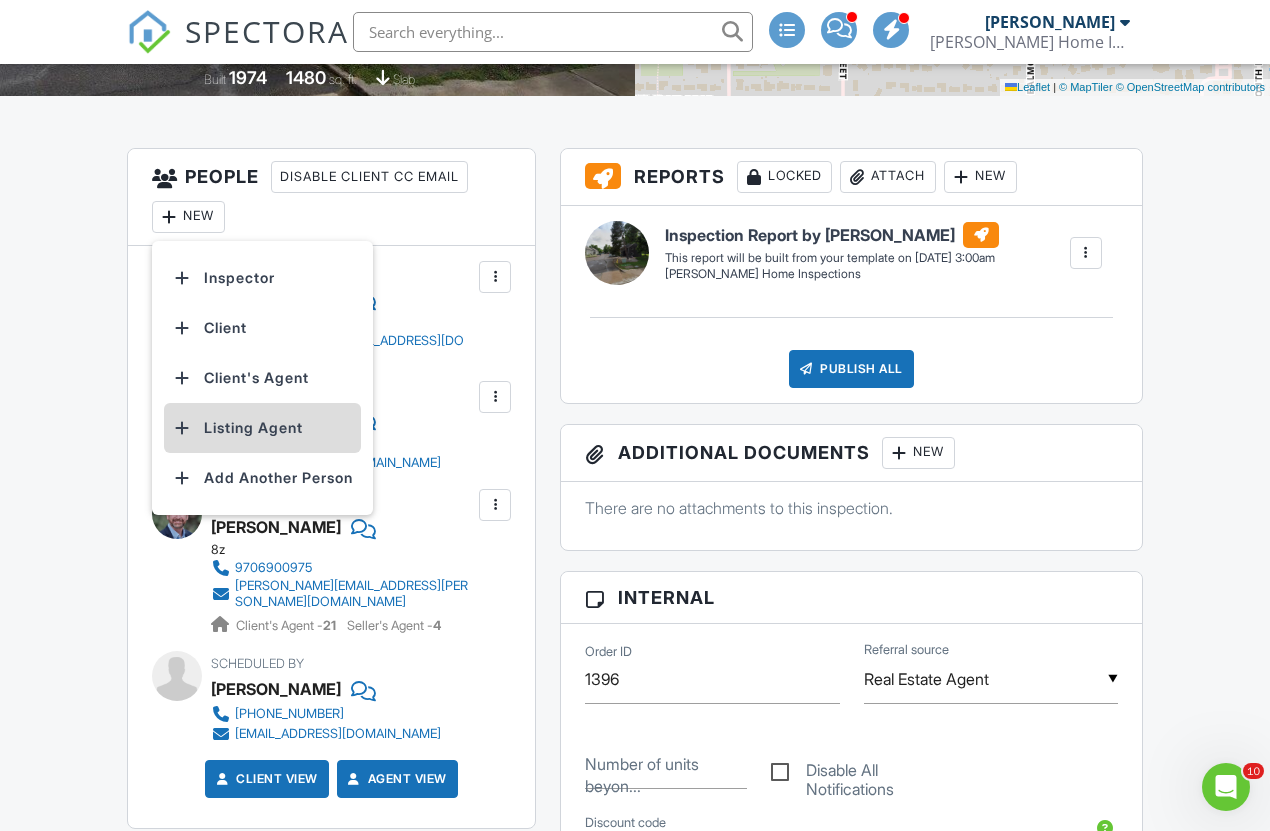 click on "Listing Agent" at bounding box center [262, 428] 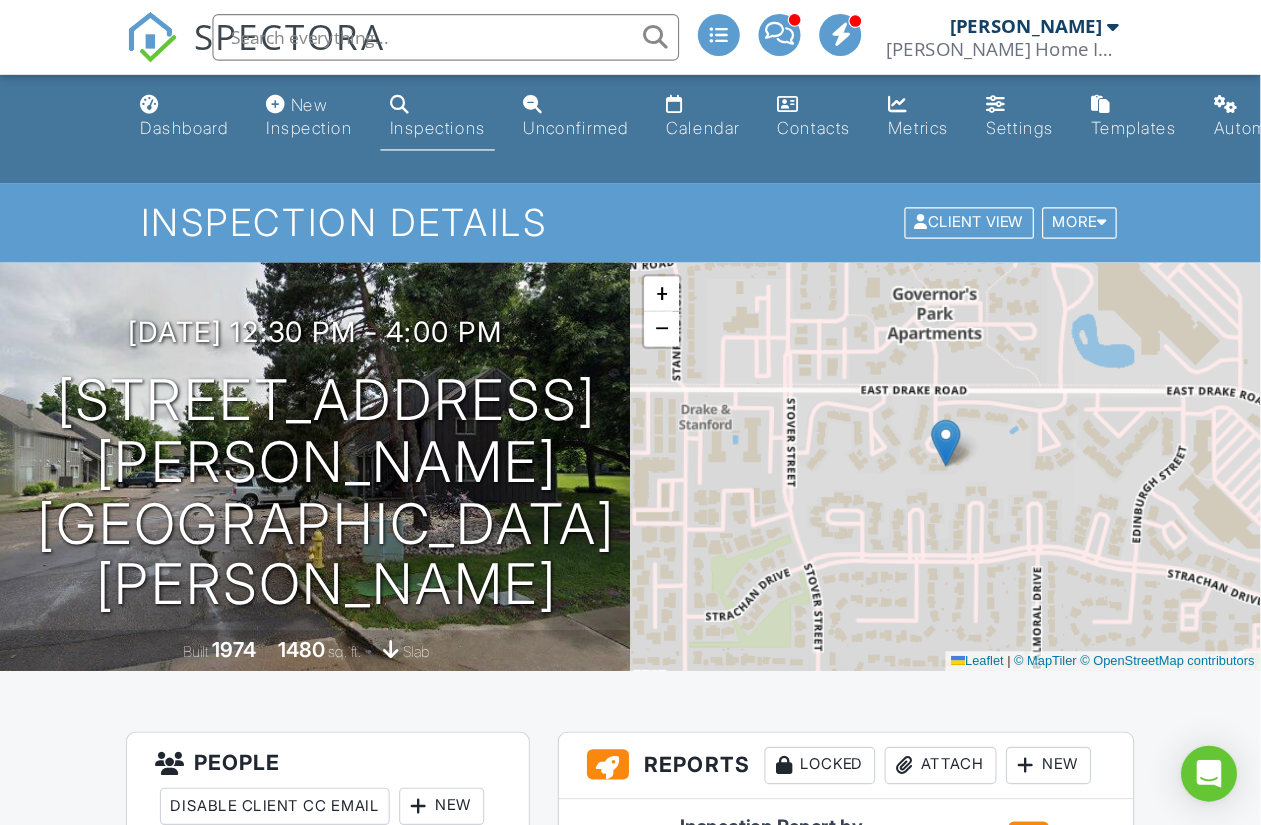 scroll, scrollTop: 17, scrollLeft: 0, axis: vertical 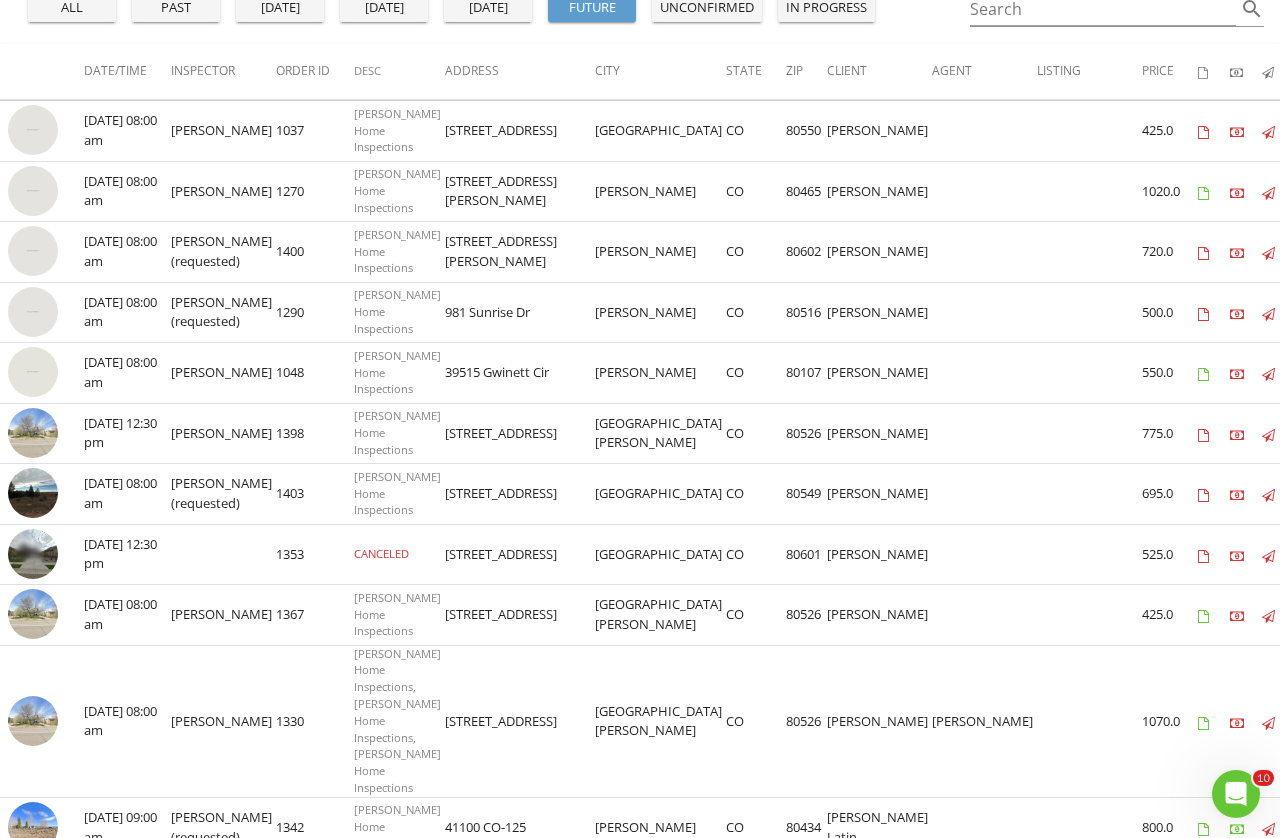 click on "Date/Time" at bounding box center [115, 70] 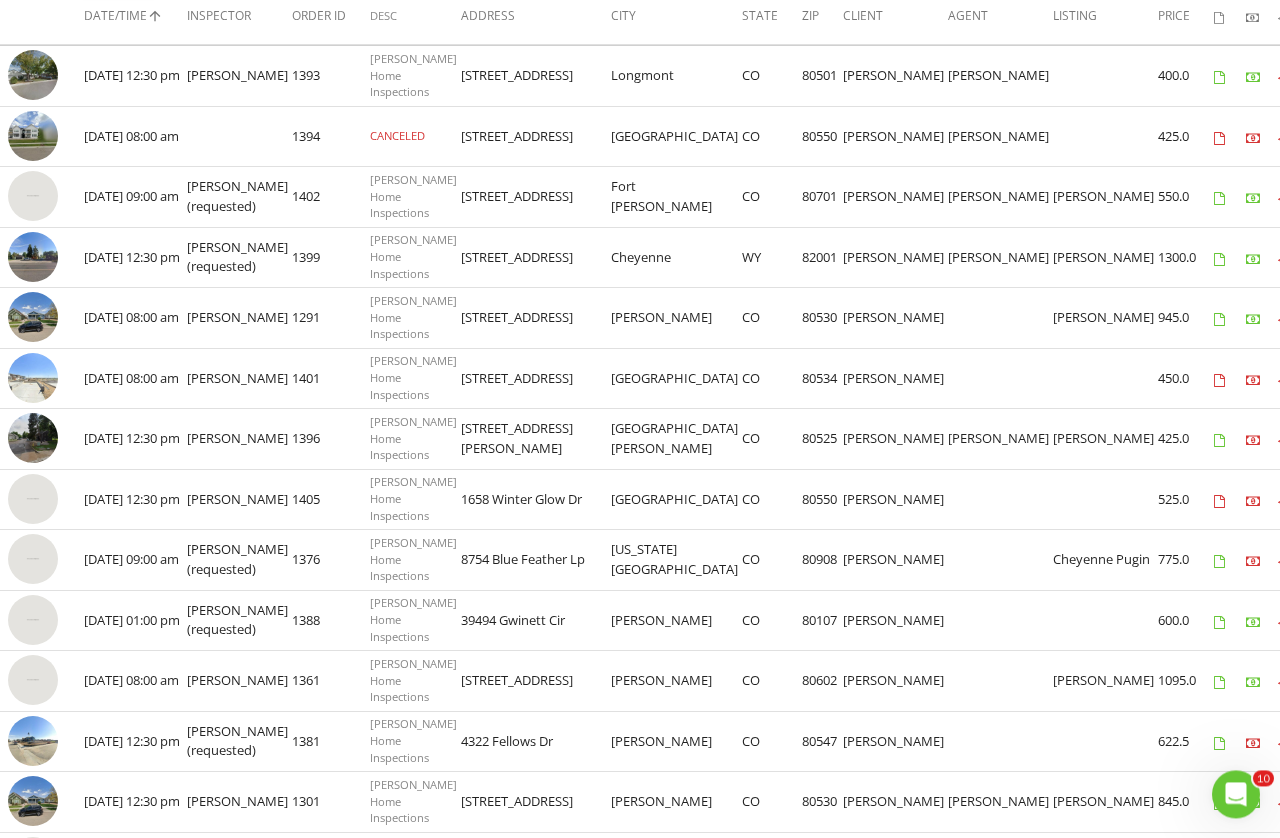 scroll, scrollTop: 312, scrollLeft: 0, axis: vertical 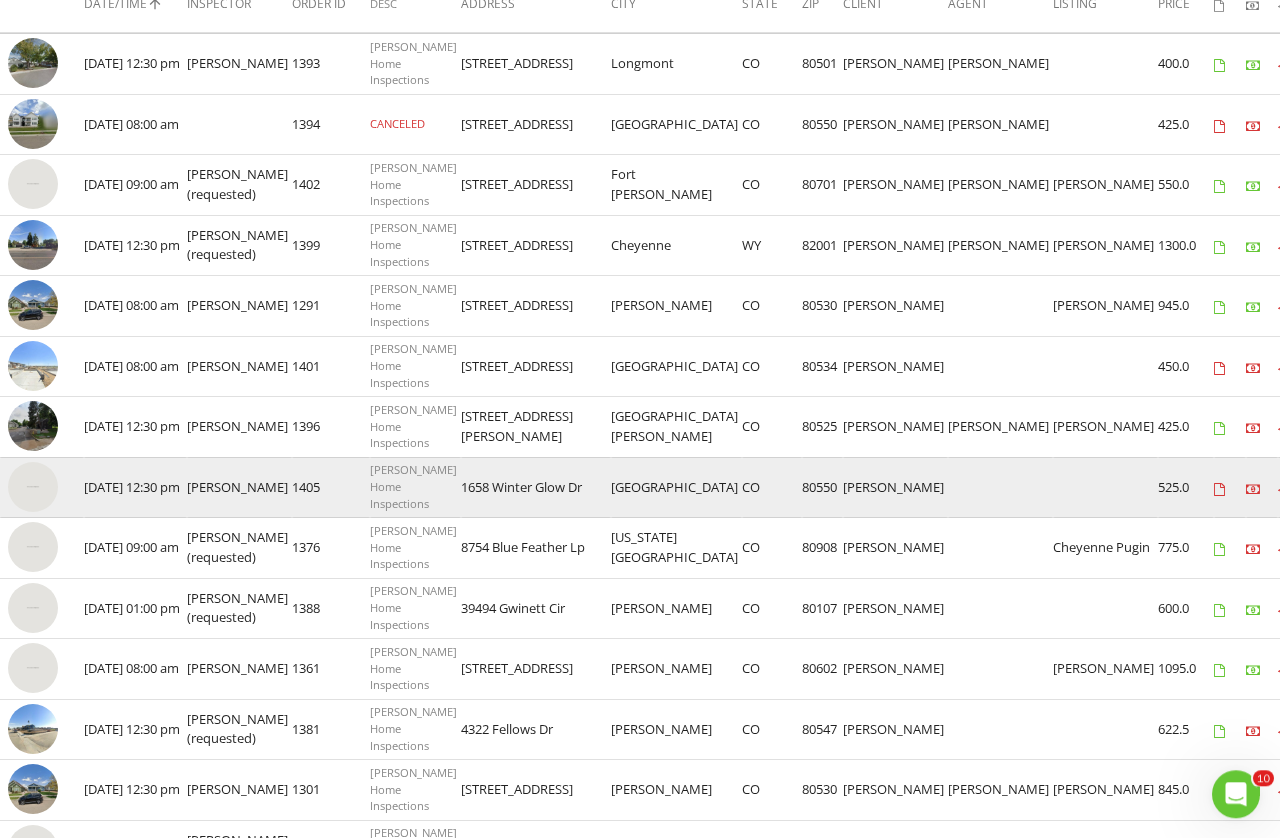 click at bounding box center [33, 487] 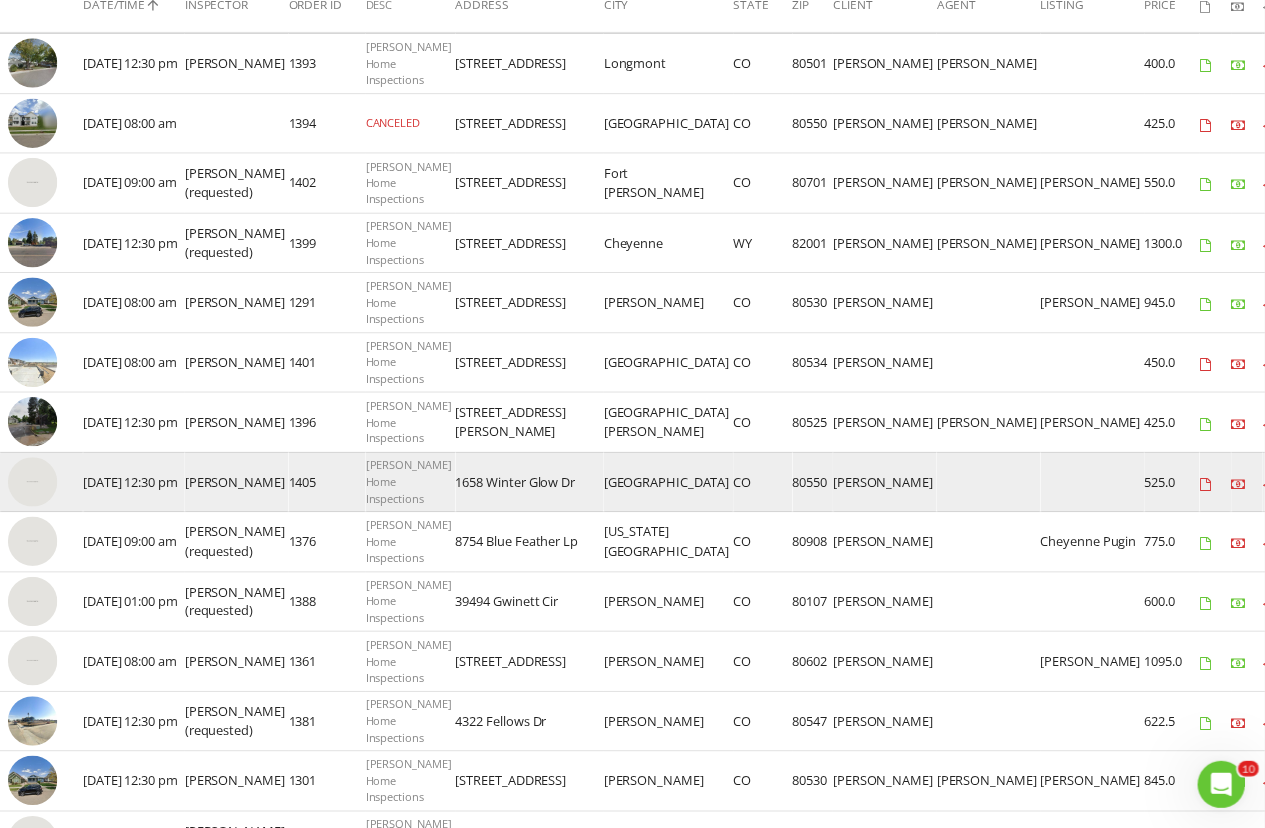 scroll, scrollTop: 448, scrollLeft: 0, axis: vertical 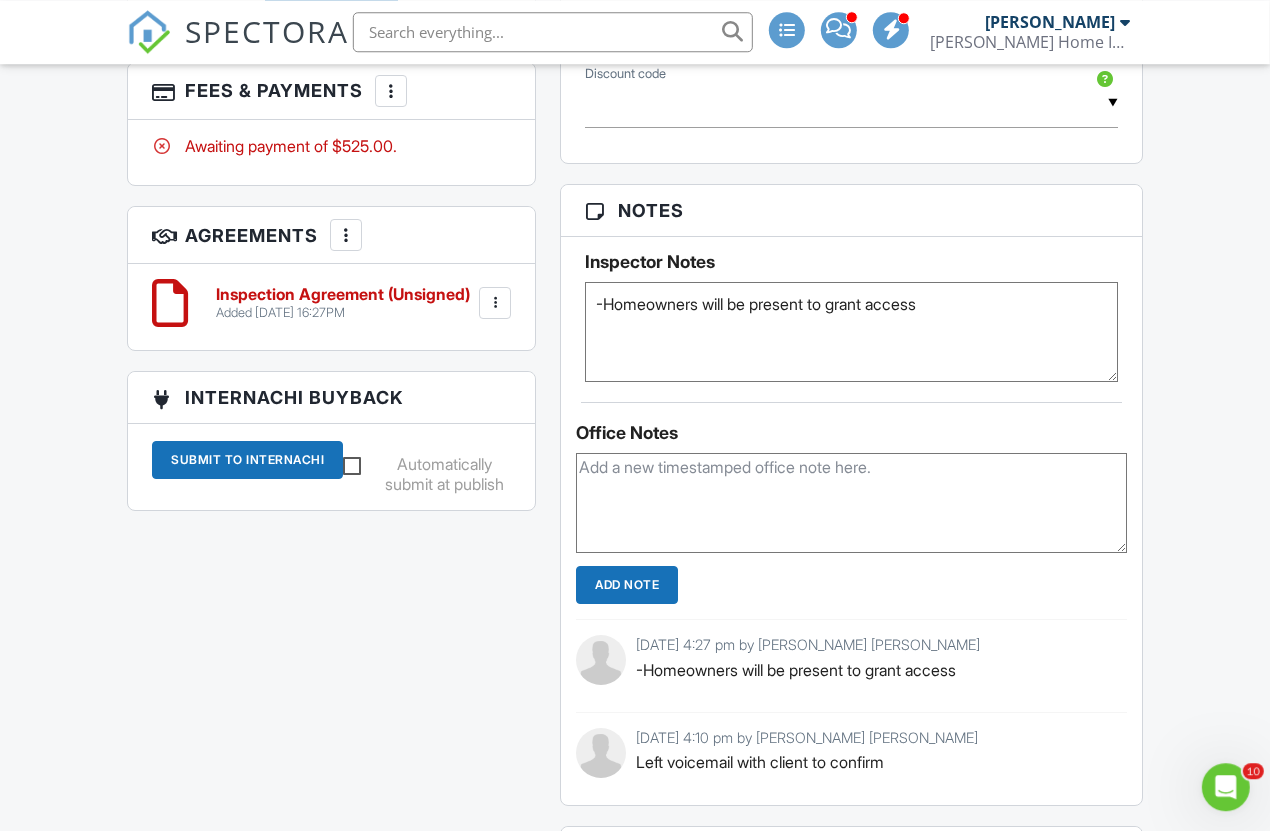 click on "-Homeowners will be present to grant access" at bounding box center (851, 332) 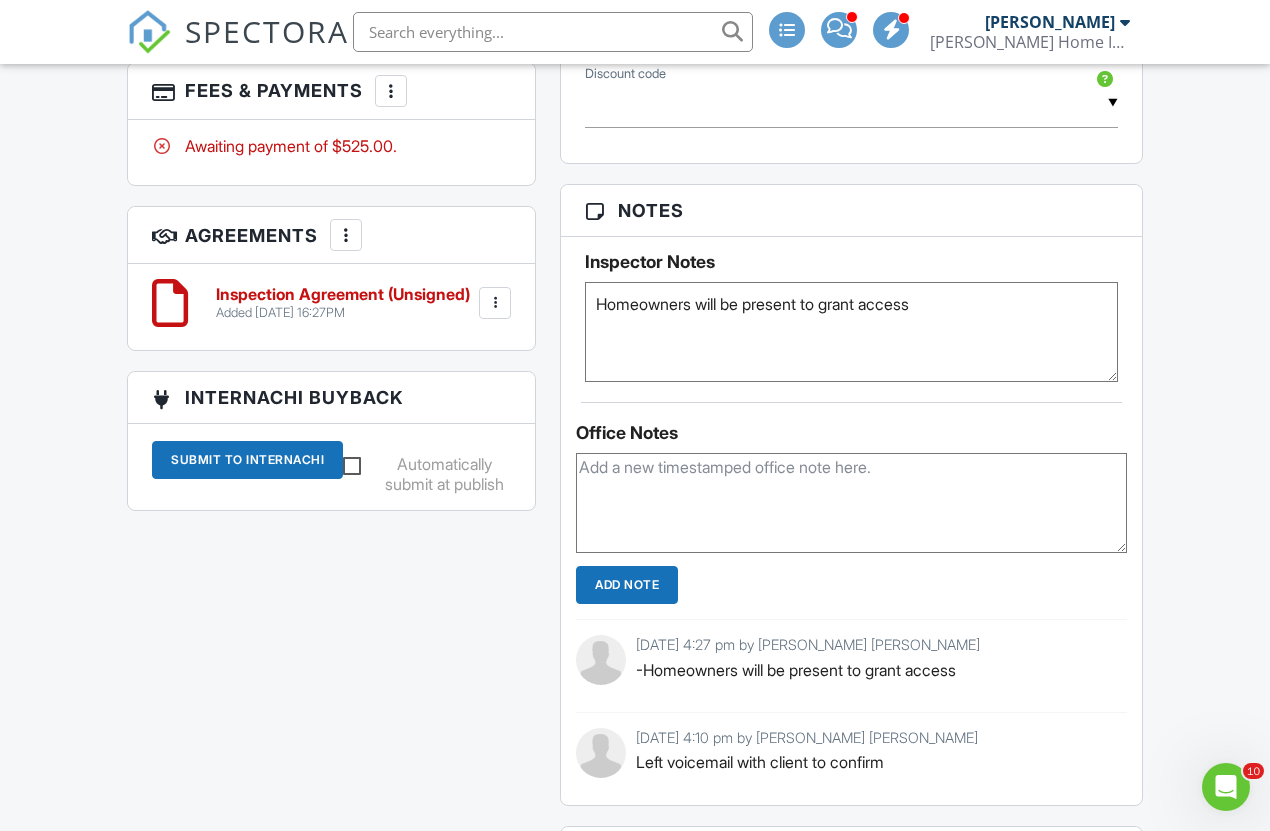 type on "Homeowners will be present to grant access" 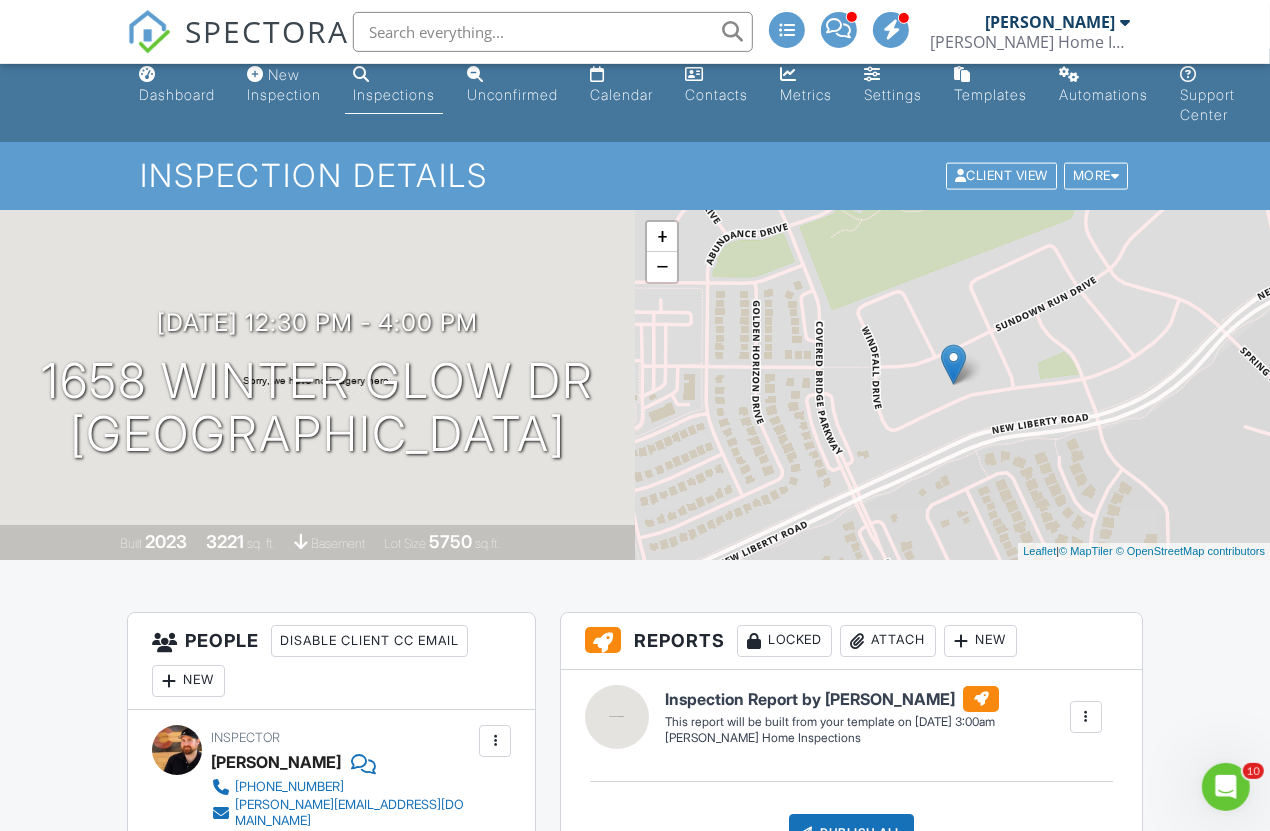 scroll, scrollTop: 0, scrollLeft: 18, axis: horizontal 